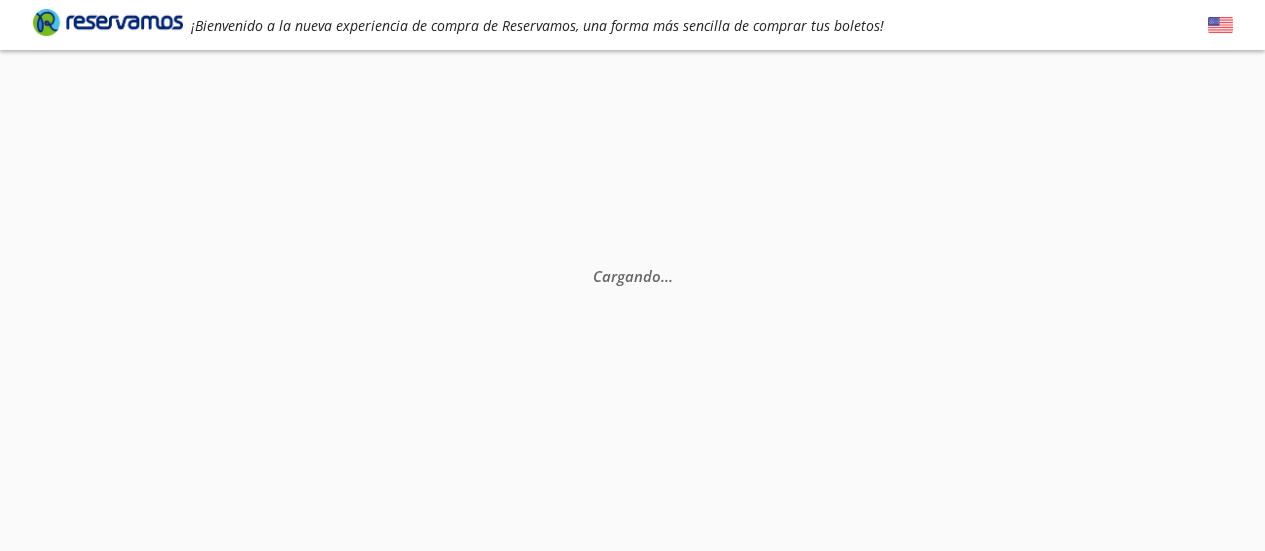 scroll, scrollTop: 0, scrollLeft: 0, axis: both 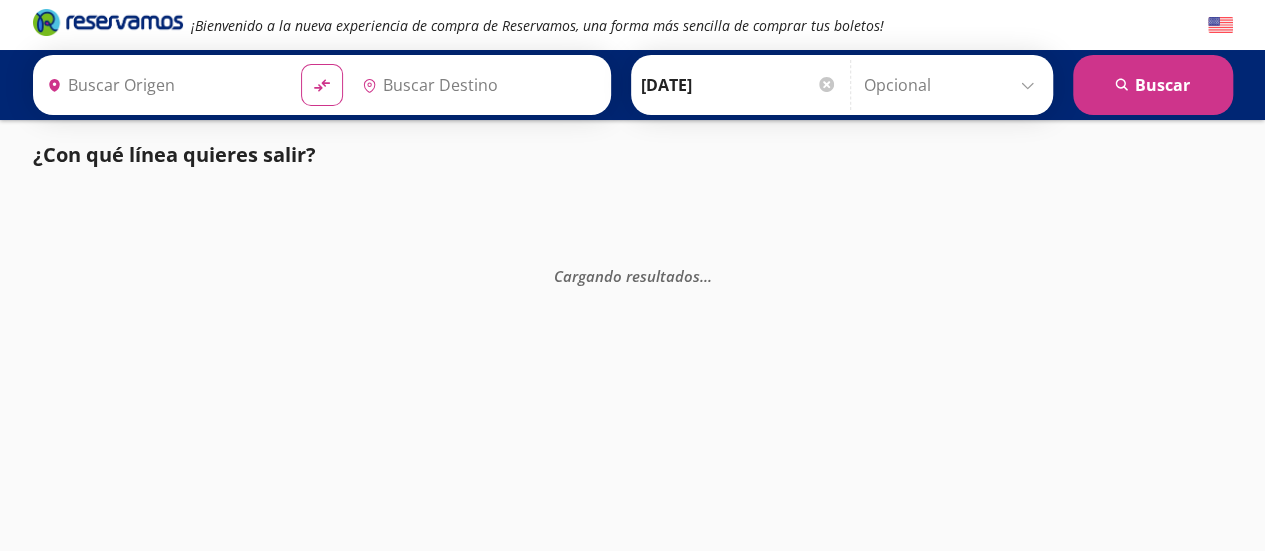 type on "Ciudad de México, Distrito Federal" 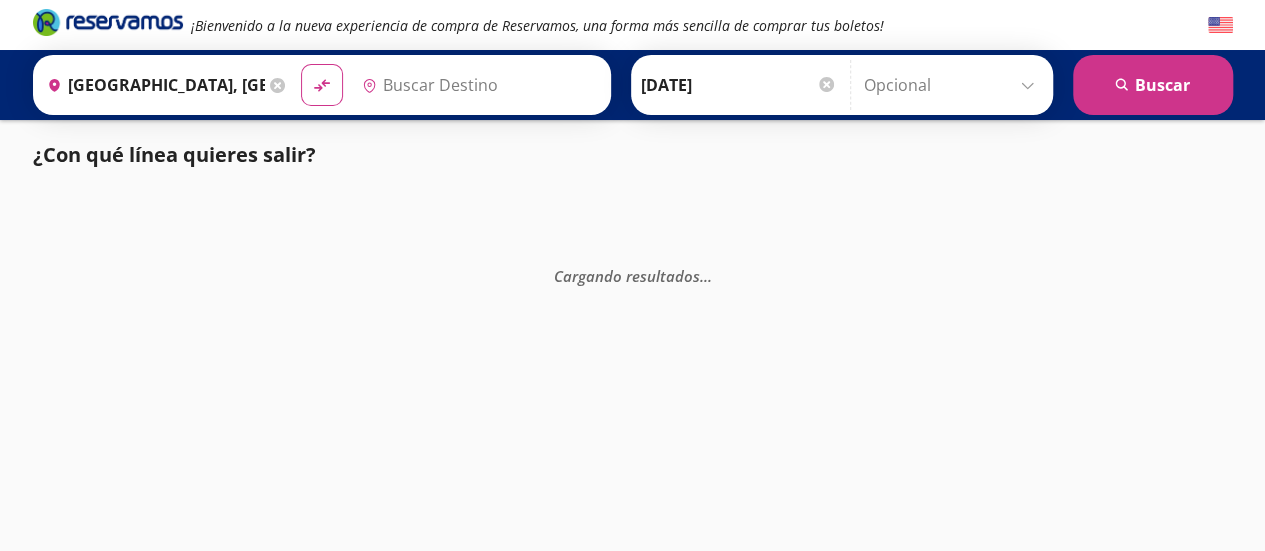 type on "Morelia, Michoacán" 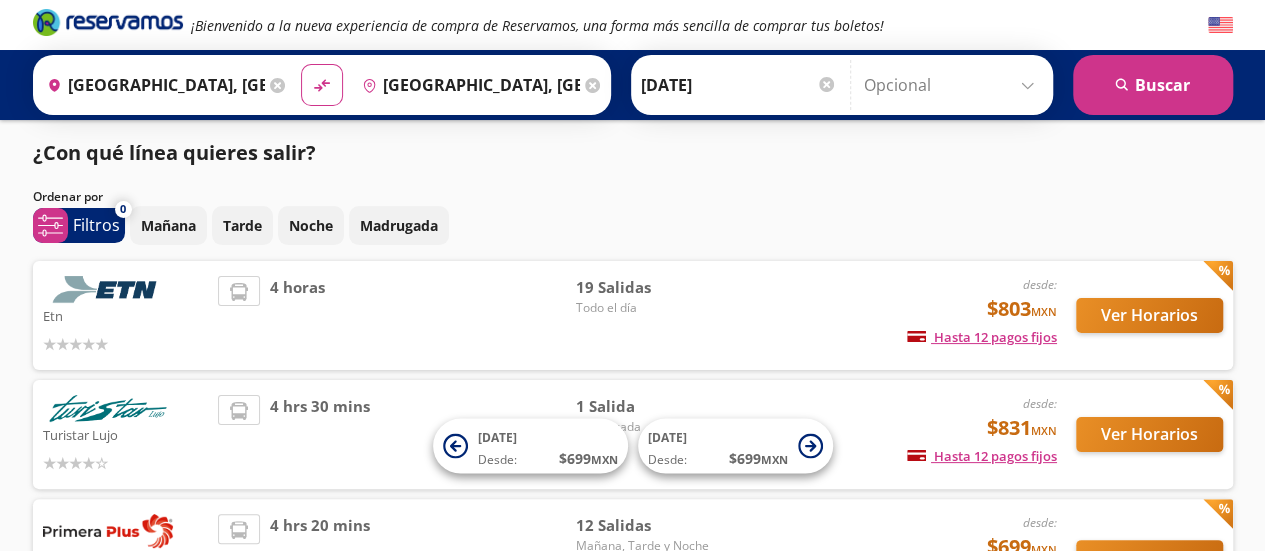 scroll, scrollTop: 0, scrollLeft: 0, axis: both 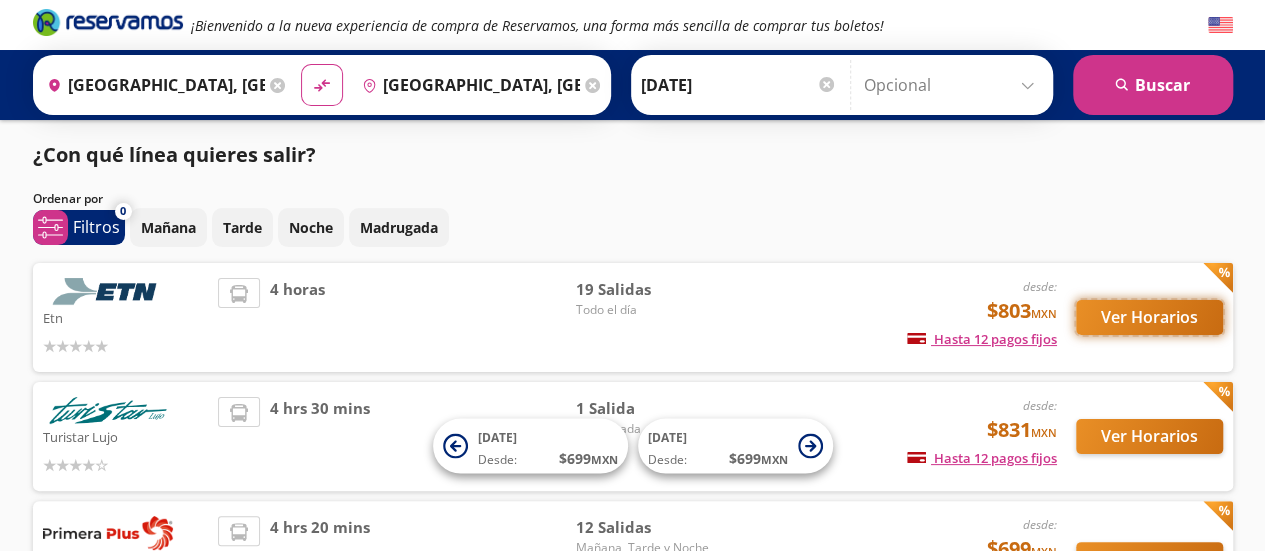 click on "Ver Horarios" at bounding box center [1149, 317] 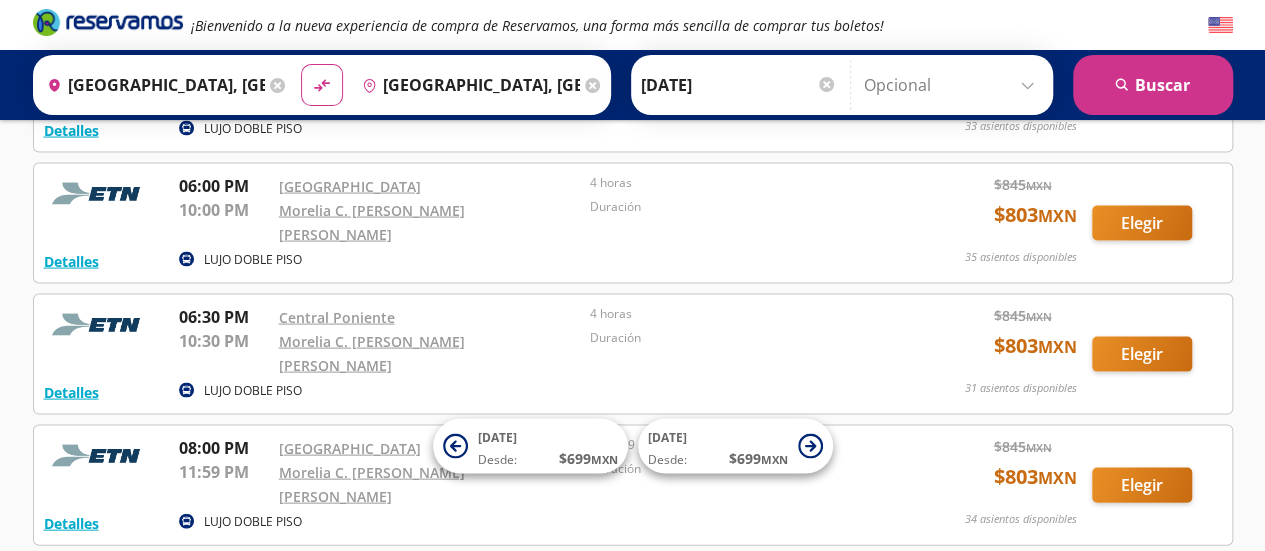 scroll, scrollTop: 1700, scrollLeft: 0, axis: vertical 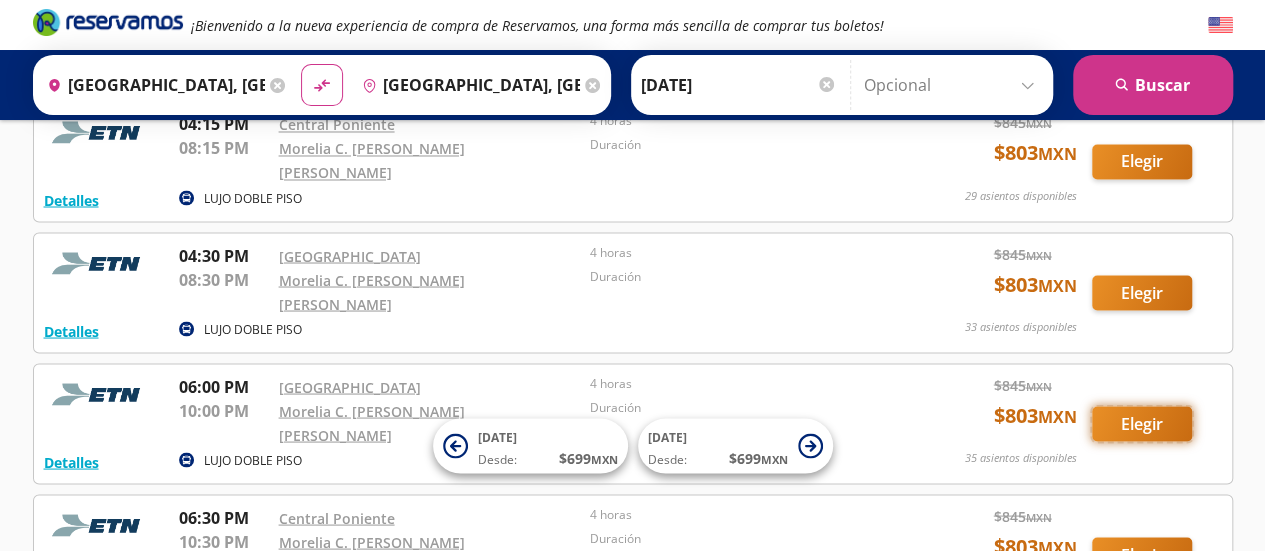 click on "Elegir" at bounding box center (1142, 423) 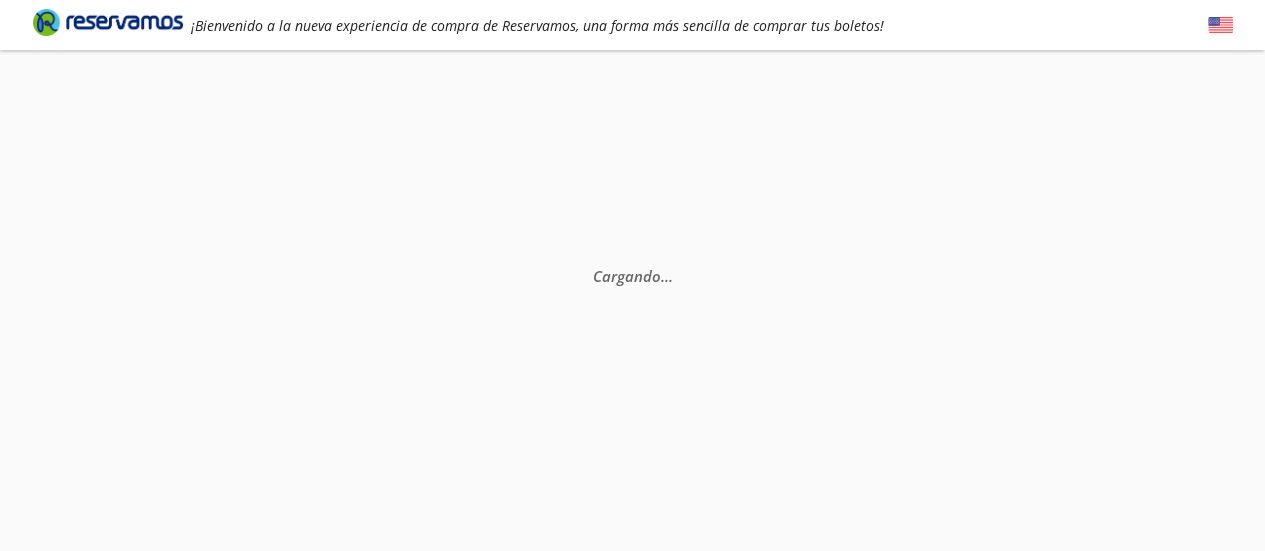 scroll, scrollTop: 0, scrollLeft: 0, axis: both 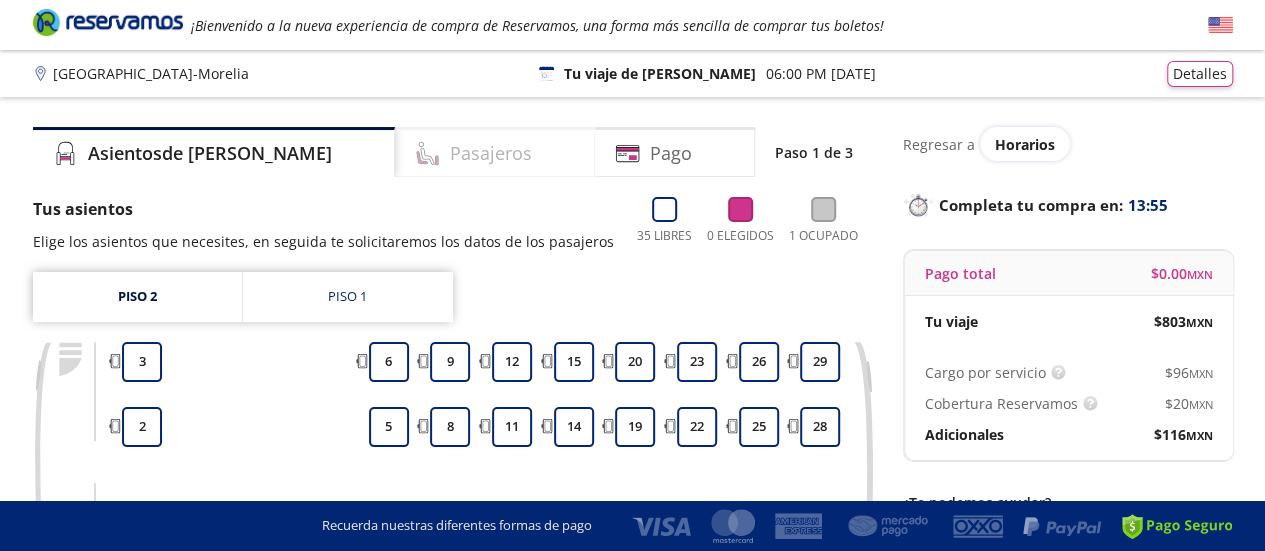 click on "Pasajeros" at bounding box center [491, 153] 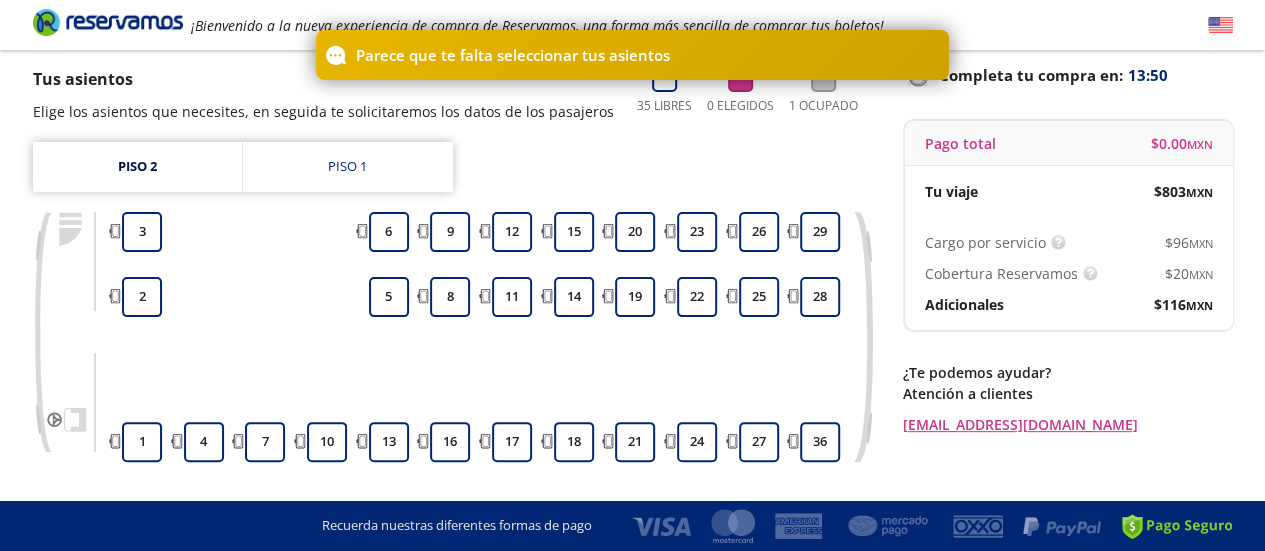 scroll, scrollTop: 100, scrollLeft: 0, axis: vertical 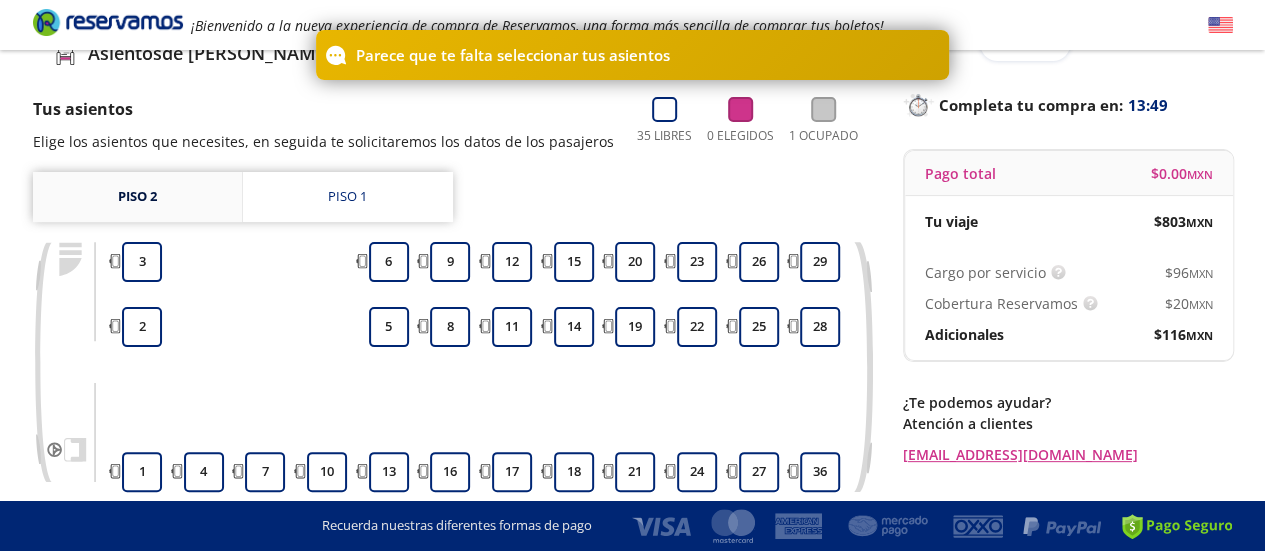 click on "Piso 2" at bounding box center [137, 197] 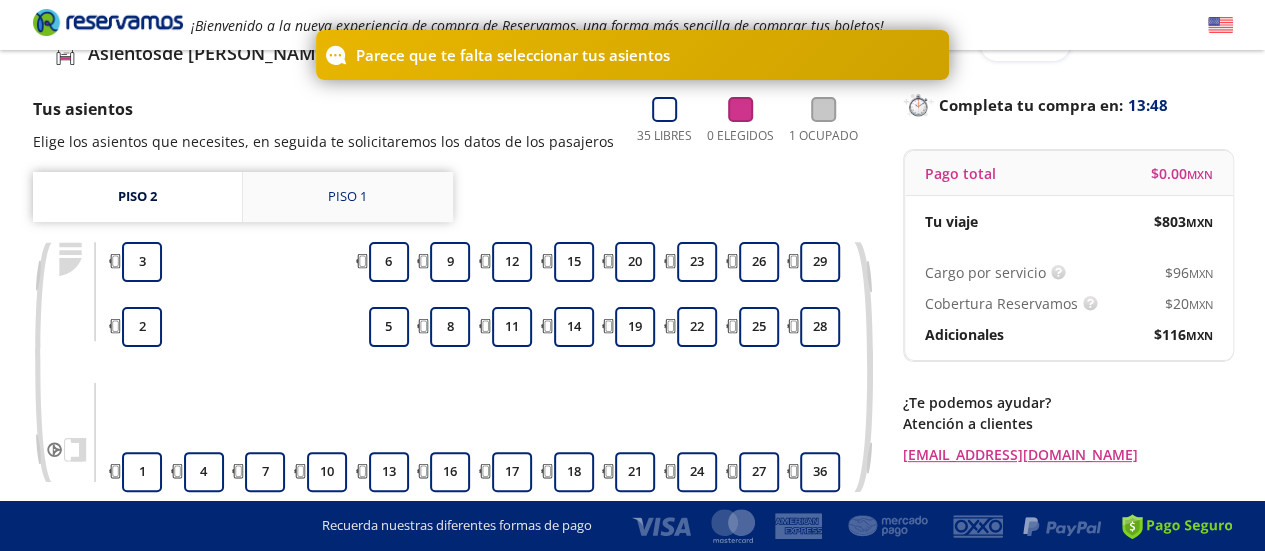 click on "Piso 1" at bounding box center [348, 197] 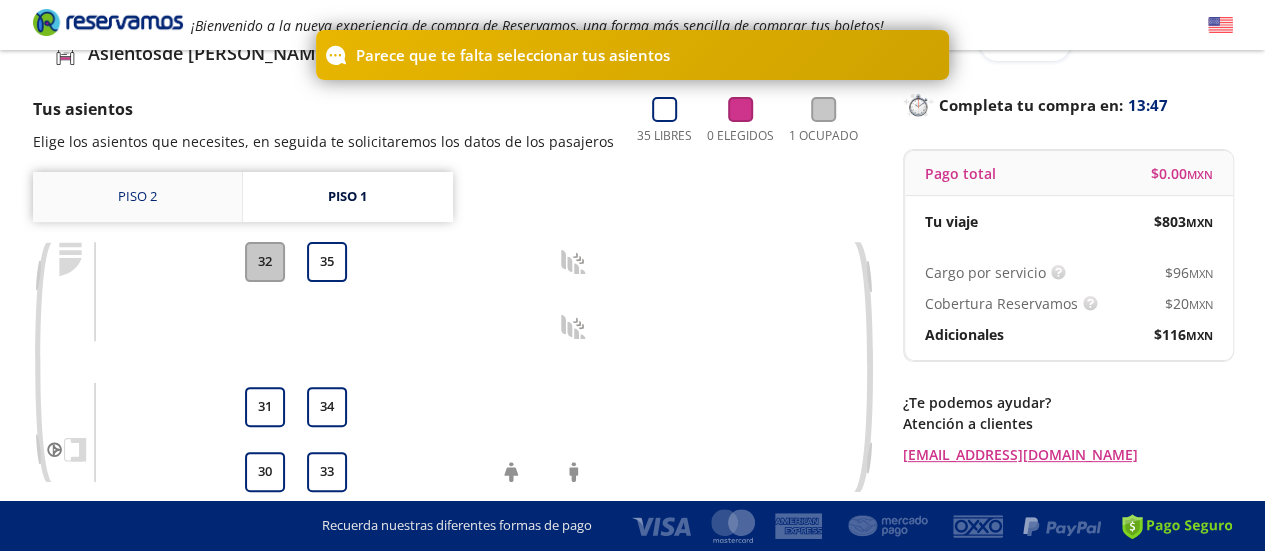 click on "Piso 2" at bounding box center [137, 197] 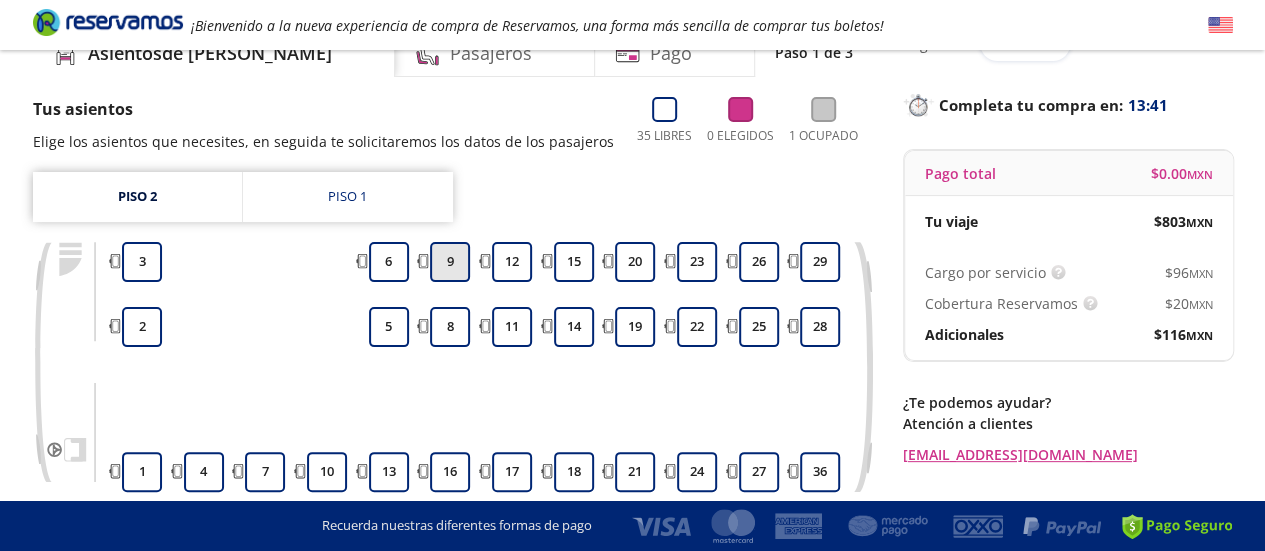 click on "9" at bounding box center [450, 262] 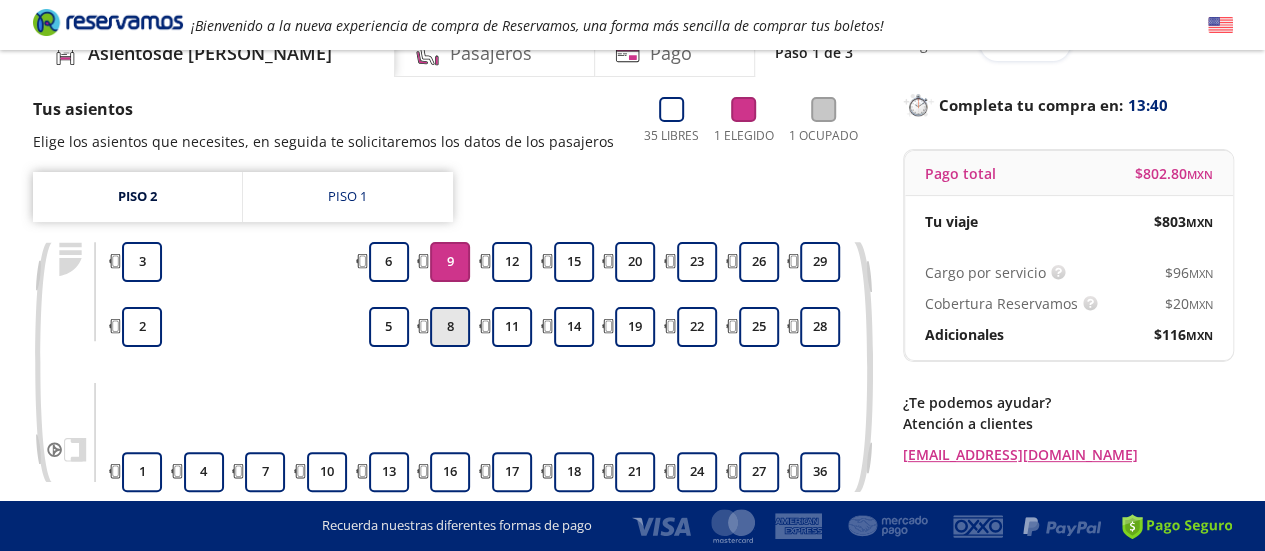 click on "8" at bounding box center (450, 327) 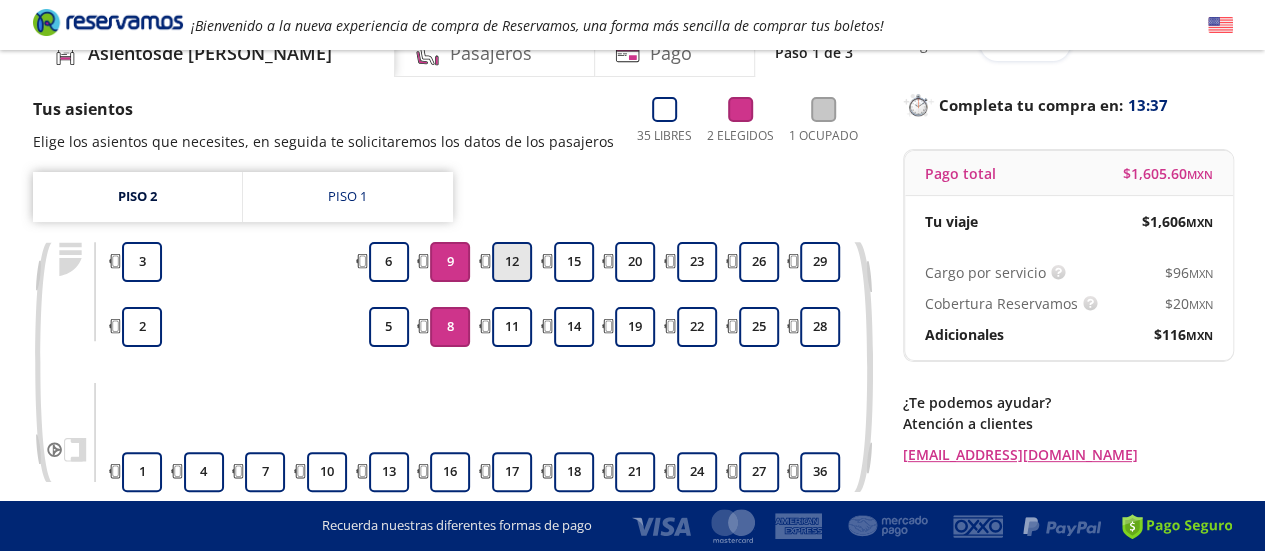 click on "12" at bounding box center [512, 262] 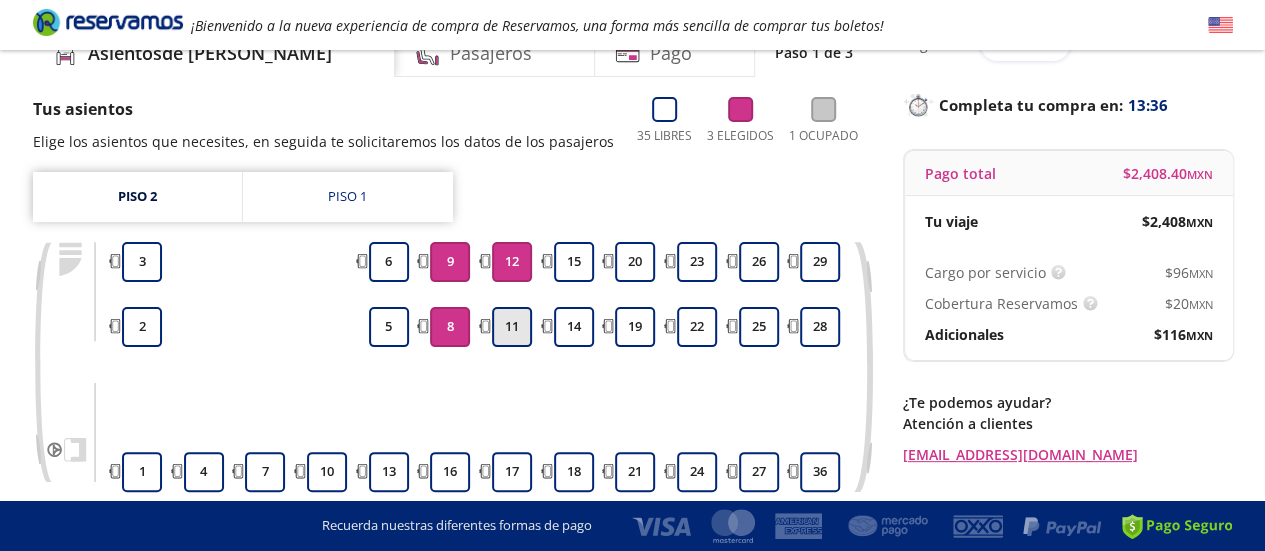 click on "11" at bounding box center [512, 327] 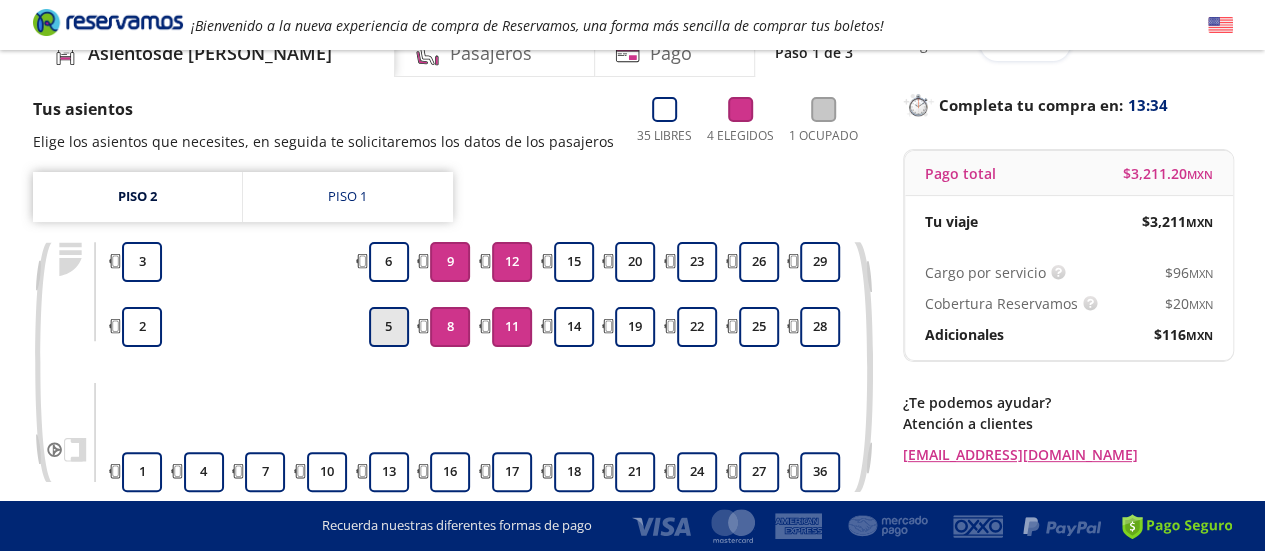 click on "5" at bounding box center [389, 327] 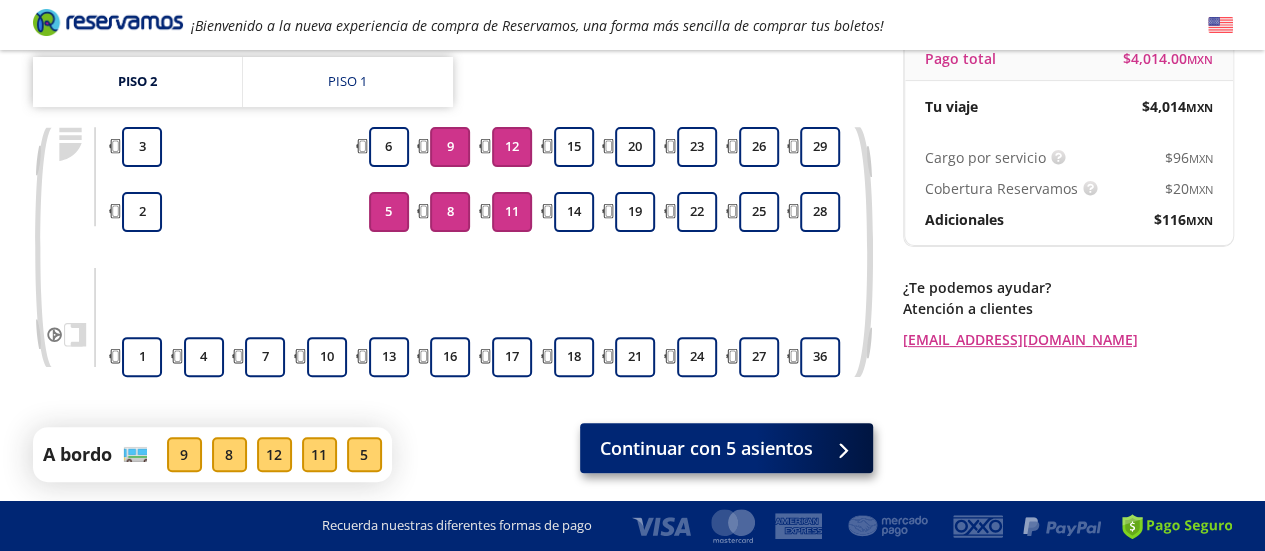 scroll, scrollTop: 286, scrollLeft: 0, axis: vertical 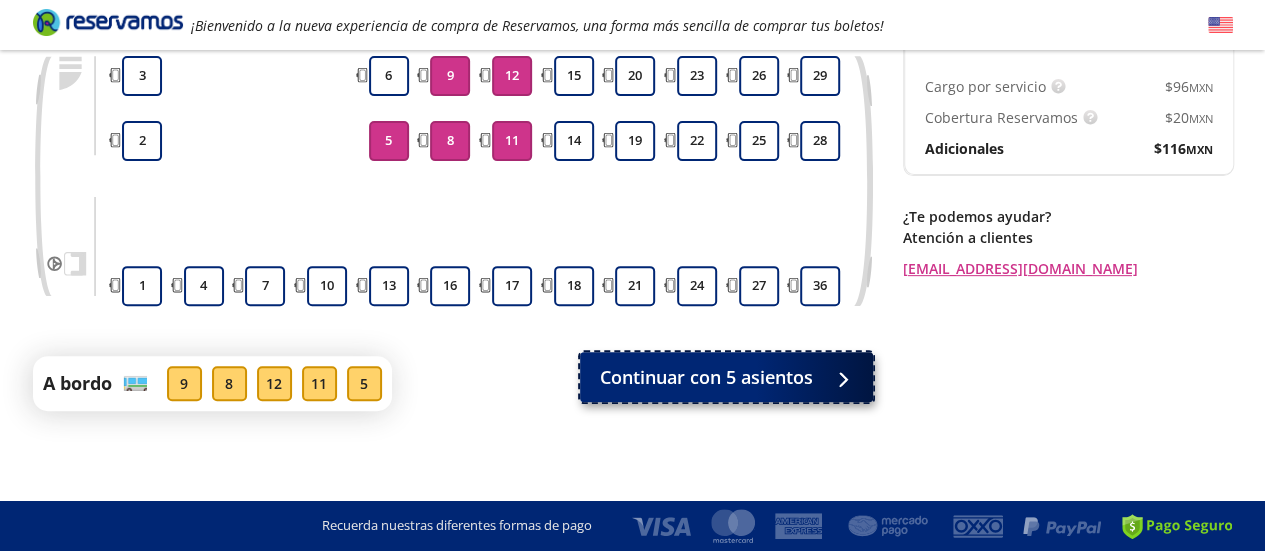 click on "Continuar con 5 asientos" at bounding box center [706, 377] 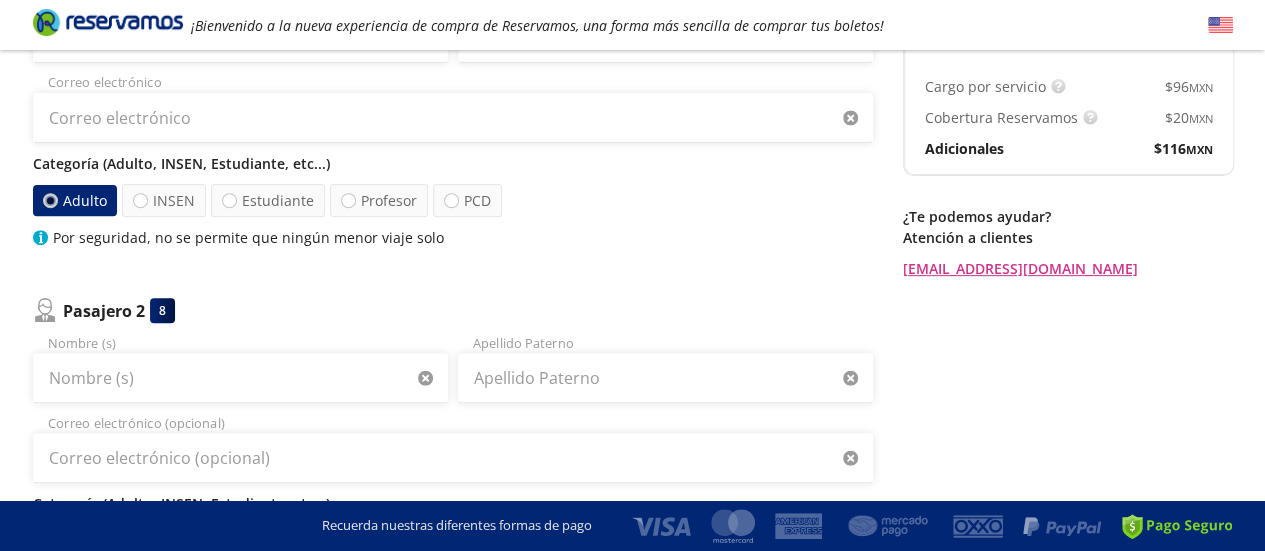 scroll, scrollTop: 0, scrollLeft: 0, axis: both 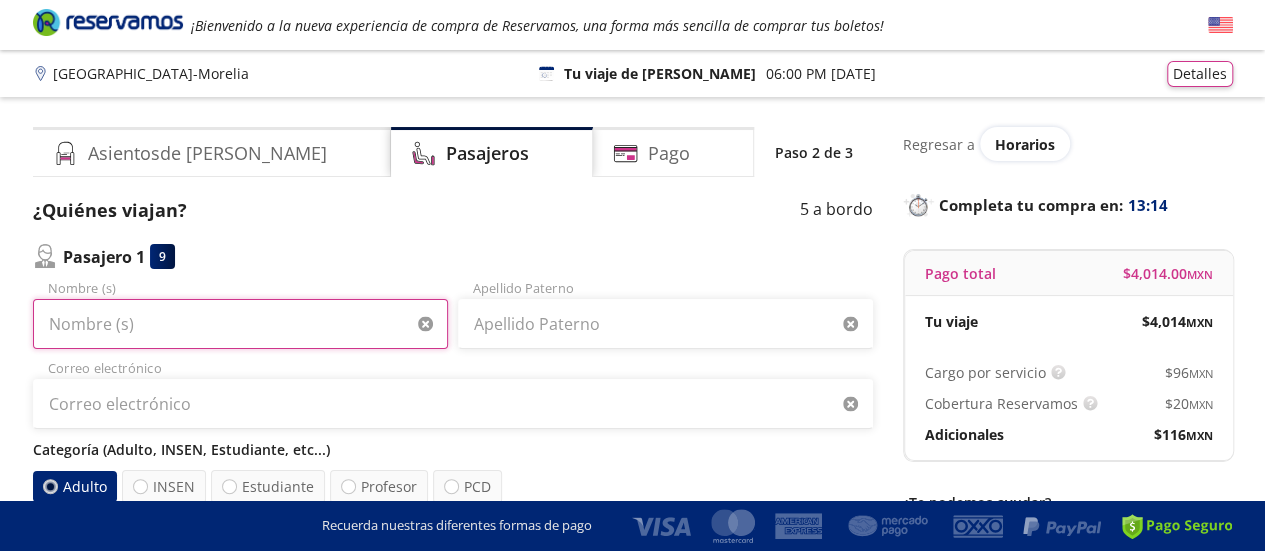 click on "Nombre (s)" at bounding box center [240, 324] 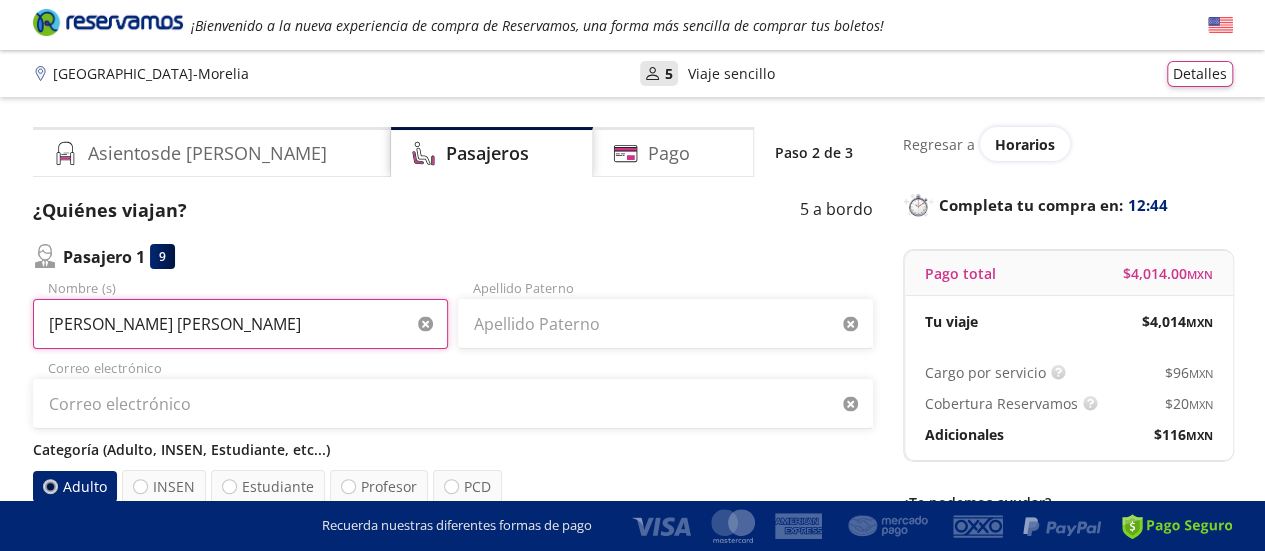 type on "Paula Andrea" 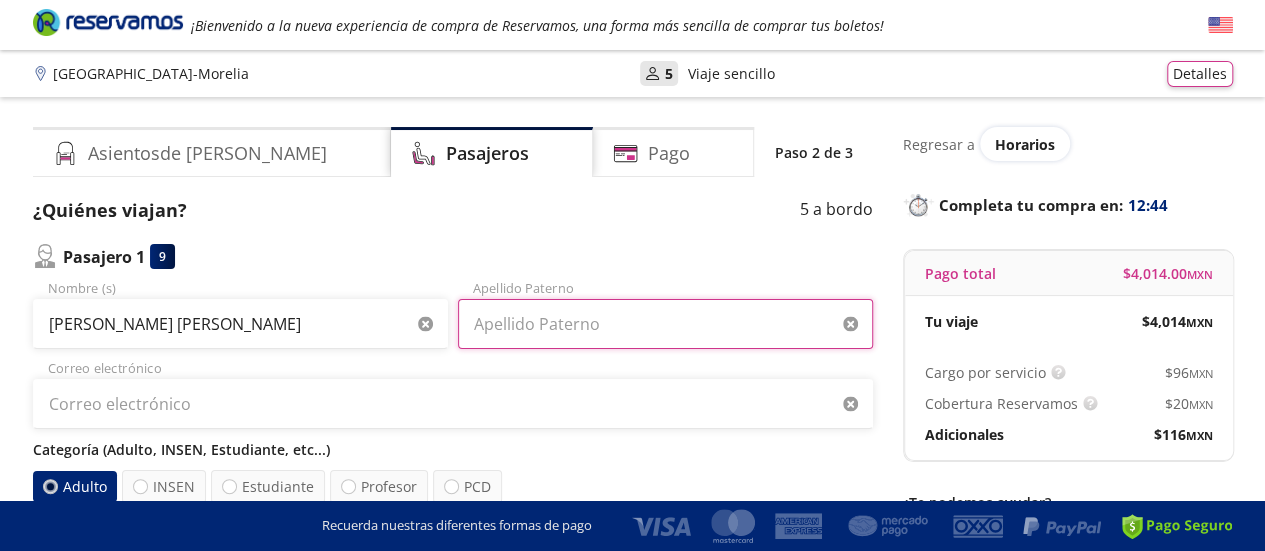 click on "Apellido Paterno" at bounding box center [665, 324] 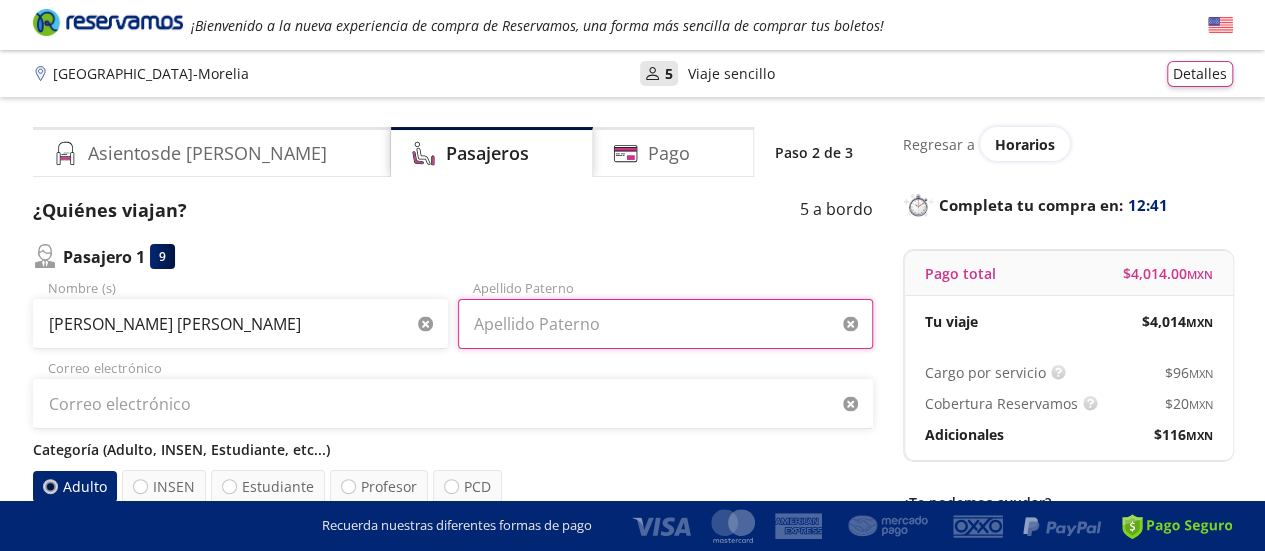 type on "X" 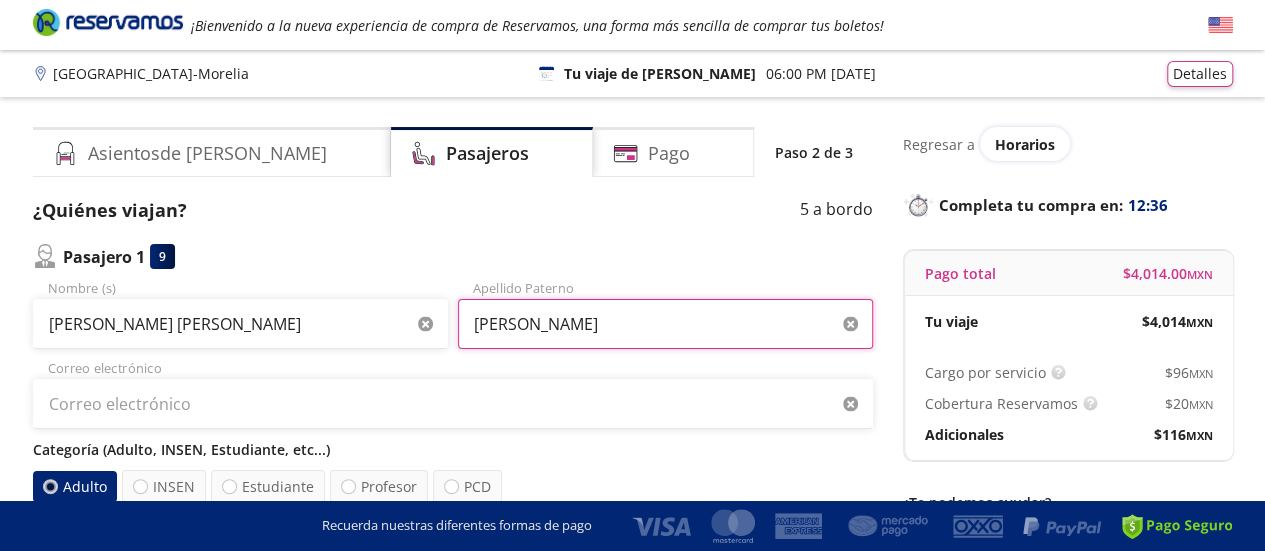 type on "Cardona" 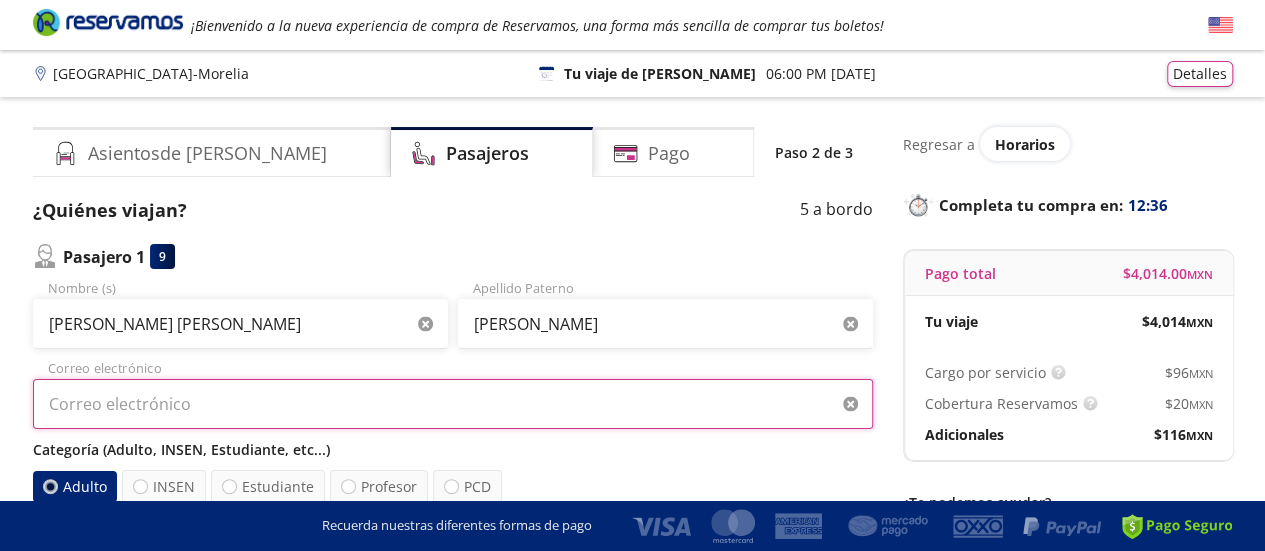 click on "Correo electrónico" at bounding box center [453, 404] 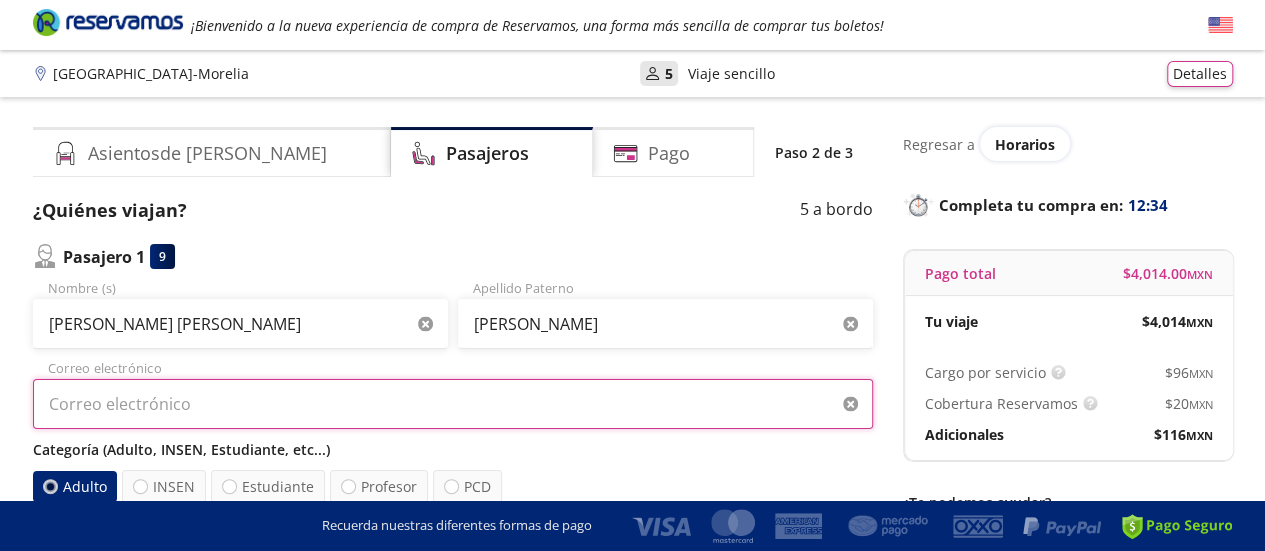 type on "[EMAIL_ADDRESS][DOMAIN_NAME]" 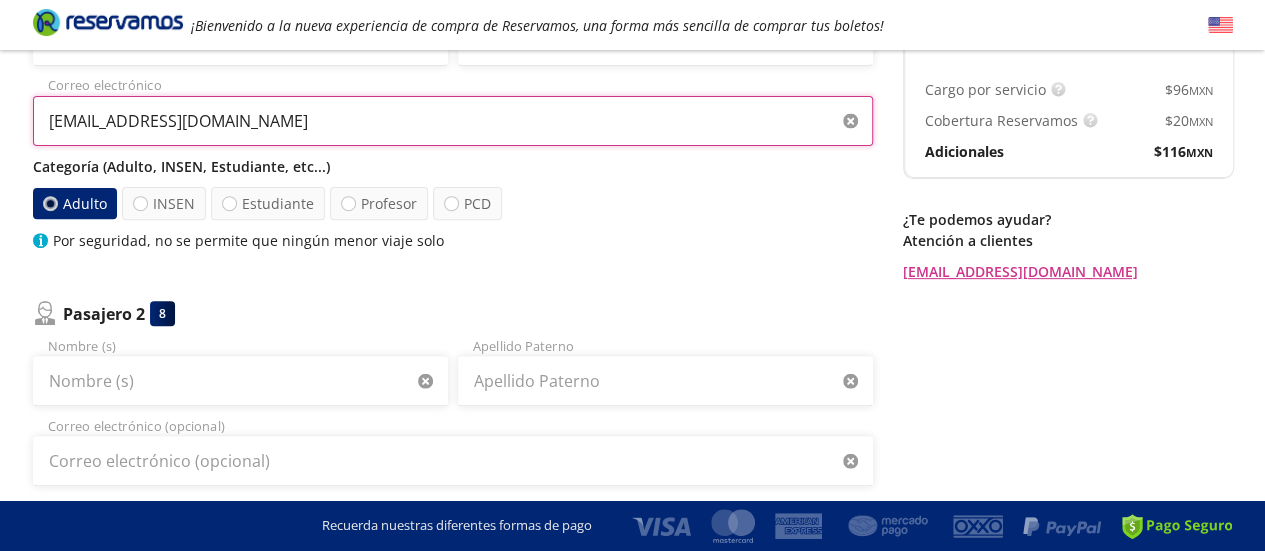 scroll, scrollTop: 400, scrollLeft: 0, axis: vertical 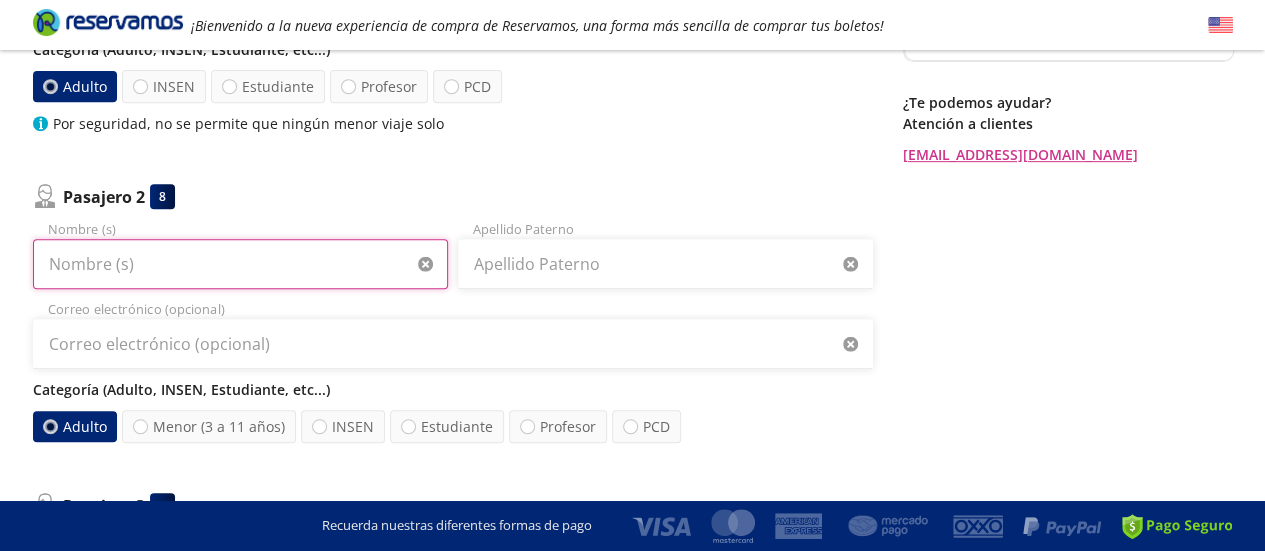 click on "Nombre (s)" at bounding box center (240, 264) 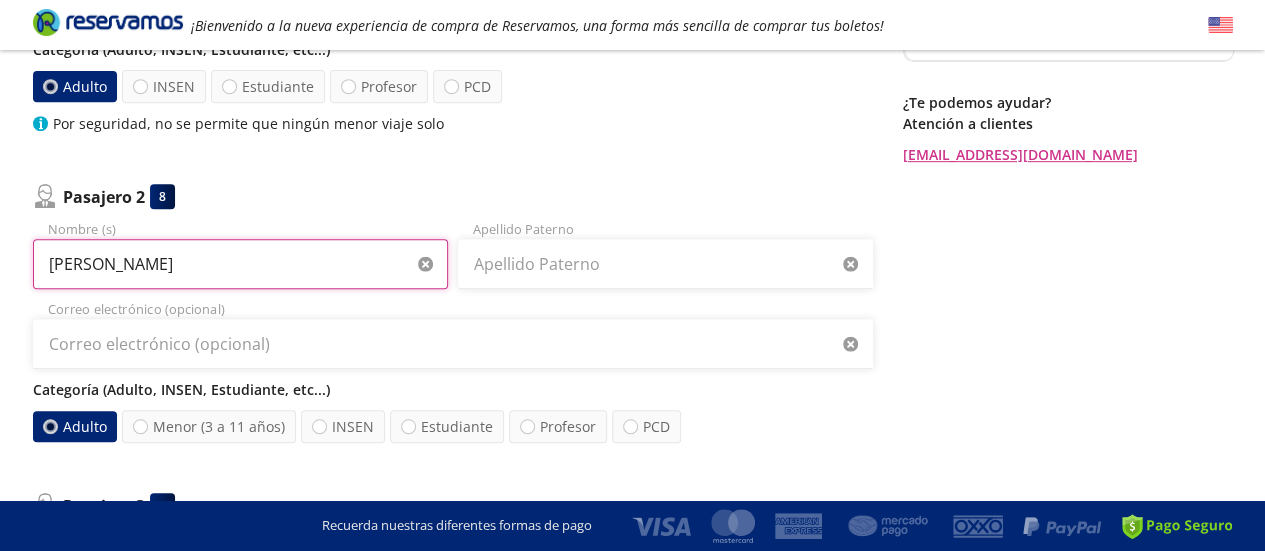 type on "Alejandra" 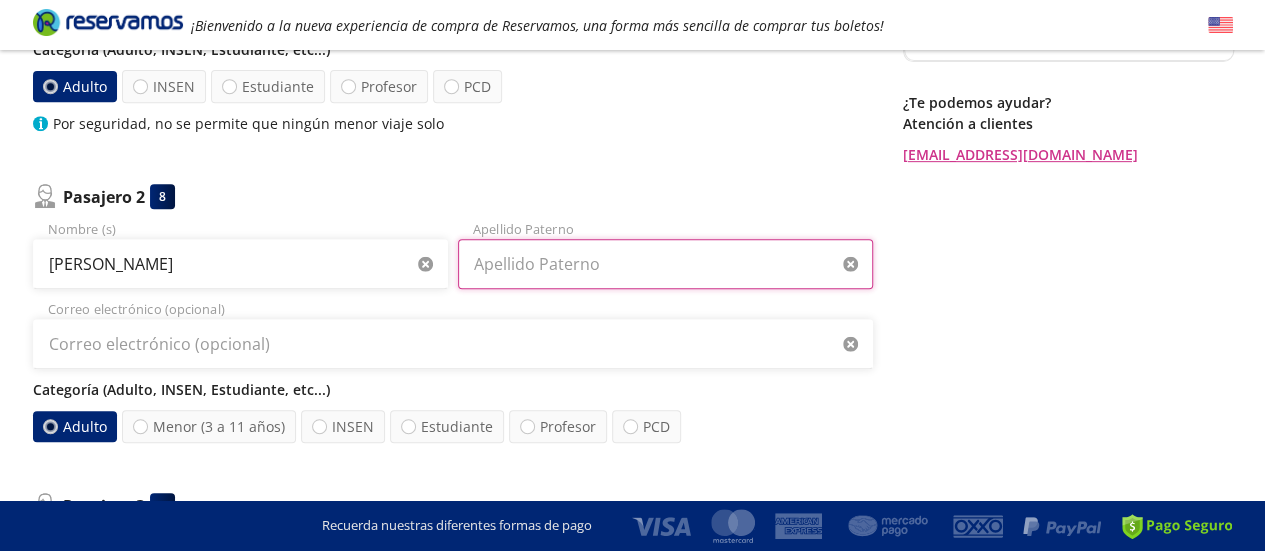 click on "Apellido Paterno" at bounding box center [665, 264] 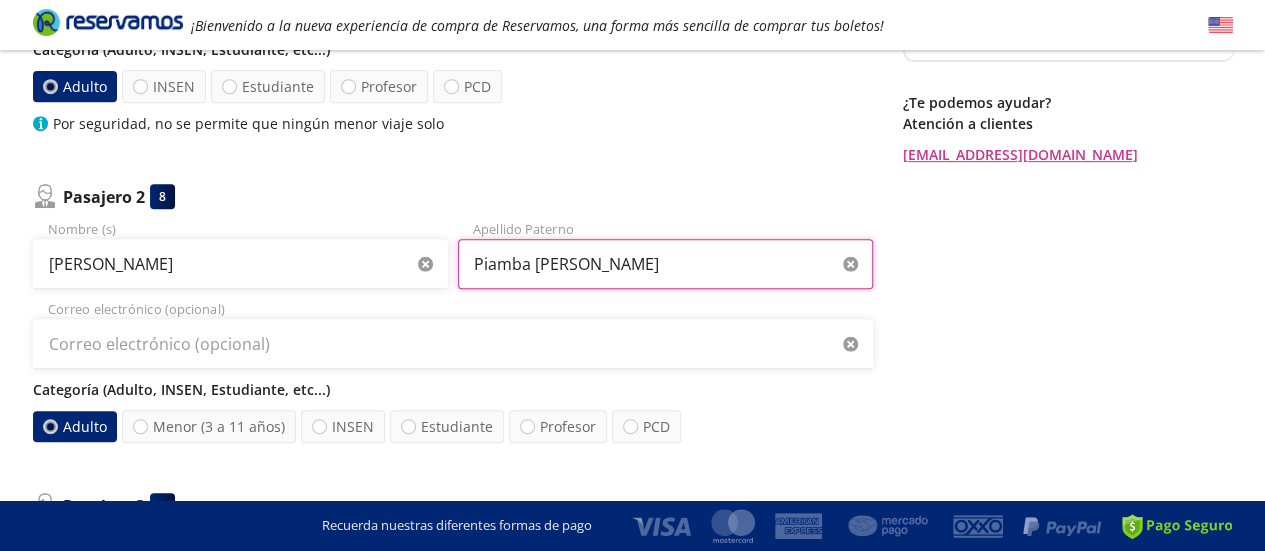 type on "Piamba Cardona" 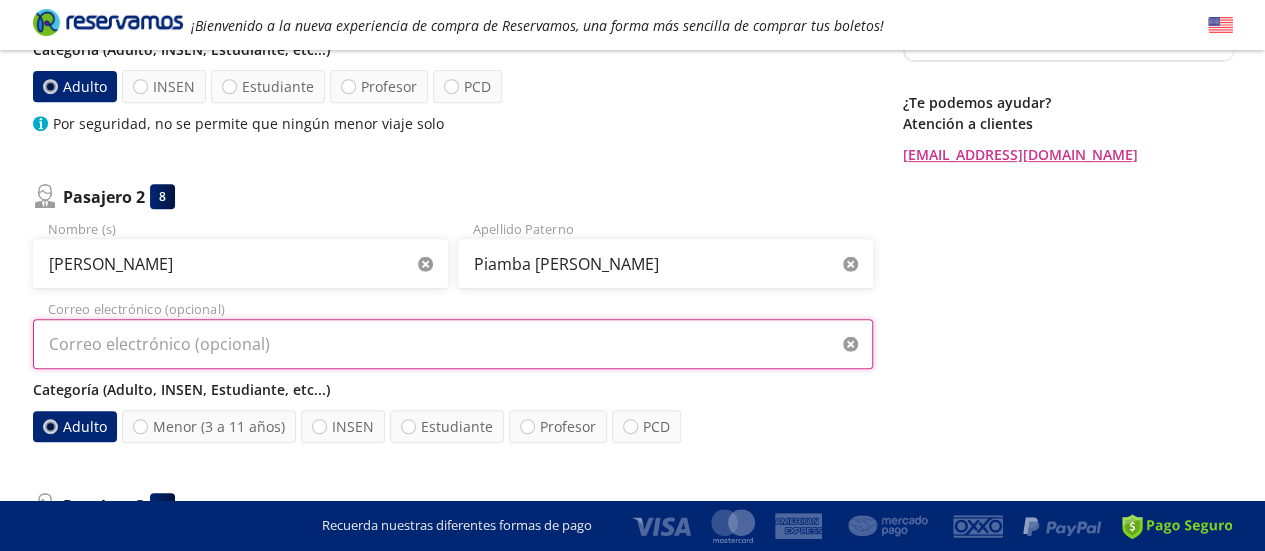 click on "Correo electrónico (opcional)" at bounding box center [453, 344] 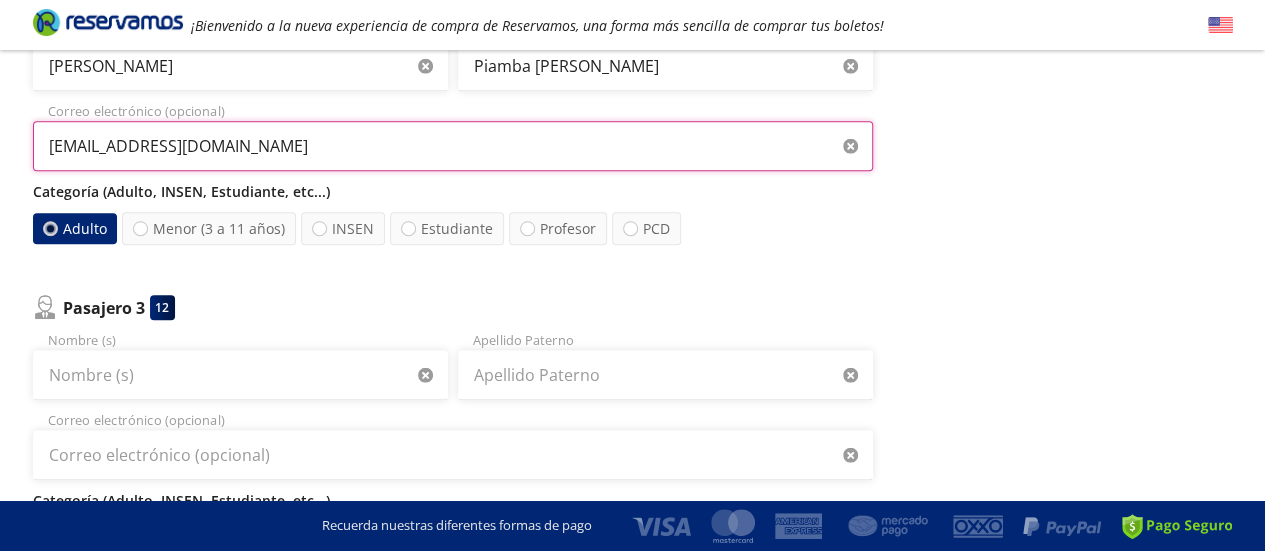 scroll, scrollTop: 600, scrollLeft: 0, axis: vertical 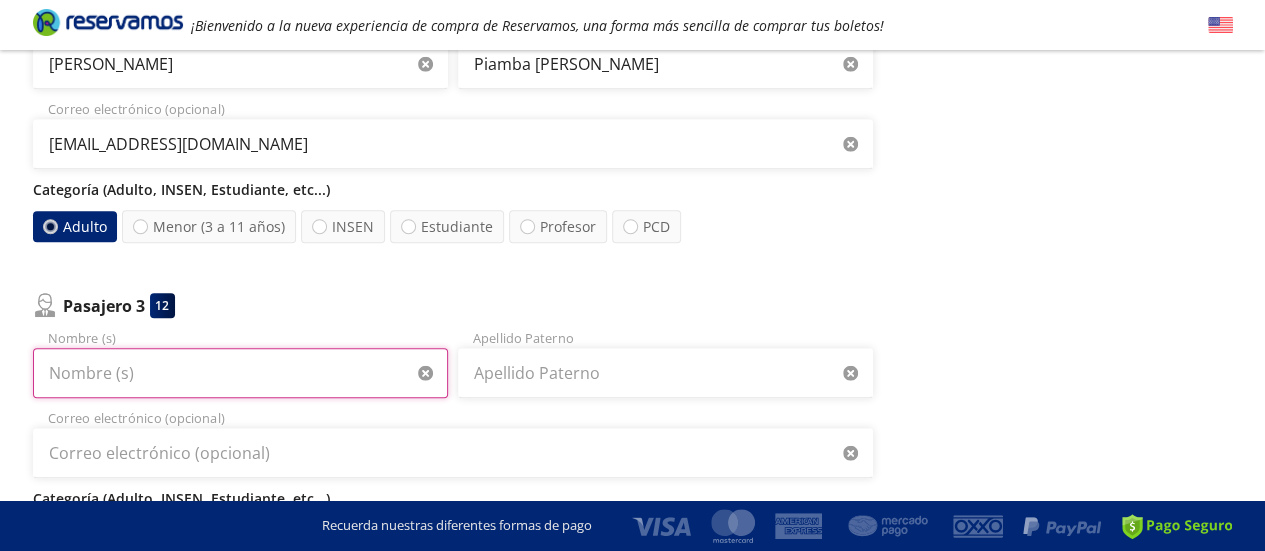 click on "Nombre (s)" at bounding box center (240, 373) 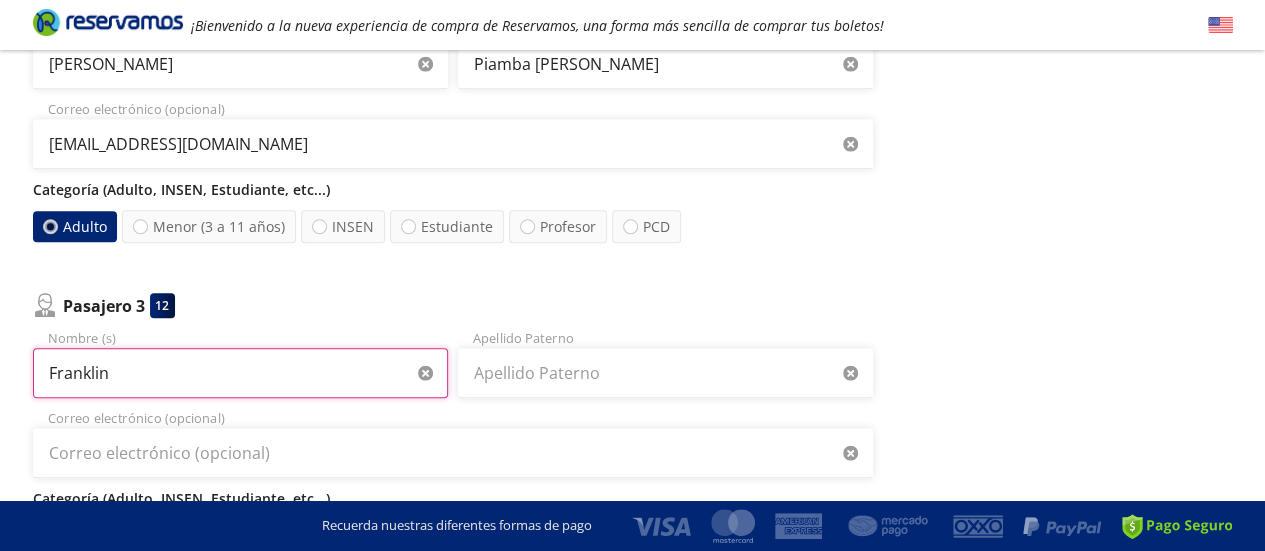 type on "Franklin" 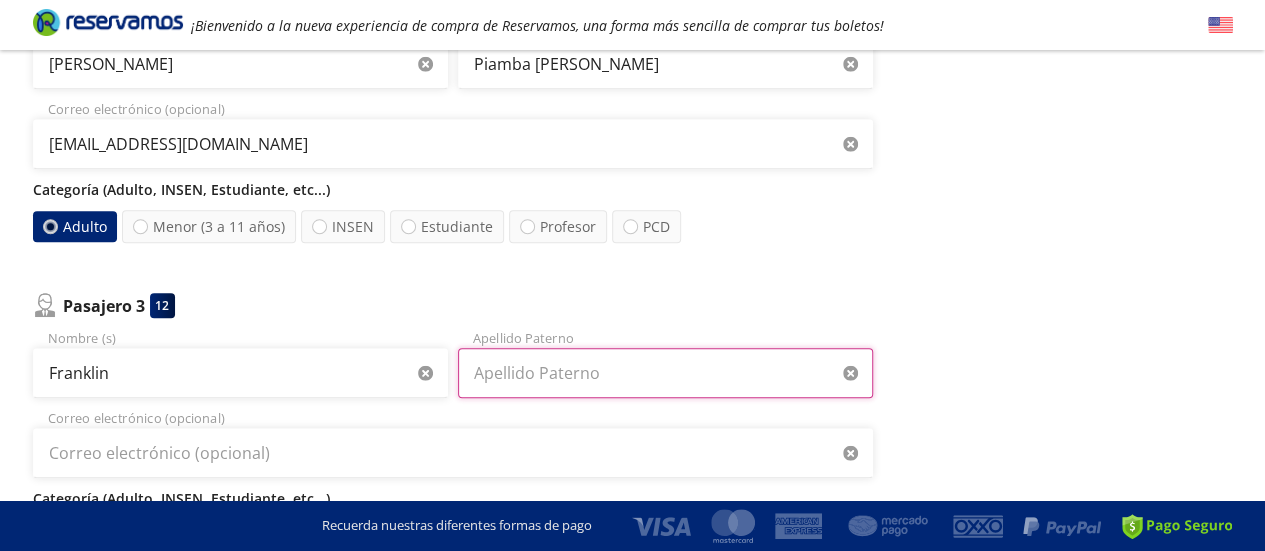 click on "Apellido Paterno" at bounding box center [665, 373] 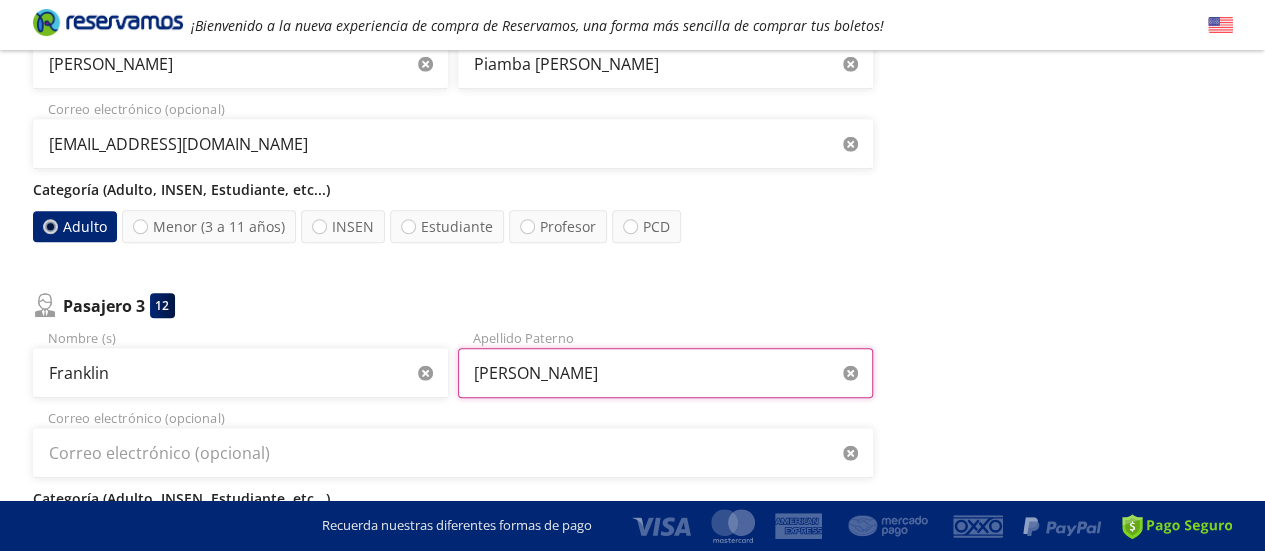 type on "Quintero Echeverry" 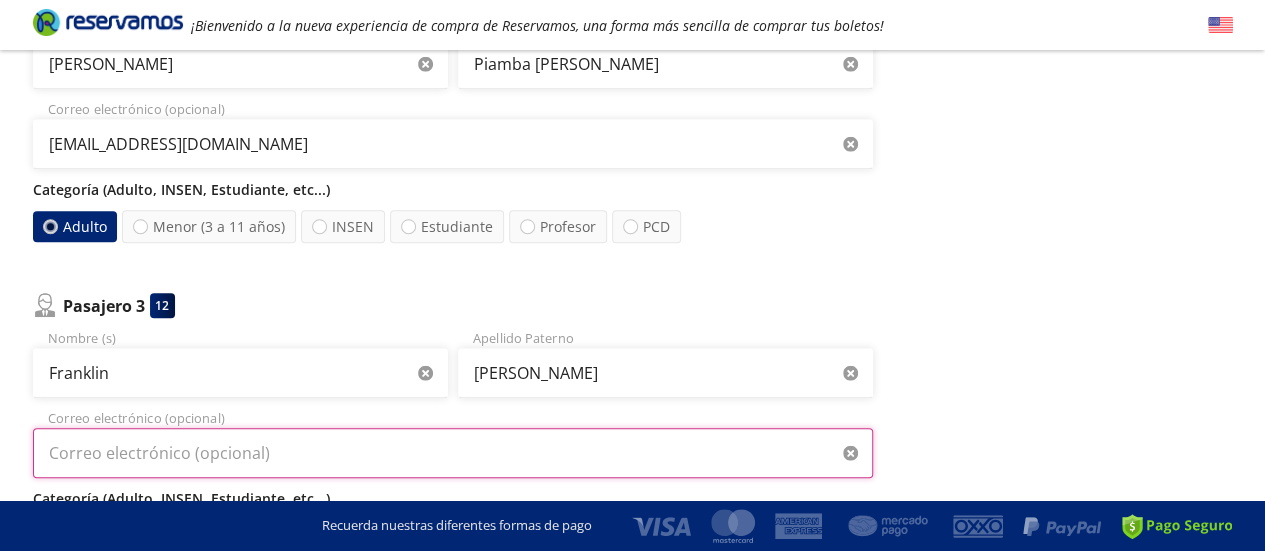 click on "Correo electrónico (opcional)" at bounding box center (453, 453) 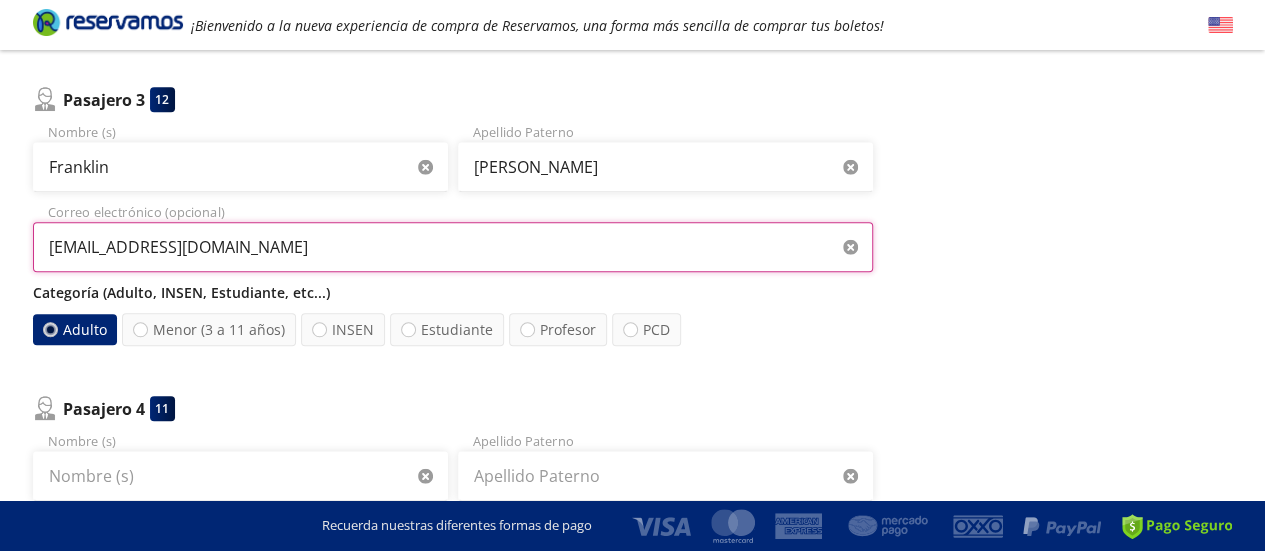 scroll, scrollTop: 900, scrollLeft: 0, axis: vertical 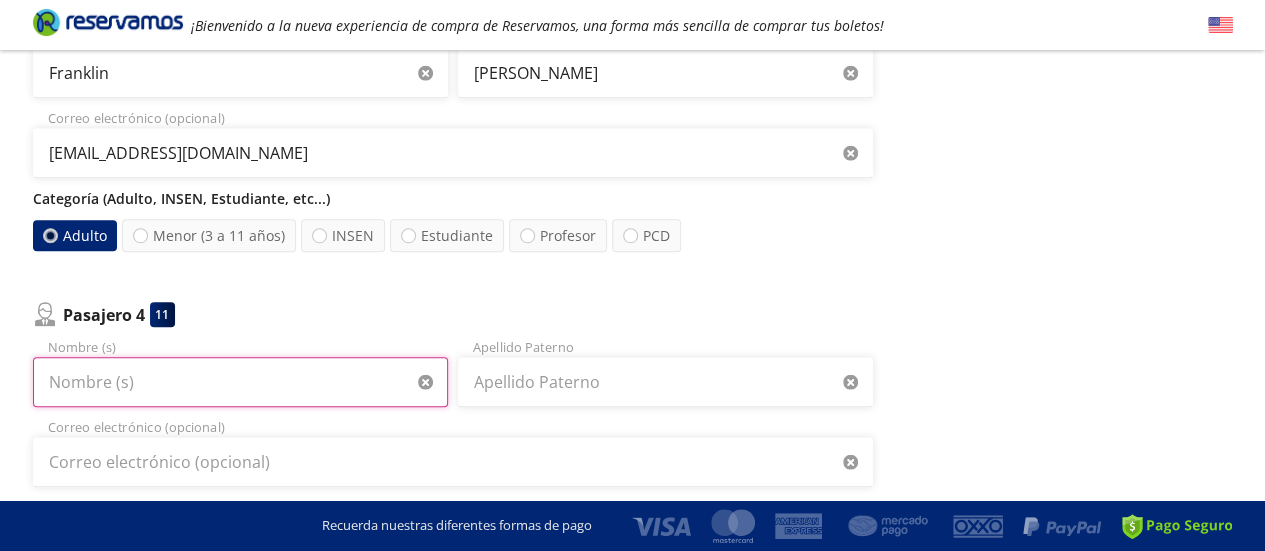 click on "Nombre (s)" at bounding box center (240, 382) 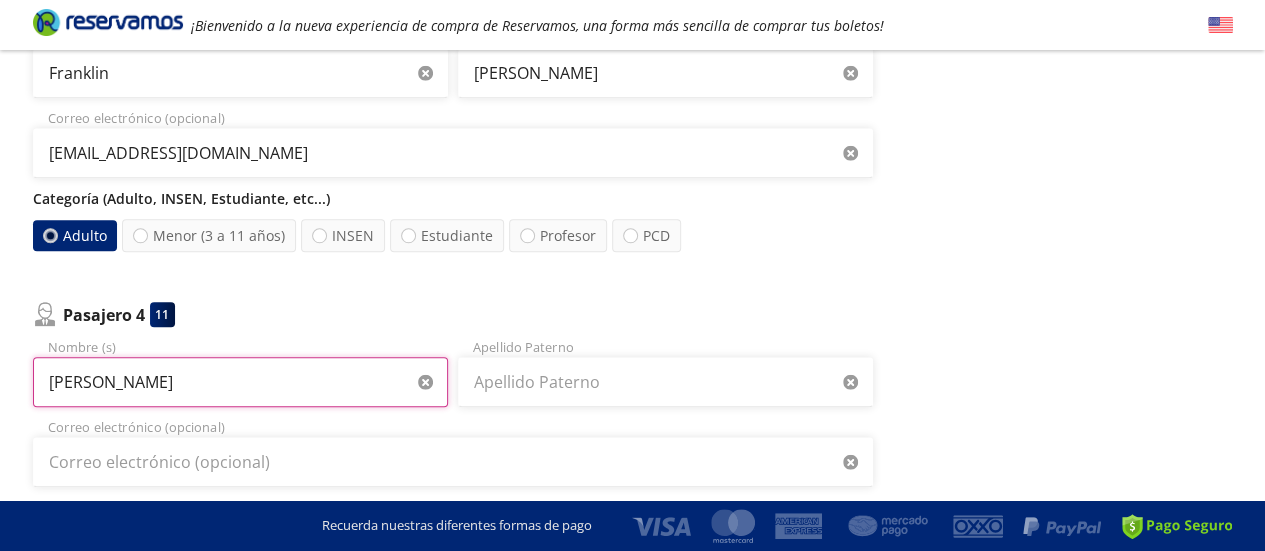 type on "Diana Patricia" 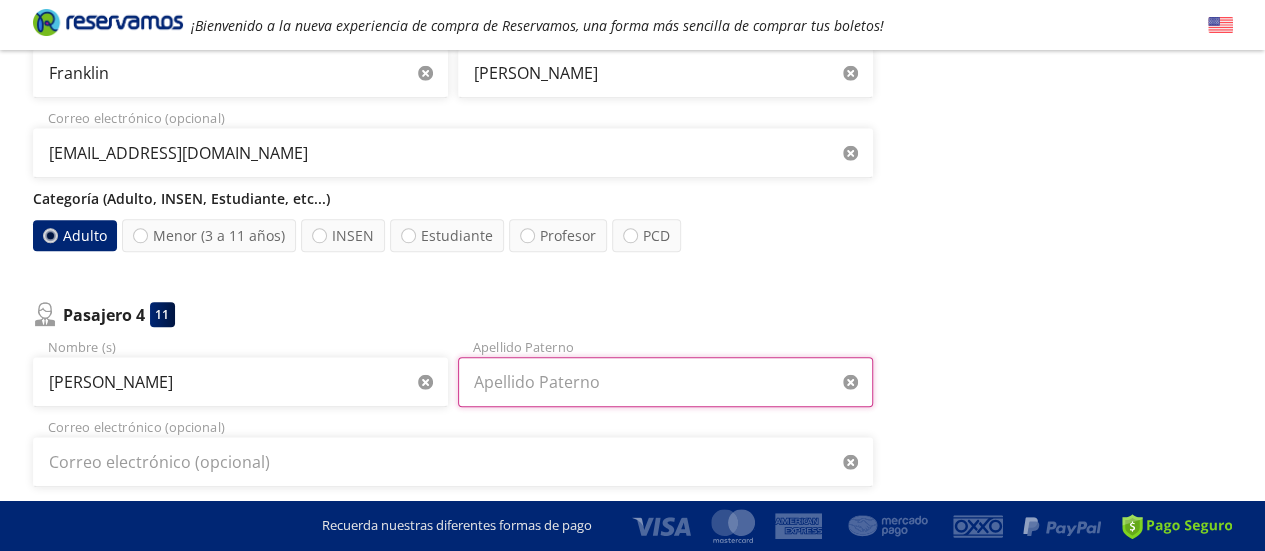 click on "Apellido Paterno" at bounding box center (665, 382) 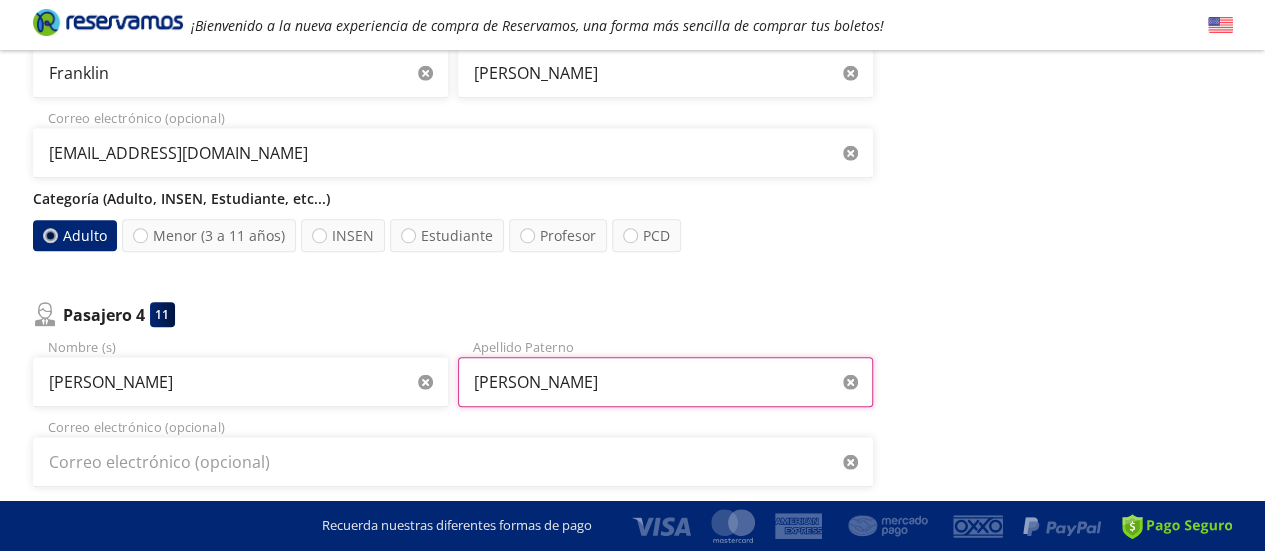 type on "Calderon" 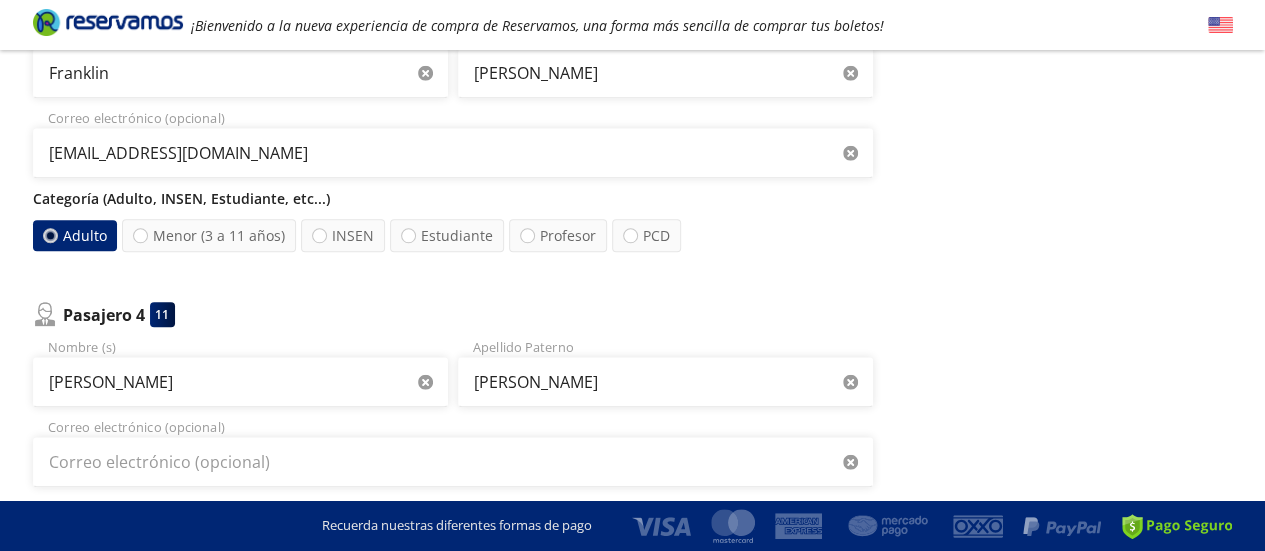 click on "Correo electrónico (opcional)" at bounding box center (453, 452) 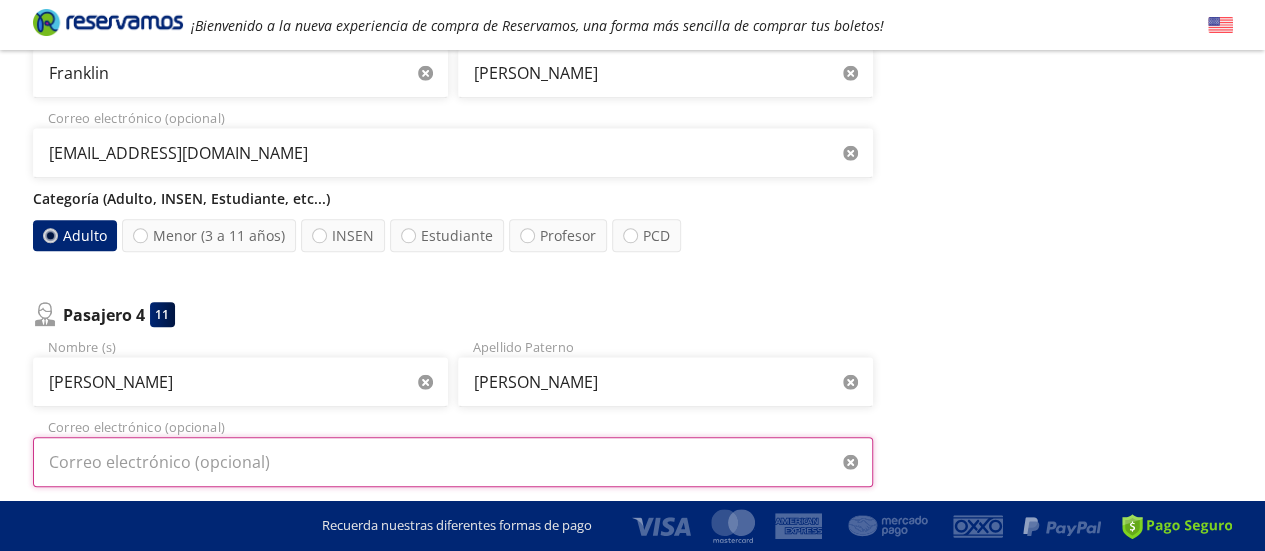 click on "Correo electrónico (opcional)" at bounding box center [453, 462] 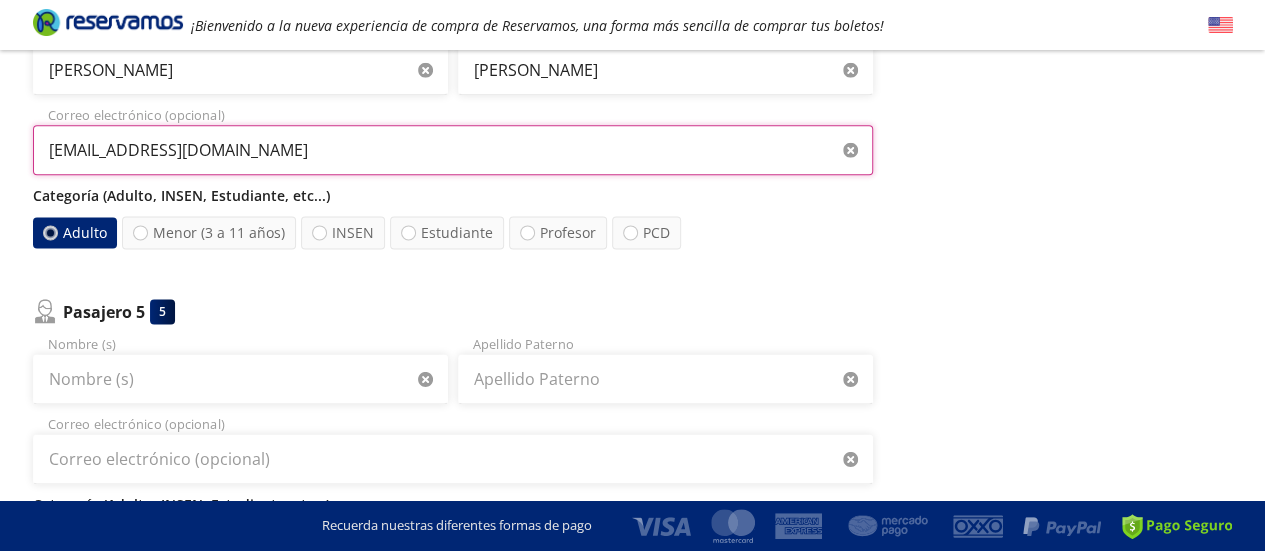 scroll, scrollTop: 1300, scrollLeft: 0, axis: vertical 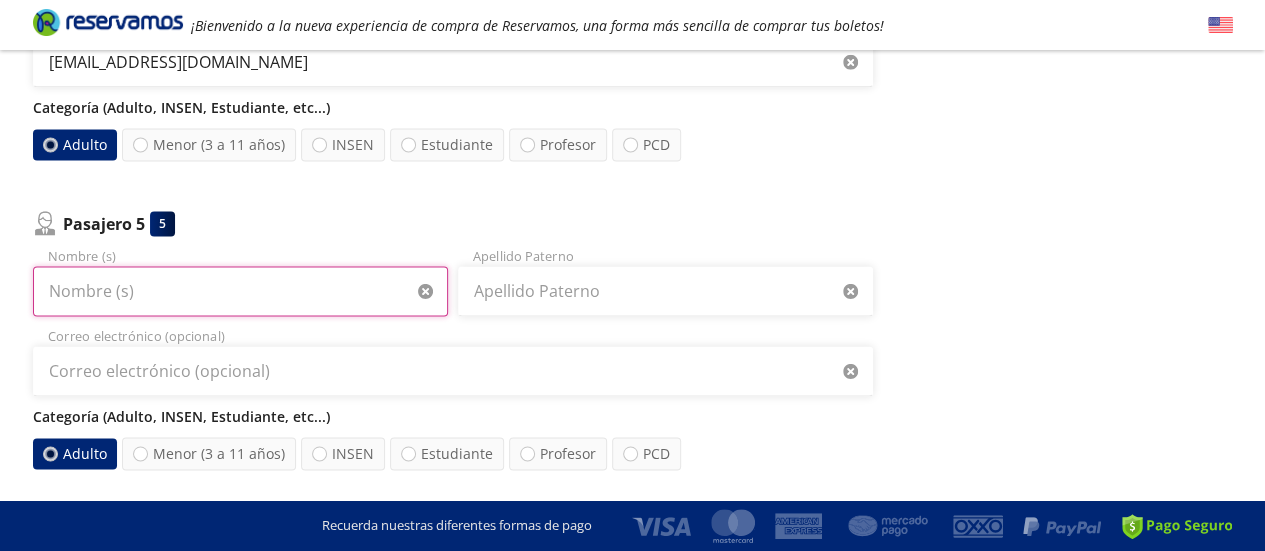 click on "Nombre (s)" at bounding box center (240, 291) 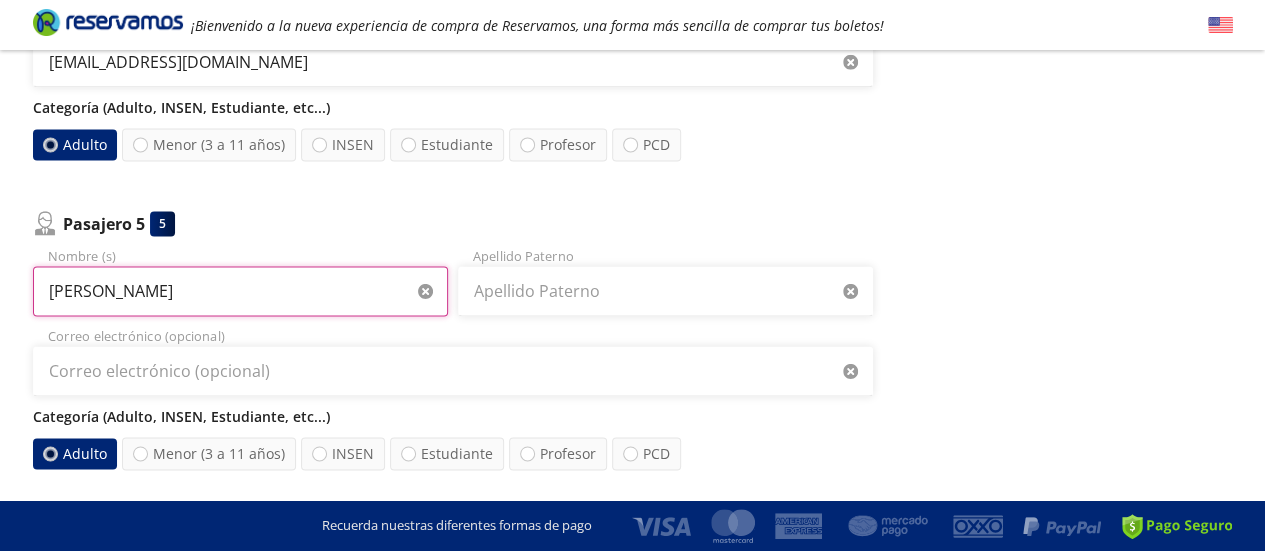 type on "Samantha" 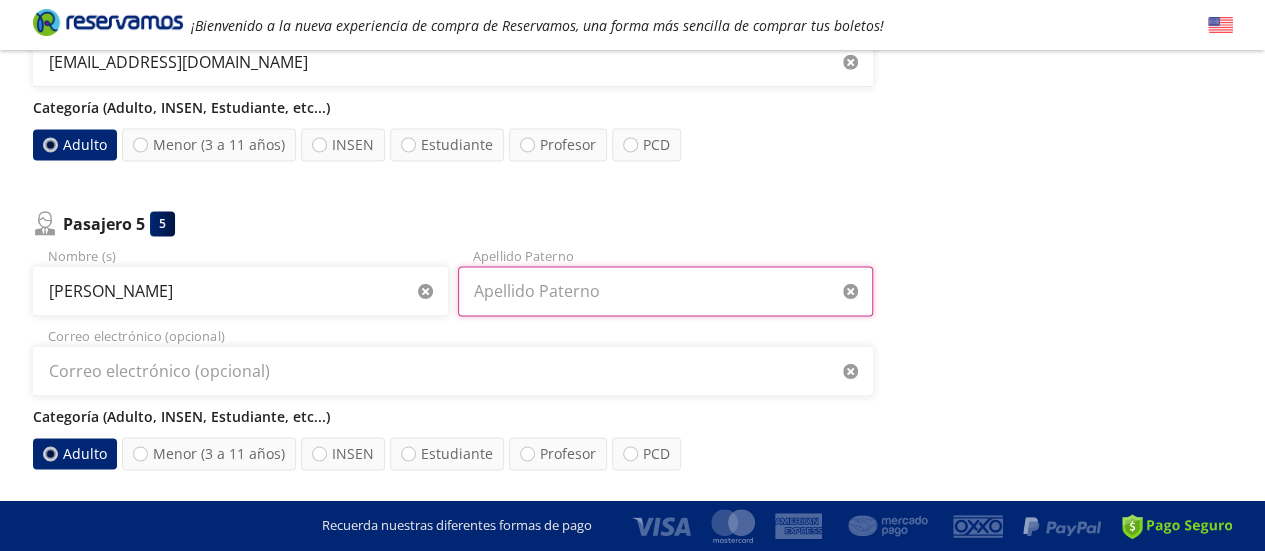 click on "Apellido Paterno" at bounding box center [665, 291] 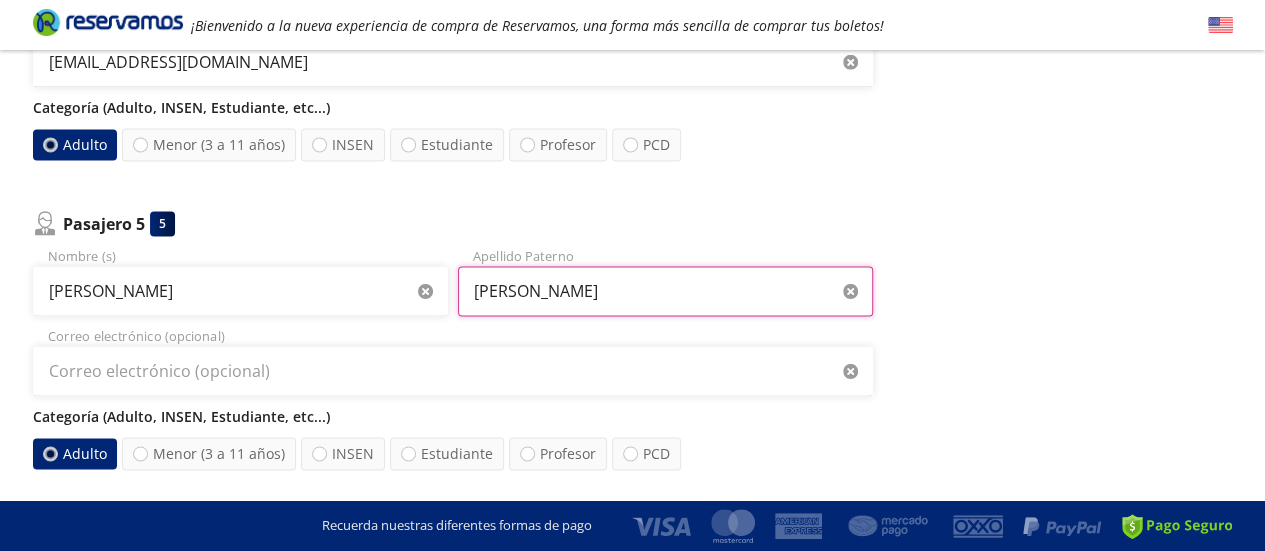 type on "Ardila" 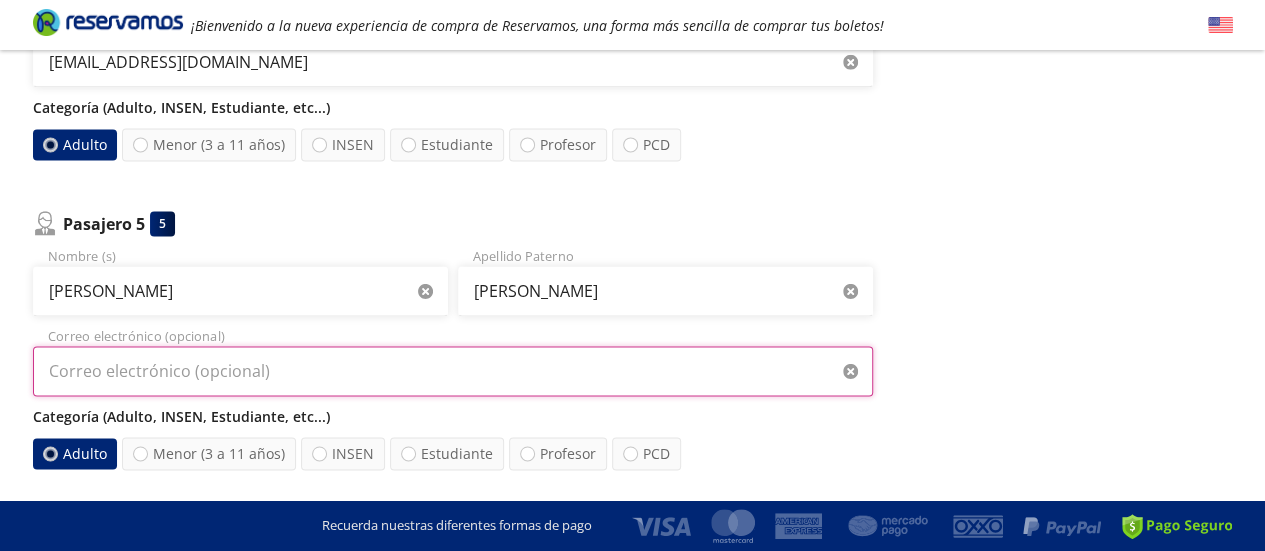 click on "Correo electrónico (opcional)" at bounding box center (453, 371) 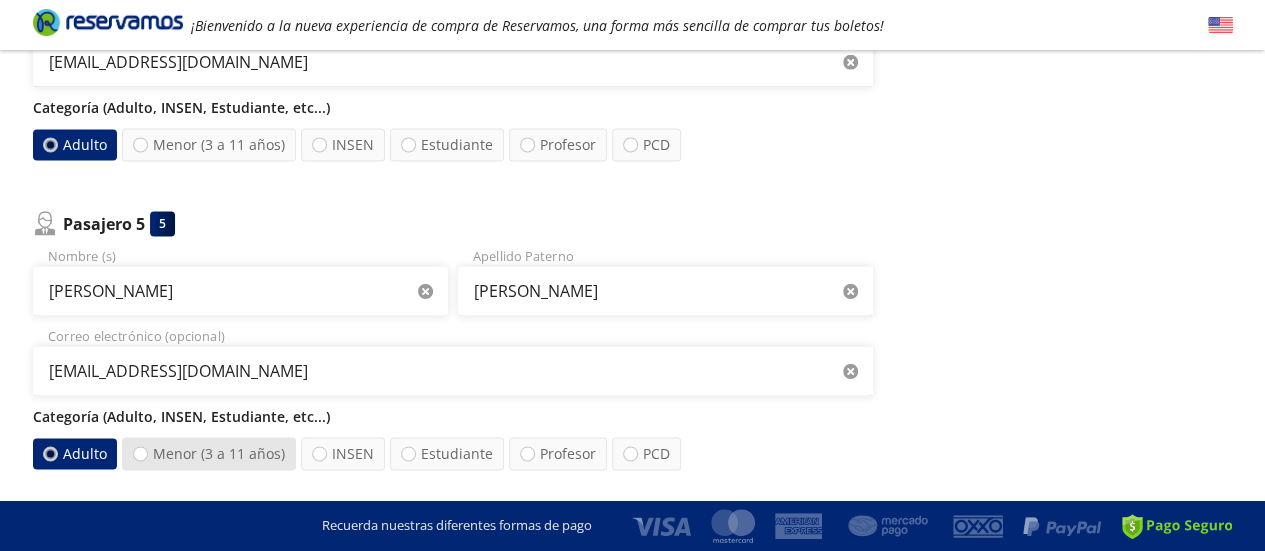 click on "Menor (3 a 11 años)" at bounding box center [209, 453] 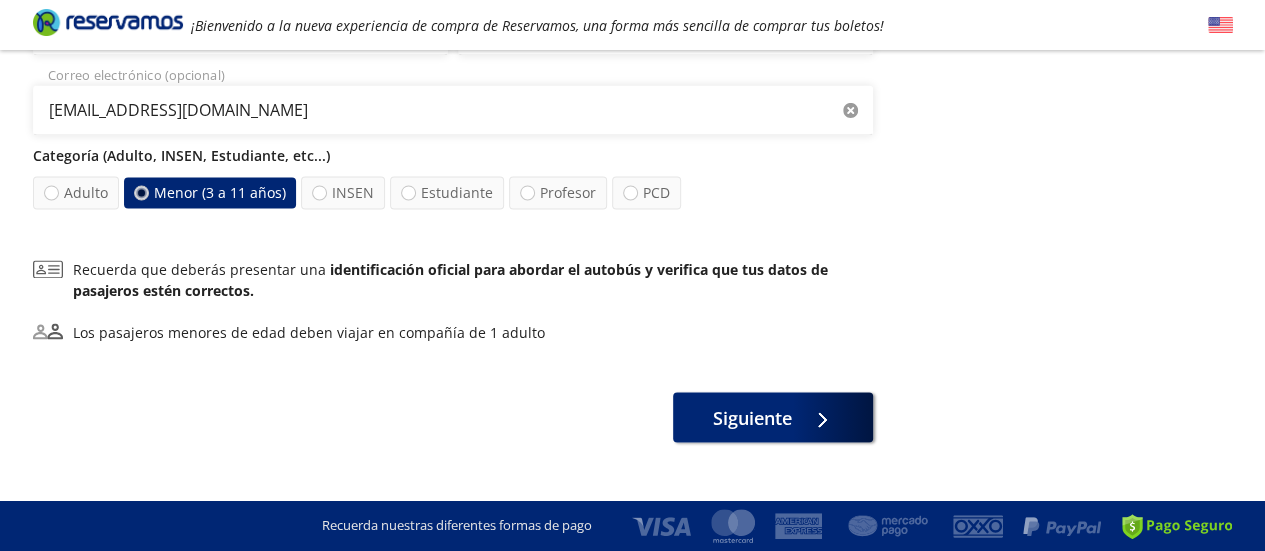 scroll, scrollTop: 1589, scrollLeft: 0, axis: vertical 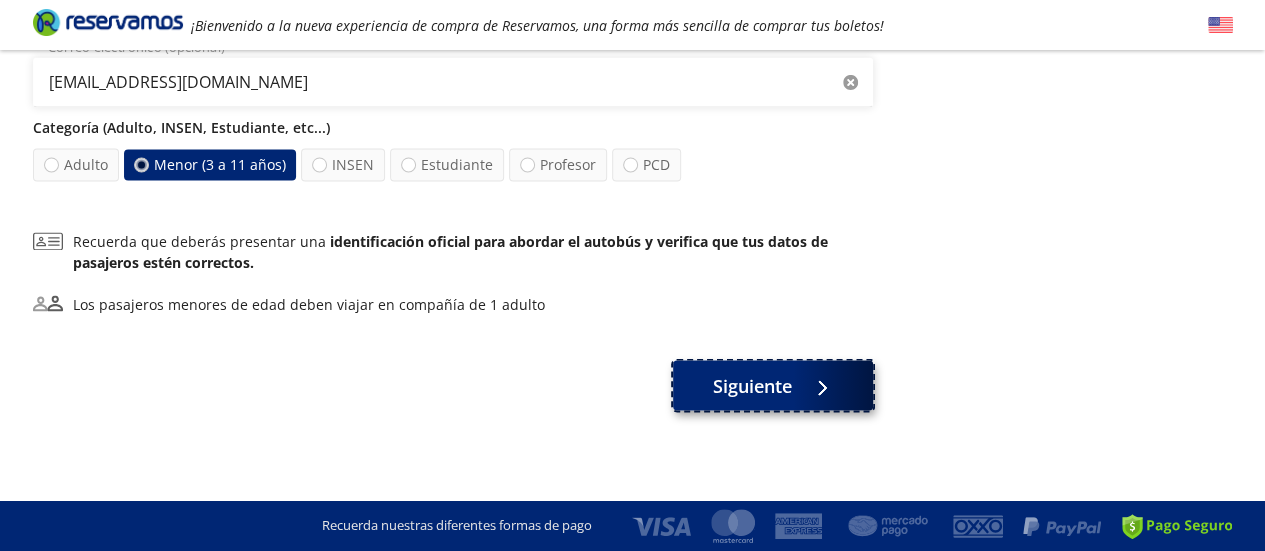 click on "Siguiente" at bounding box center (773, 385) 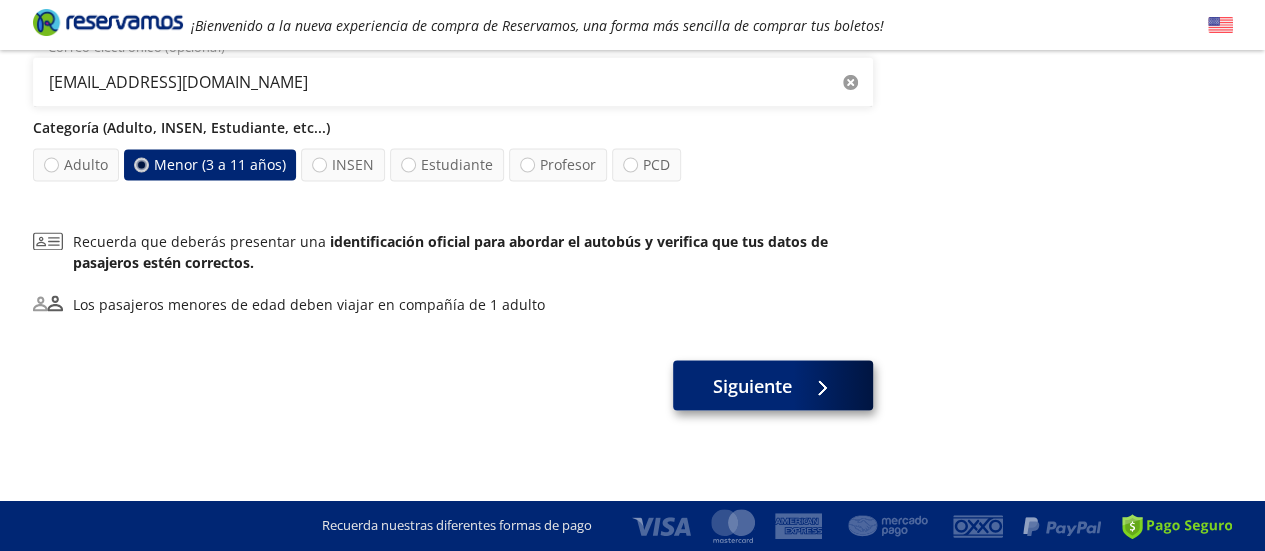 scroll, scrollTop: 0, scrollLeft: 0, axis: both 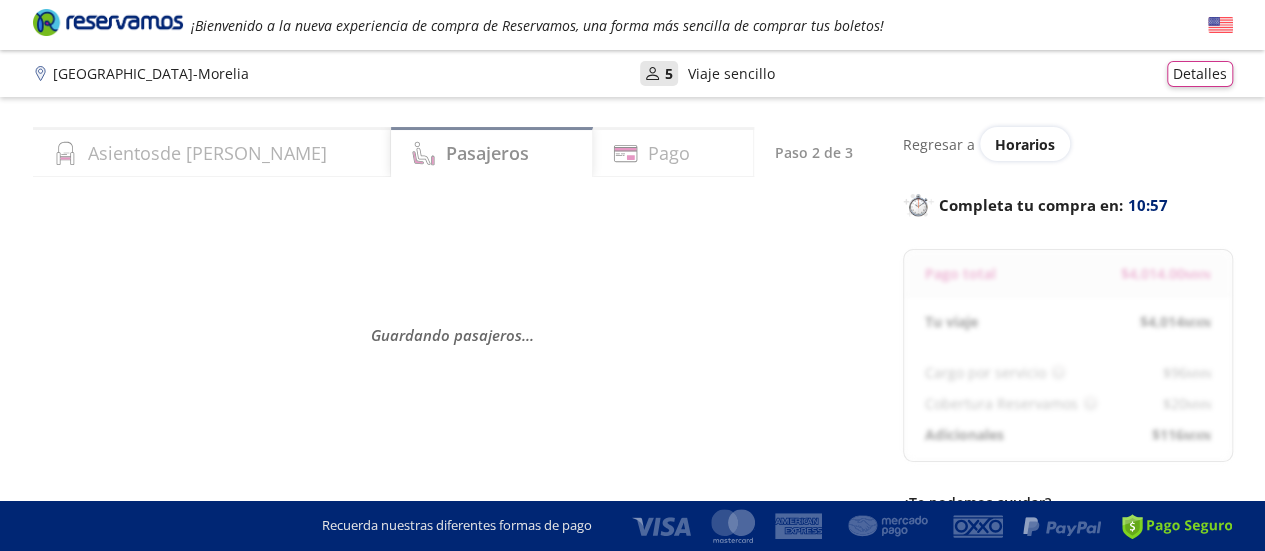 select on "MX" 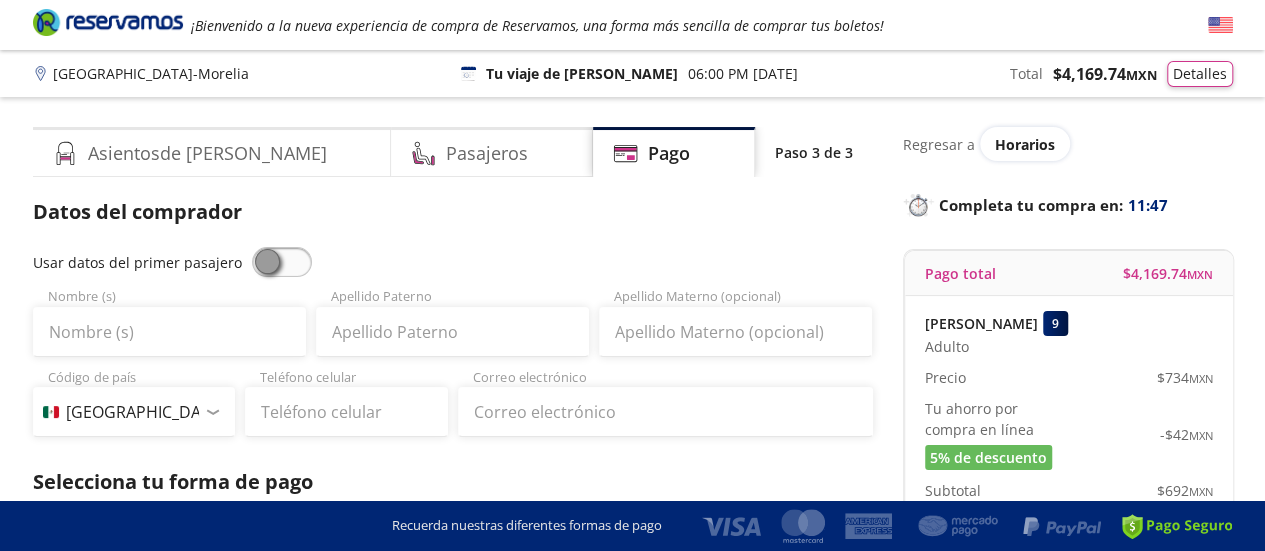 click at bounding box center (282, 262) 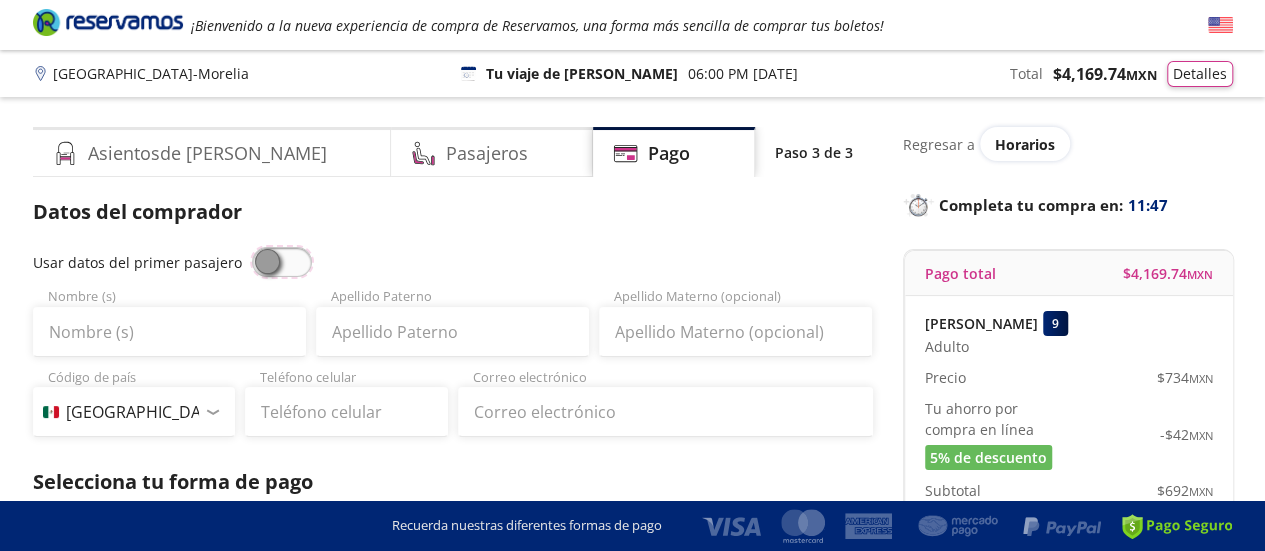 click at bounding box center (252, 247) 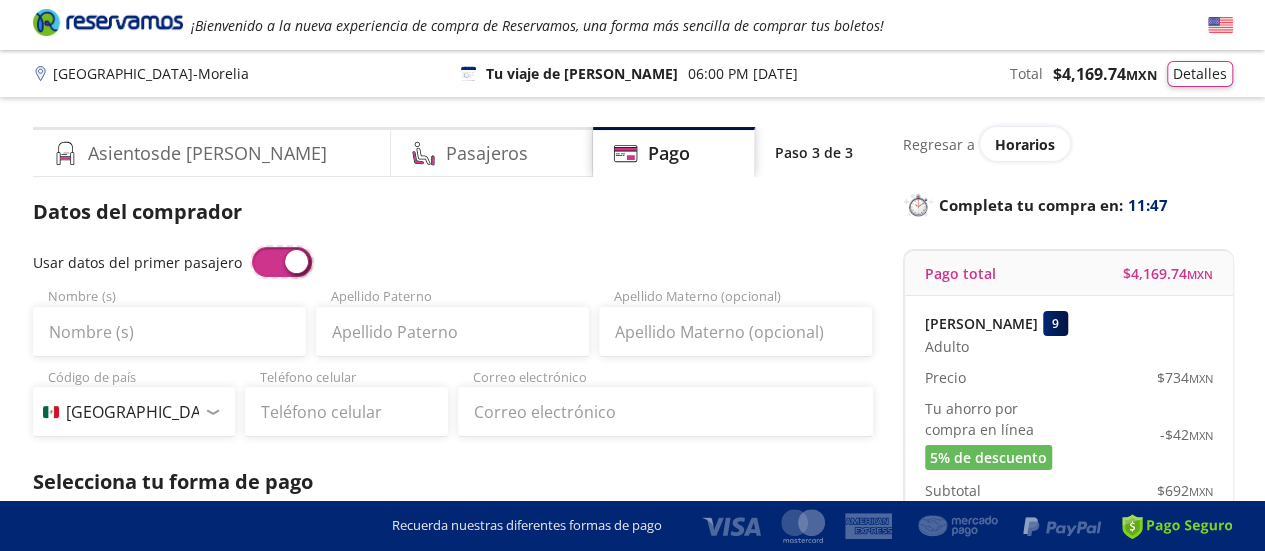 type on "Paula Andrea" 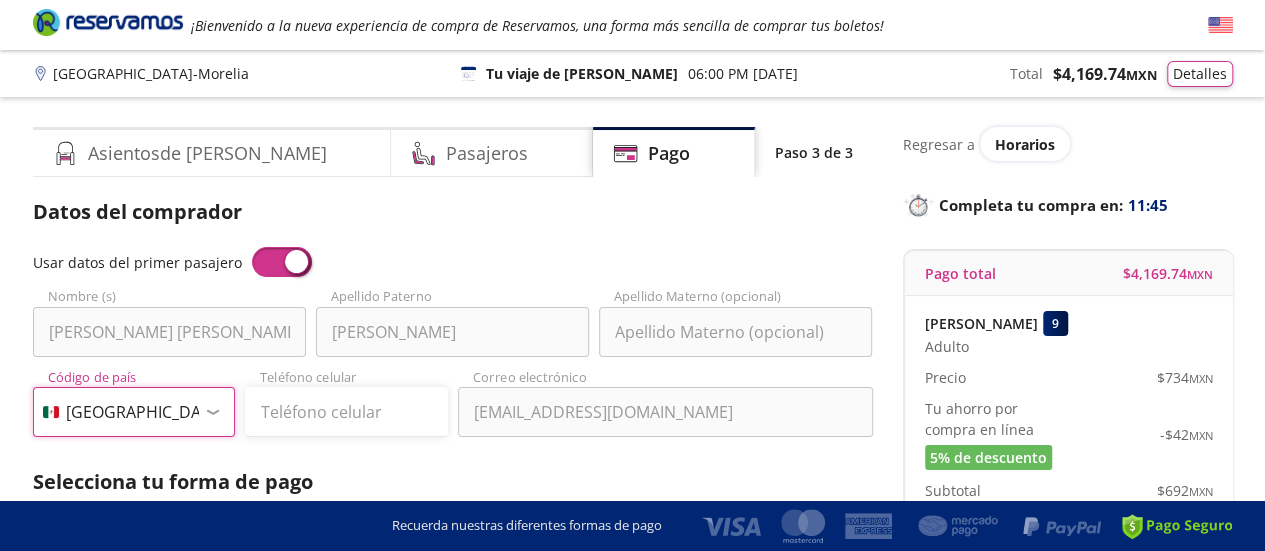 click on "Código de país Estados Unidos +1 México +52 Colombia +57 Brasil +55 Afganistán +93 Albania +355 Alemania +49 Andorra +376 Angola +244 Anguila +1 Antigua y Barbuda +1 Arabia Saudita +966 Argelia +213 Argentina +54 Armenia +374 Aruba +297 Australia +61 Austria +43 Azerbaiyán +994 Bahamas +1 Bangladés +880 Barbados +1 Baréin +973 Bélgica +32 Belice +501 Benín +229 Bermudas +1 Bielorrusia +375 Birmania +95 Bolivia +591 Bosnia y Herzegovina +387 Botsuana +267 Brunéi +673 Bulgaria +359 Burkina Faso +226 Burundi +257 Bután +975 Cabo Verde +238 Camboya +855 Camerún +237 Canadá +1 Caribe Neerlandés +599 Chad +235 Chile +56 China +86 Chipre +357 Comoras +269 Congo +243 Congo +242 Corea del Norte +850 Corea del Sur +82 Costa de Marfil +225 Costa Rica +506 Croacia +385 Cuba +53 Curaçao +599 Dinamarca +45 Dominica +1 Ecuador +593 Egipto +20 El Salvador +503 Emiratos Árabes Unidos +971 Eritrea +291 Eslovaquia +421 Eslovenia +386 España +34 Estonia +372 Etiopía +251 Federación Rusa +7 Fiji +679 Ghana +233" at bounding box center [134, 412] 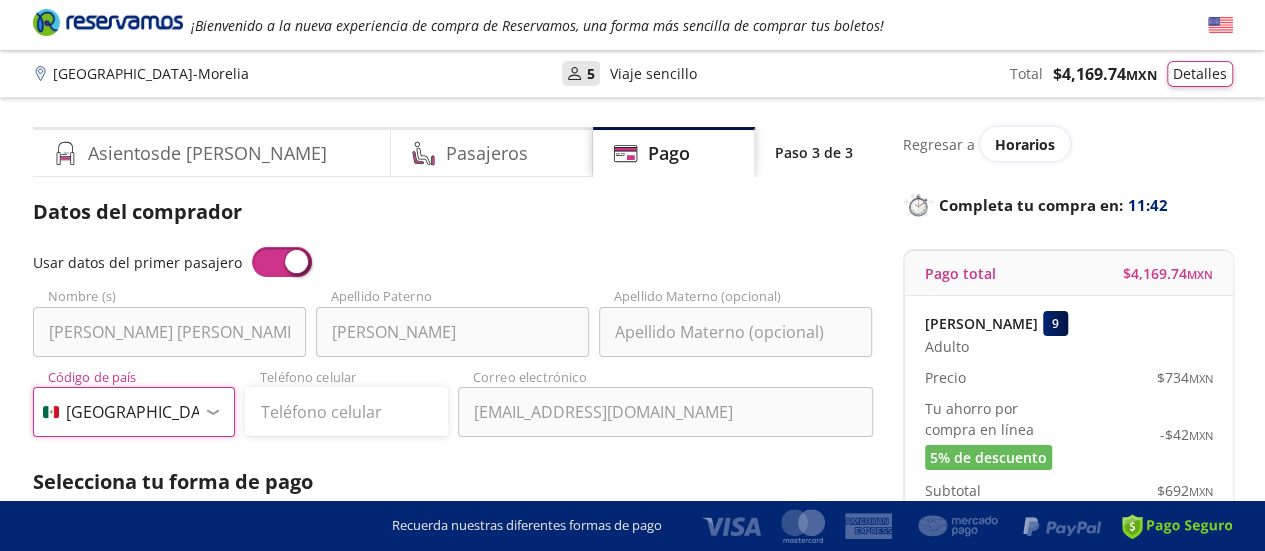 select on "CO" 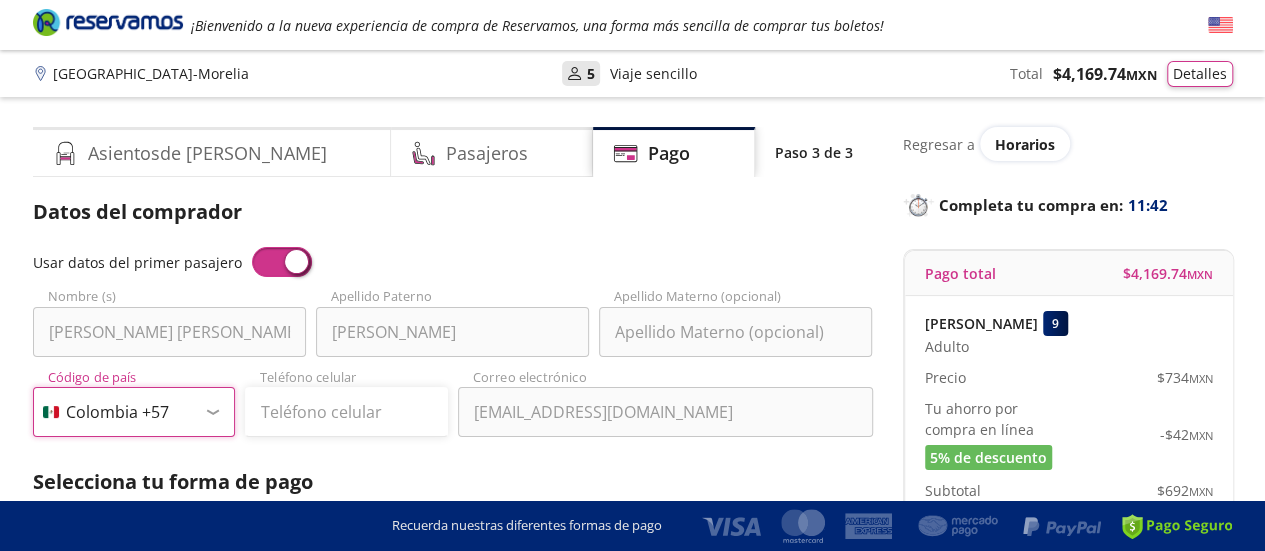 click on "Código de país Estados Unidos +1 México +52 Colombia +57 Brasil +55 Afganistán +93 Albania +355 Alemania +49 Andorra +376 Angola +244 Anguila +1 Antigua y Barbuda +1 Arabia Saudita +966 Argelia +213 Argentina +54 Armenia +374 Aruba +297 Australia +61 Austria +43 Azerbaiyán +994 Bahamas +1 Bangladés +880 Barbados +1 Baréin +973 Bélgica +32 Belice +501 Benín +229 Bermudas +1 Bielorrusia +375 Birmania +95 Bolivia +591 Bosnia y Herzegovina +387 Botsuana +267 Brunéi +673 Bulgaria +359 Burkina Faso +226 Burundi +257 Bután +975 Cabo Verde +238 Camboya +855 Camerún +237 Canadá +1 Caribe Neerlandés +599 Chad +235 Chile +56 China +86 Chipre +357 Comoras +269 Congo +243 Congo +242 Corea del Norte +850 Corea del Sur +82 Costa de Marfil +225 Costa Rica +506 Croacia +385 Cuba +53 Curaçao +599 Dinamarca +45 Dominica +1 Ecuador +593 Egipto +20 El Salvador +503 Emiratos Árabes Unidos +971 Eritrea +291 Eslovaquia +421 Eslovenia +386 España +34 Estonia +372 Etiopía +251 Federación Rusa +7 Fiji +679 Ghana +233" at bounding box center (134, 412) 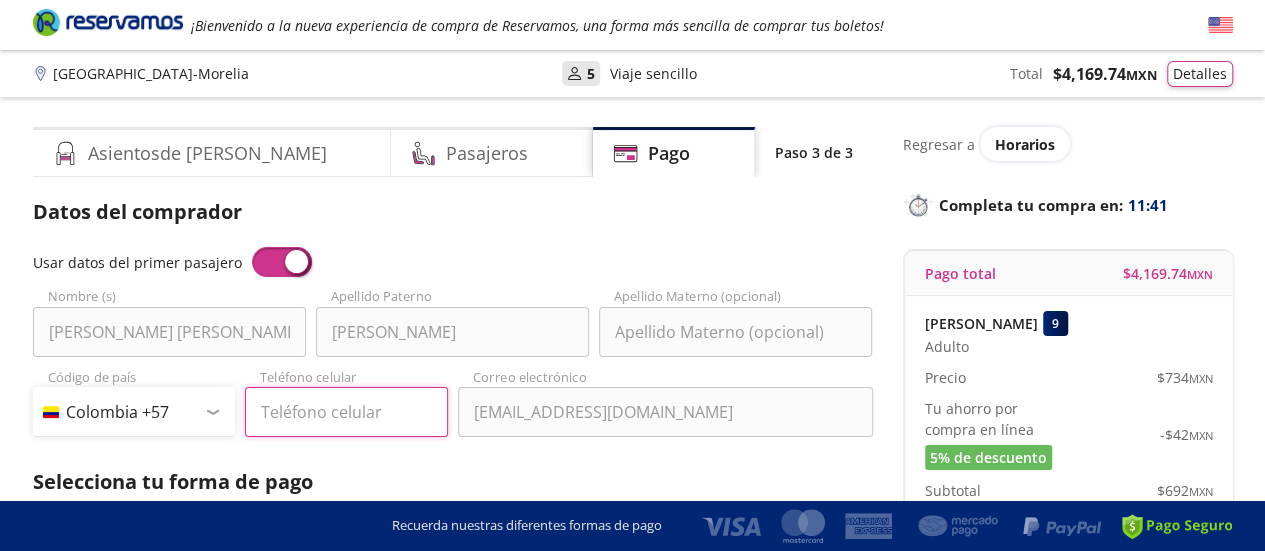 drag, startPoint x: 314, startPoint y: 420, endPoint x: 317, endPoint y: 445, distance: 25.179358 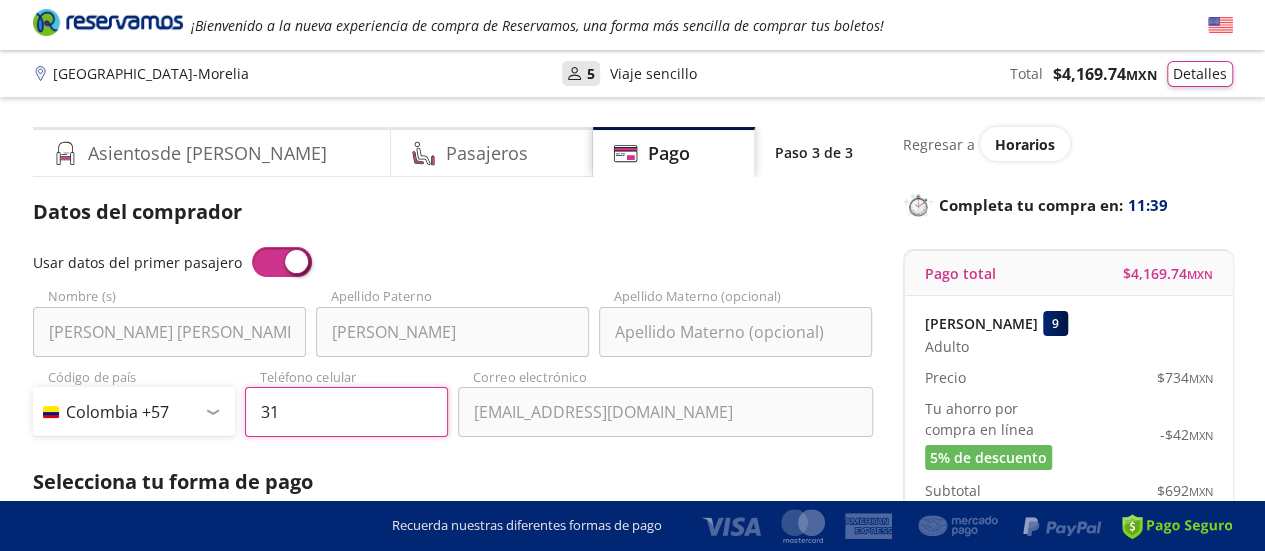 type on "315 7549024" 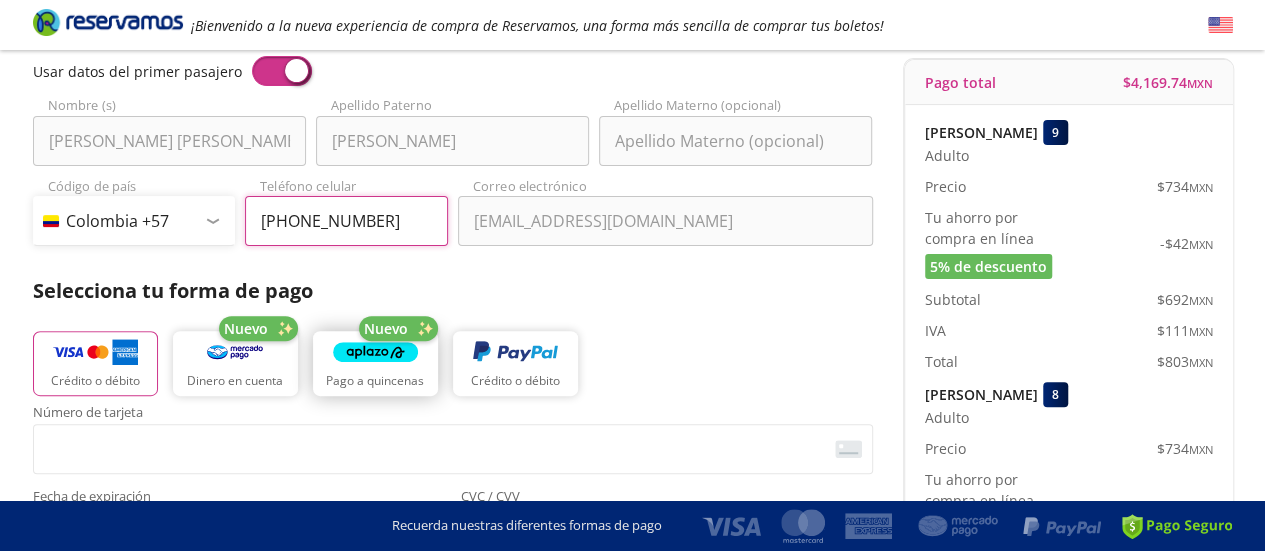 scroll, scrollTop: 200, scrollLeft: 0, axis: vertical 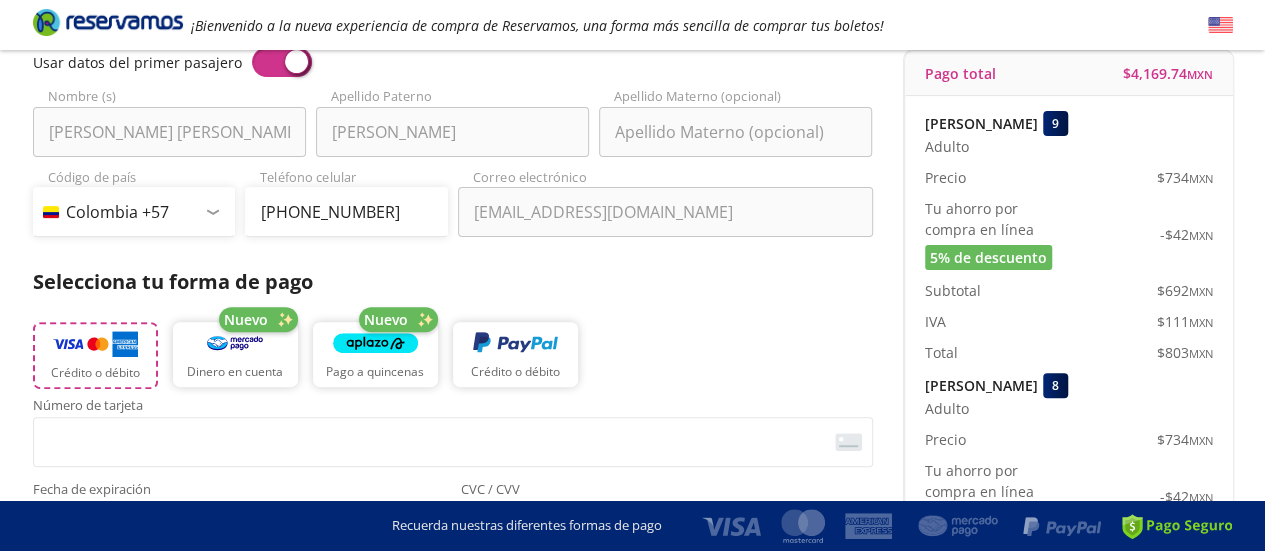 click on "Crédito o débito" at bounding box center (95, 355) 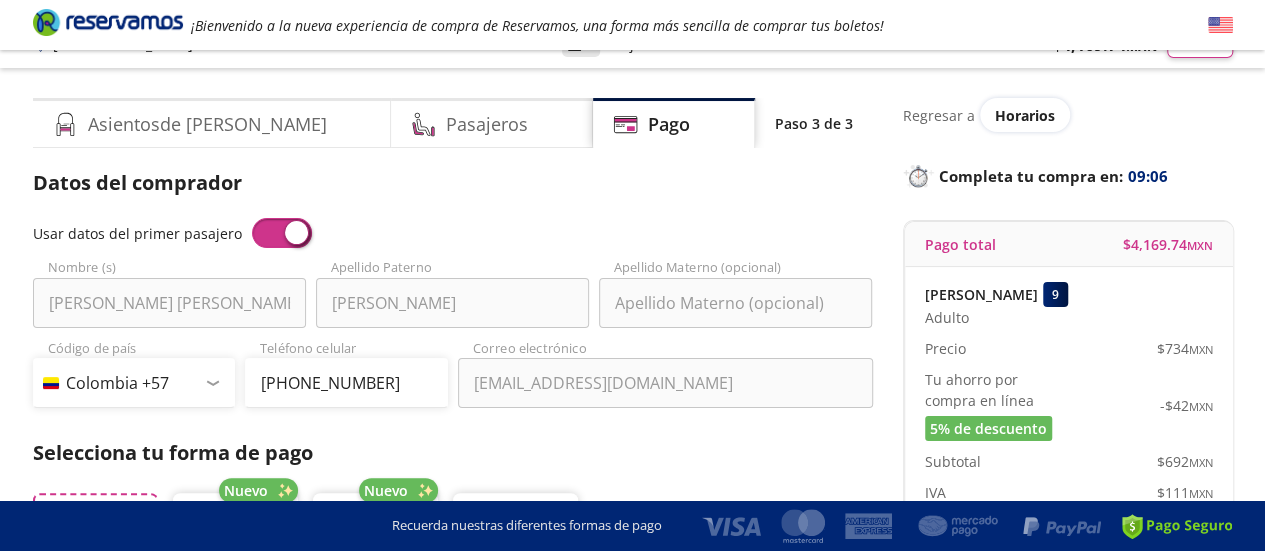 scroll, scrollTop: 0, scrollLeft: 0, axis: both 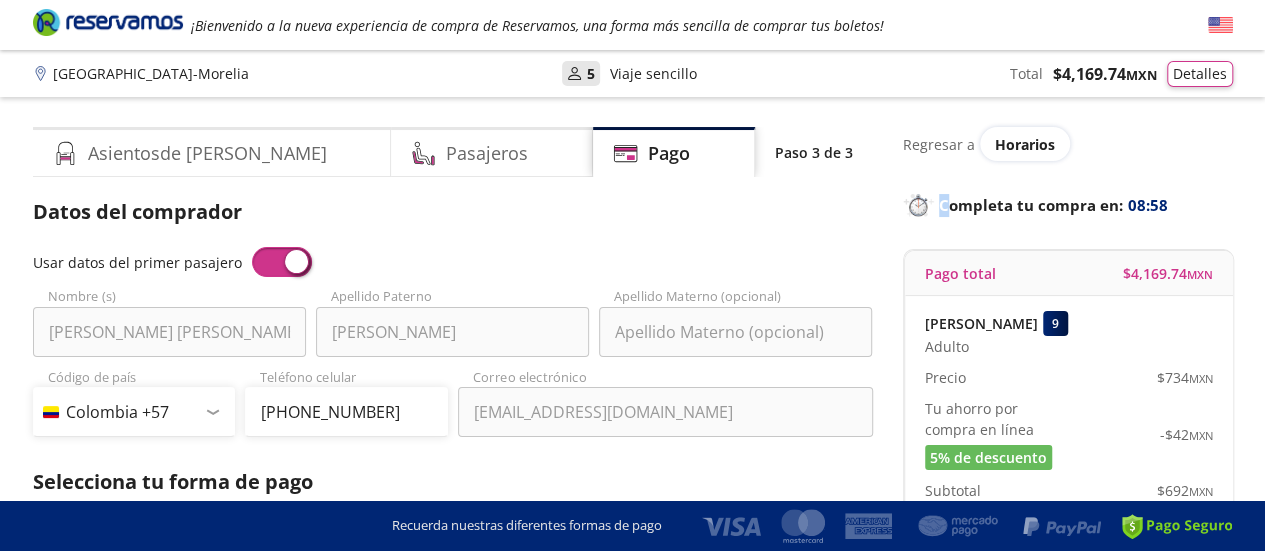 drag, startPoint x: 944, startPoint y: 201, endPoint x: 1166, endPoint y: 198, distance: 222.02026 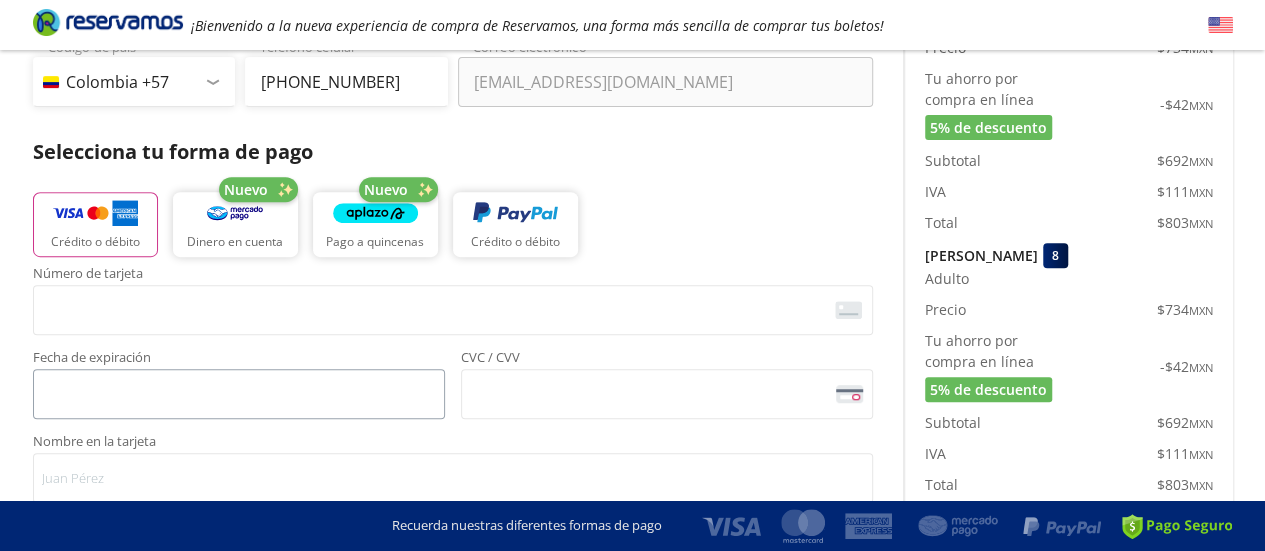 scroll, scrollTop: 200, scrollLeft: 0, axis: vertical 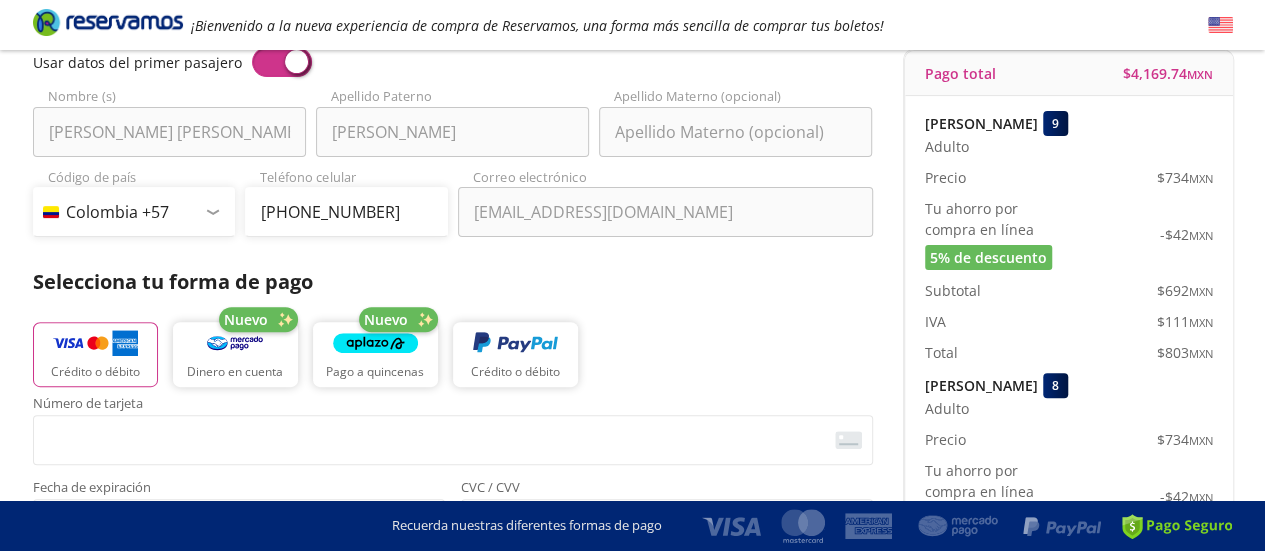click on "Crédito o débito Nuevo Dinero en cuenta Nuevo Pago a quincenas Crédito o débito" at bounding box center (453, 352) 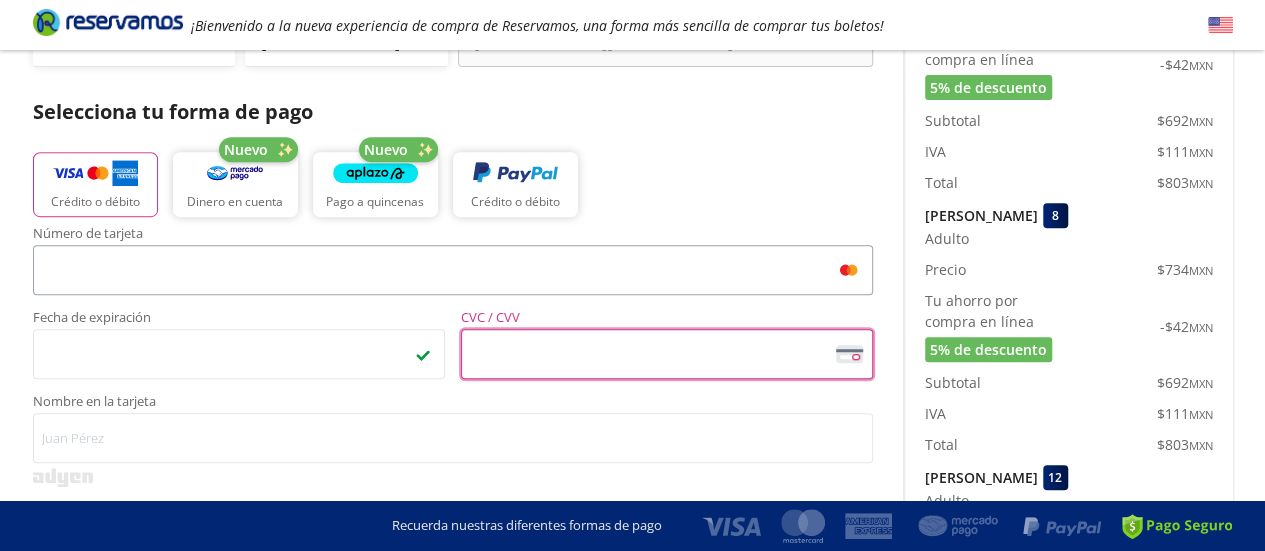 scroll, scrollTop: 400, scrollLeft: 0, axis: vertical 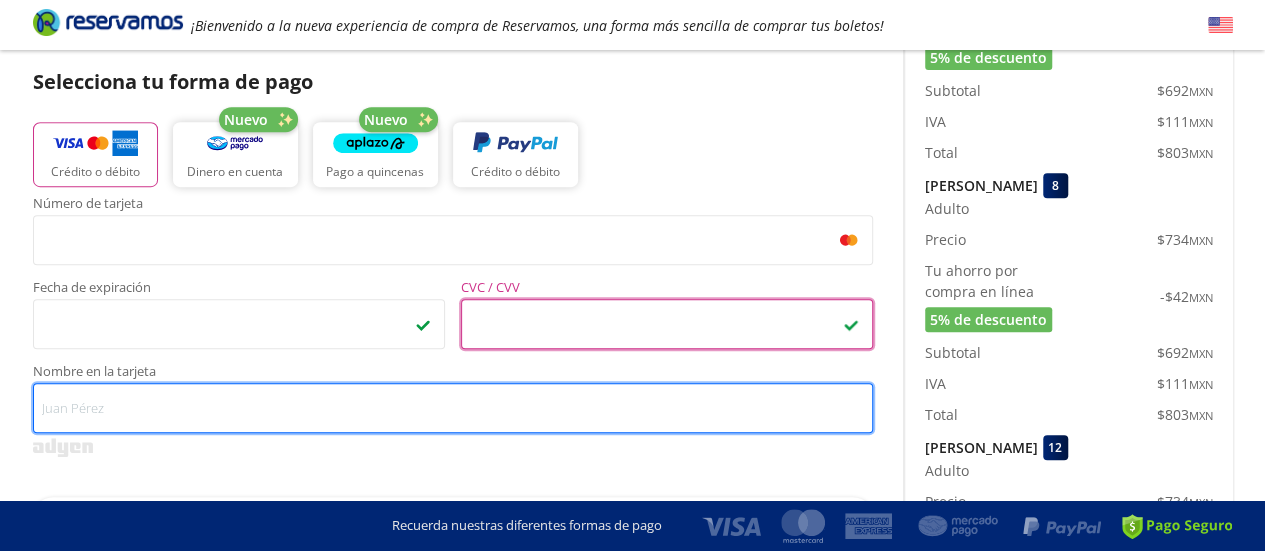 click on "Nombre en la tarjeta" at bounding box center [453, 408] 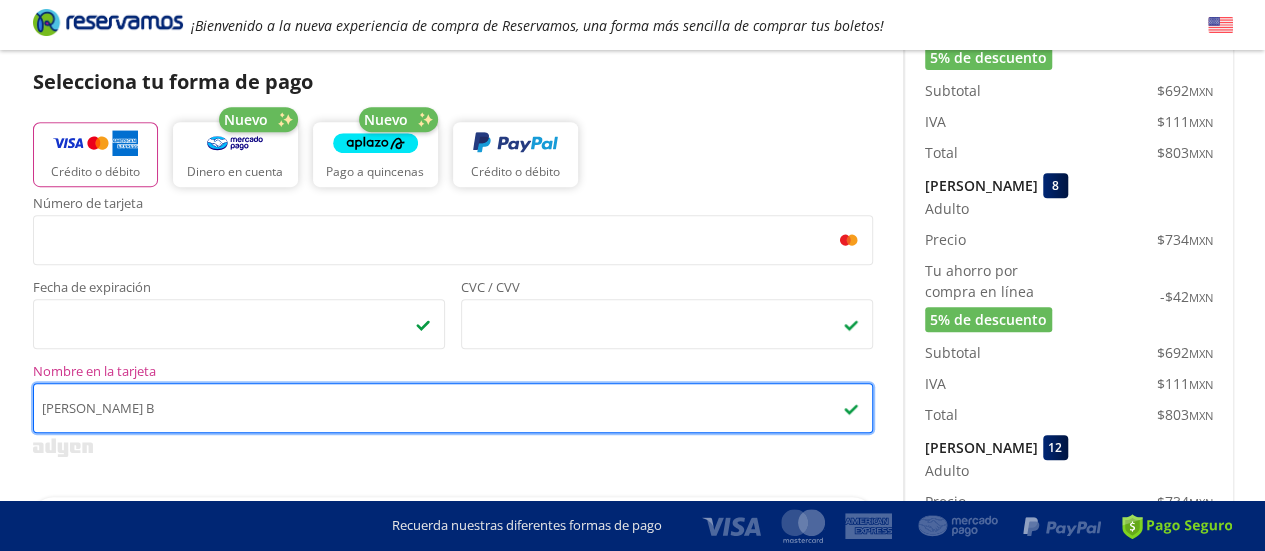 scroll, scrollTop: 700, scrollLeft: 0, axis: vertical 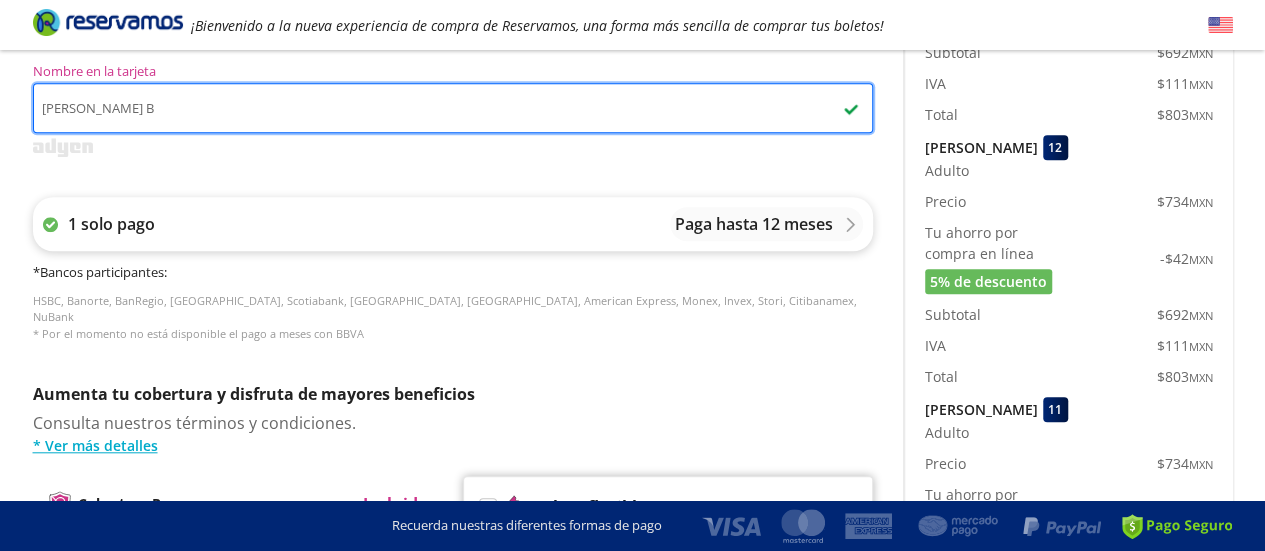 type on "Leidy Y Pino B" 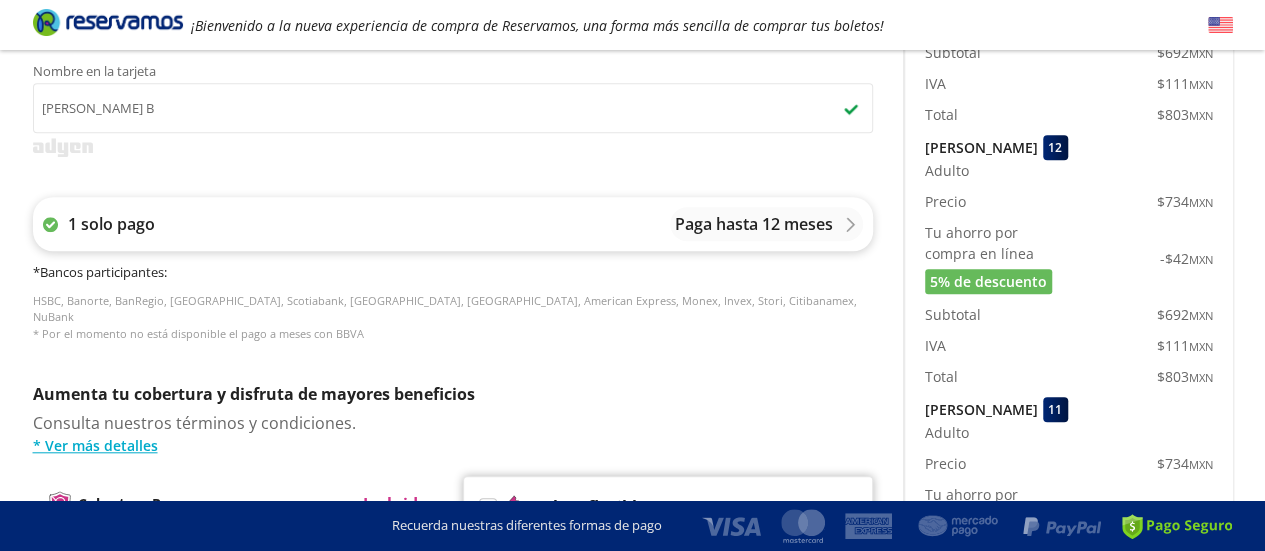 click on "1 solo pago Paga hasta 12 meses" at bounding box center (453, 224) 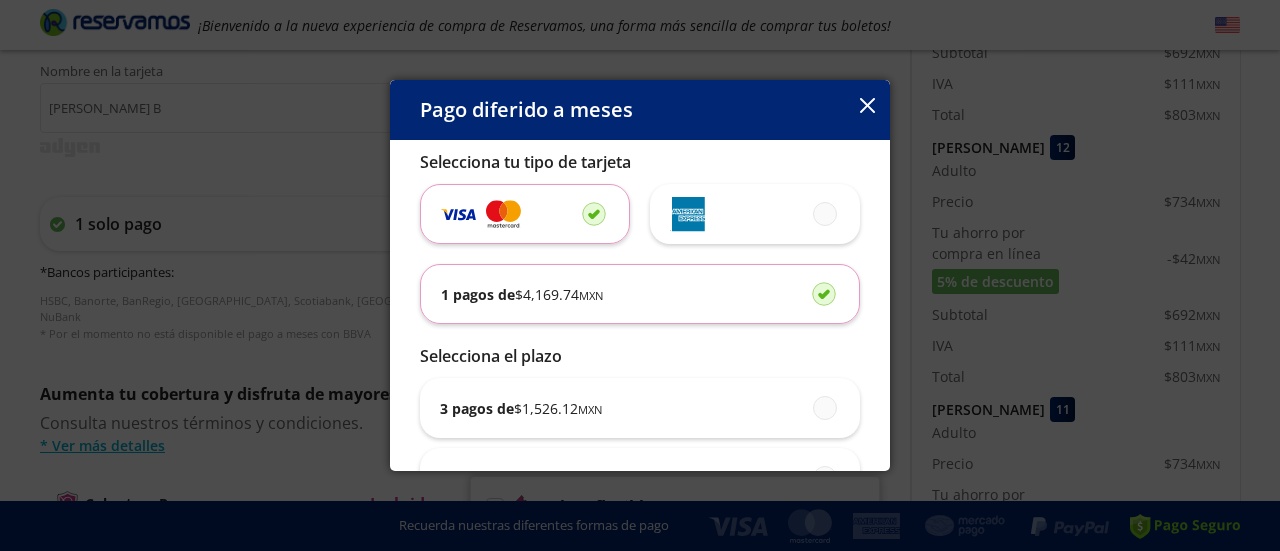 click on "Pago diferido a meses" at bounding box center [640, 110] 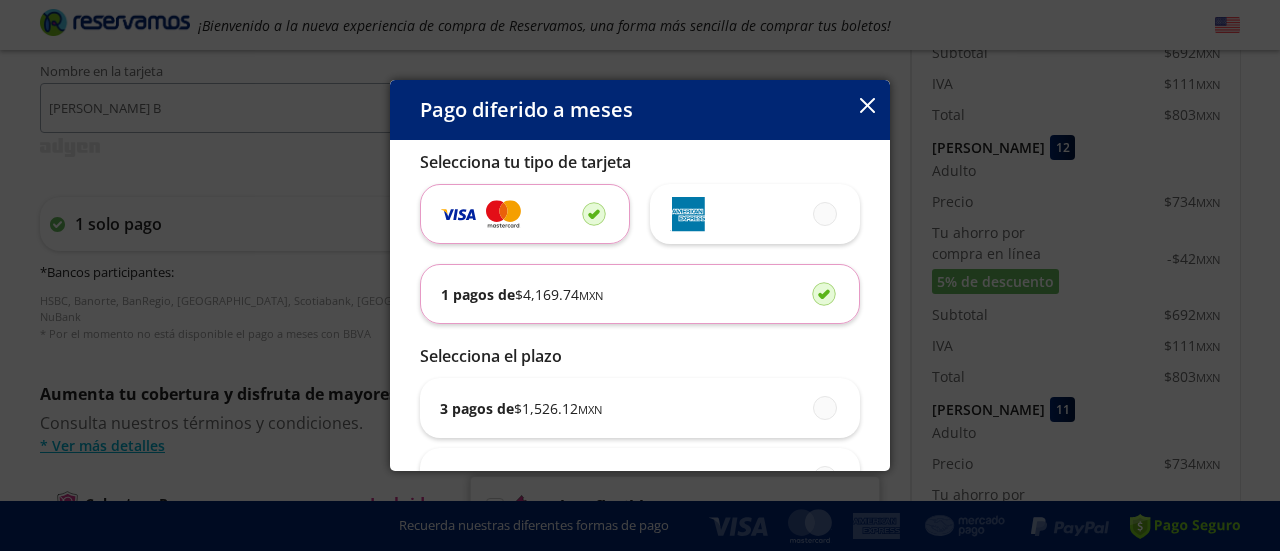click 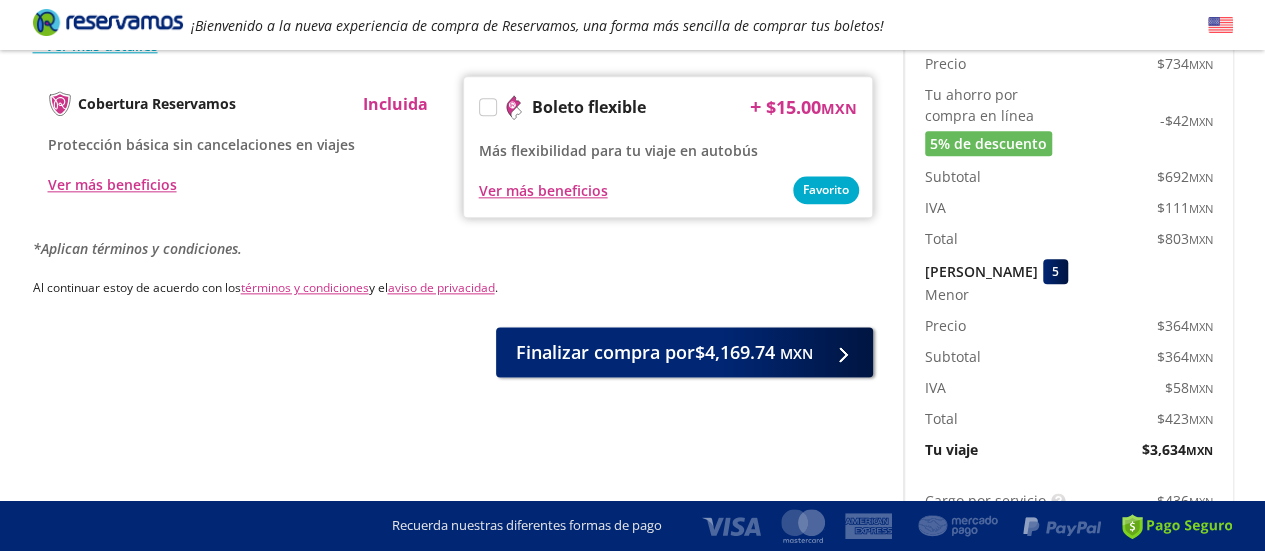 scroll, scrollTop: 1300, scrollLeft: 0, axis: vertical 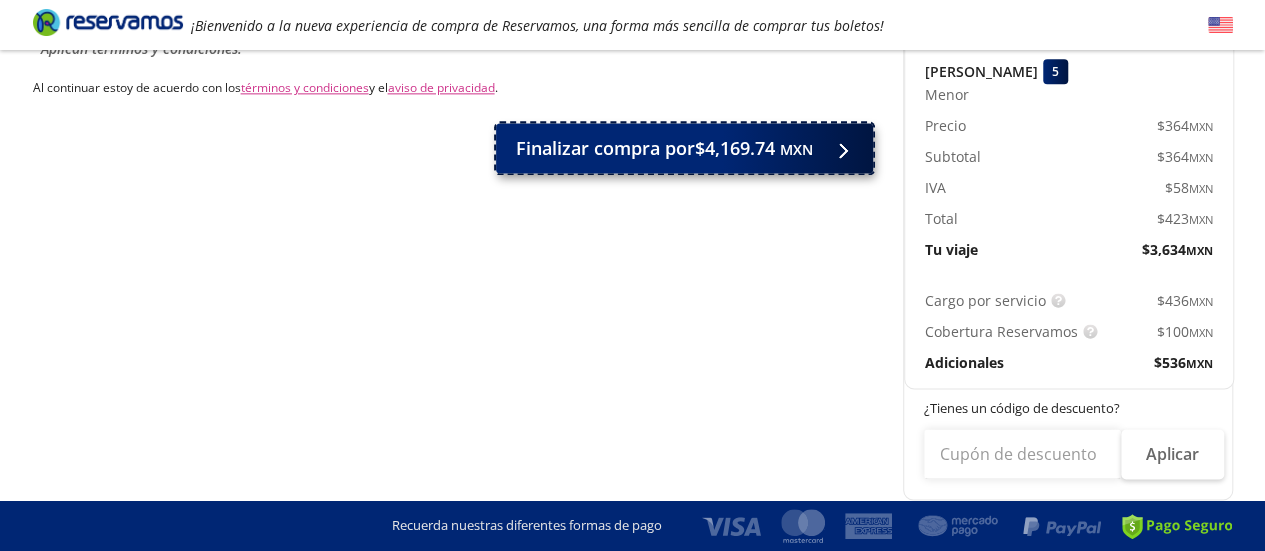 click on "Finalizar compra por  $4,169.74   MXN" at bounding box center [664, 148] 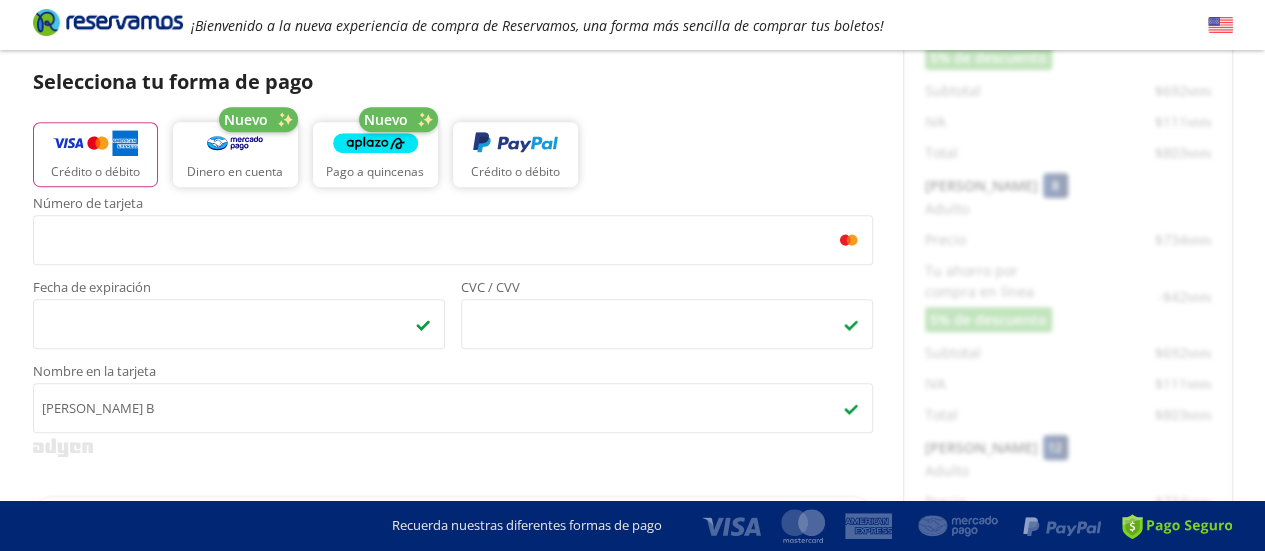scroll, scrollTop: 0, scrollLeft: 0, axis: both 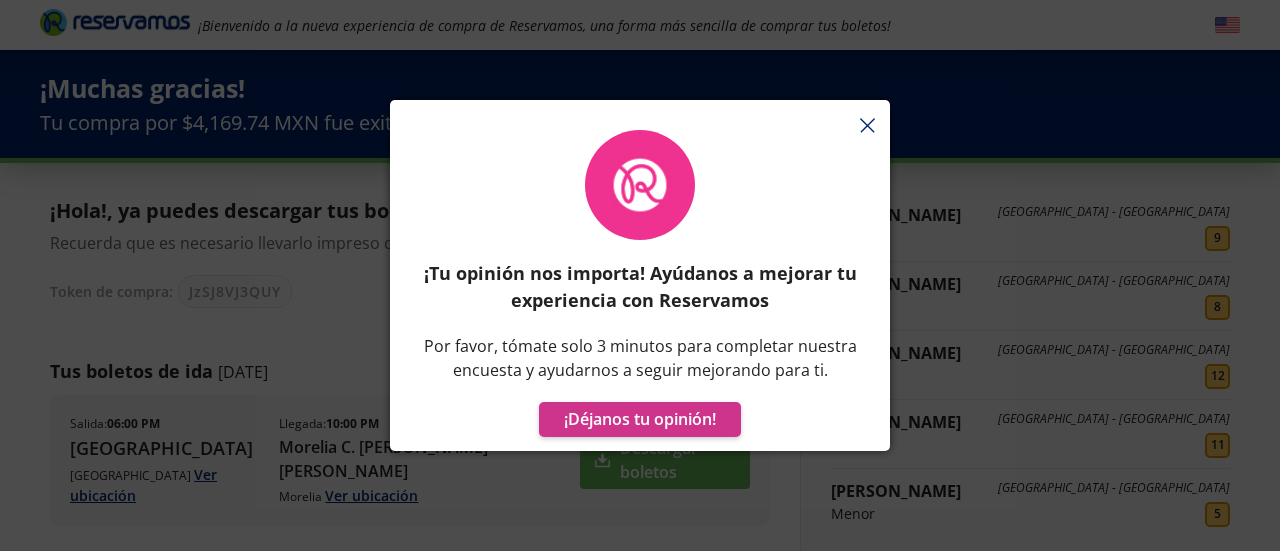 click at bounding box center (640, 110) 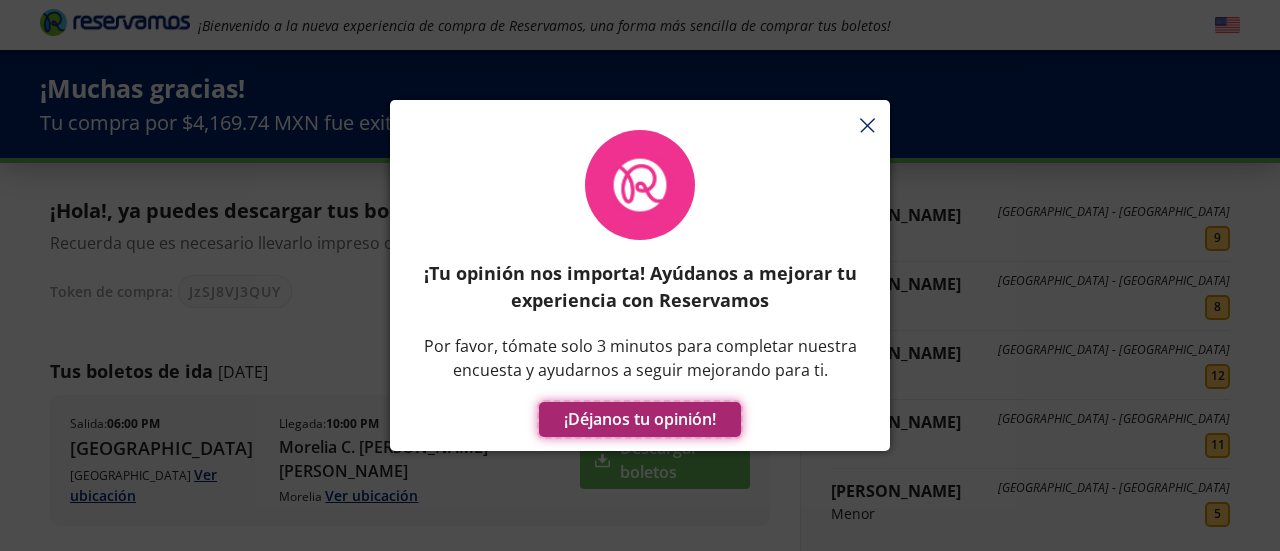 click on "¡Déjanos tu opinión!" at bounding box center (640, 419) 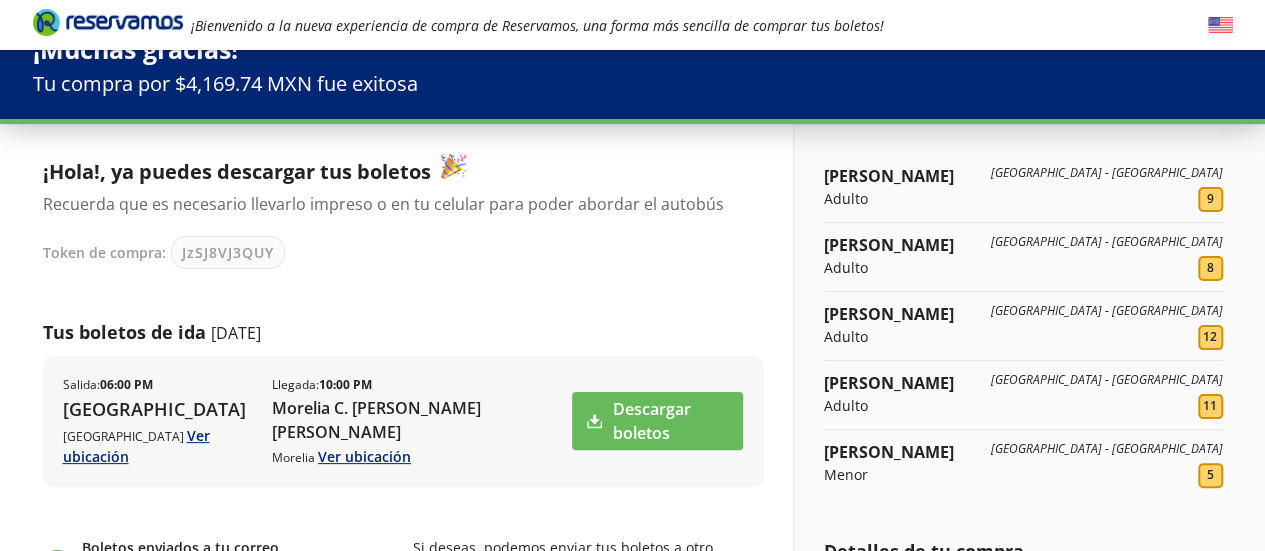 scroll, scrollTop: 0, scrollLeft: 0, axis: both 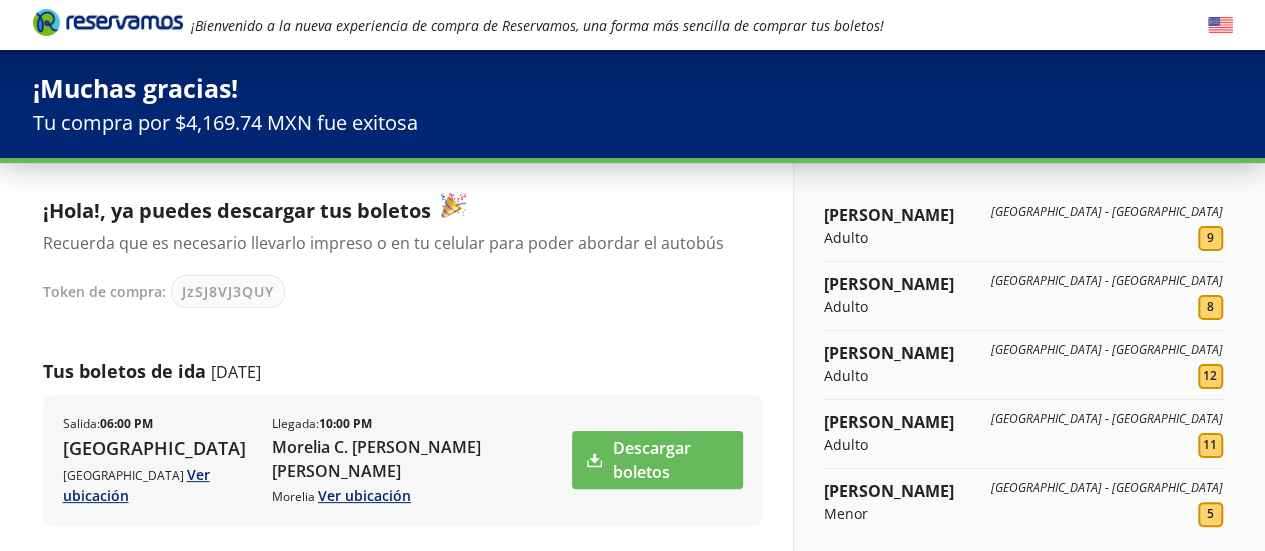 click at bounding box center (108, 22) 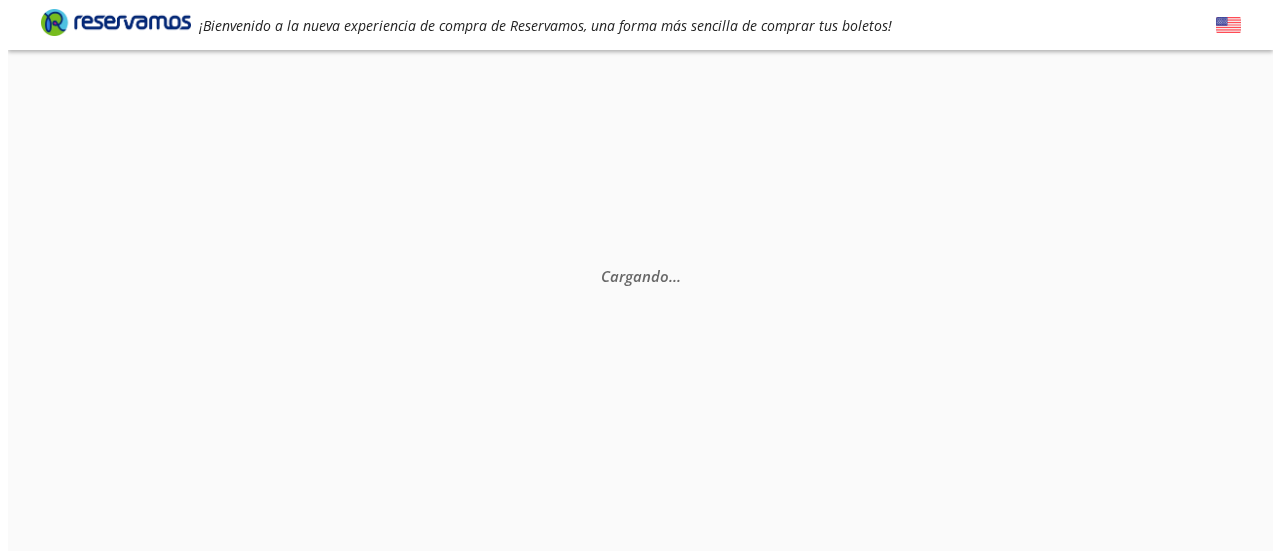 scroll, scrollTop: 0, scrollLeft: 0, axis: both 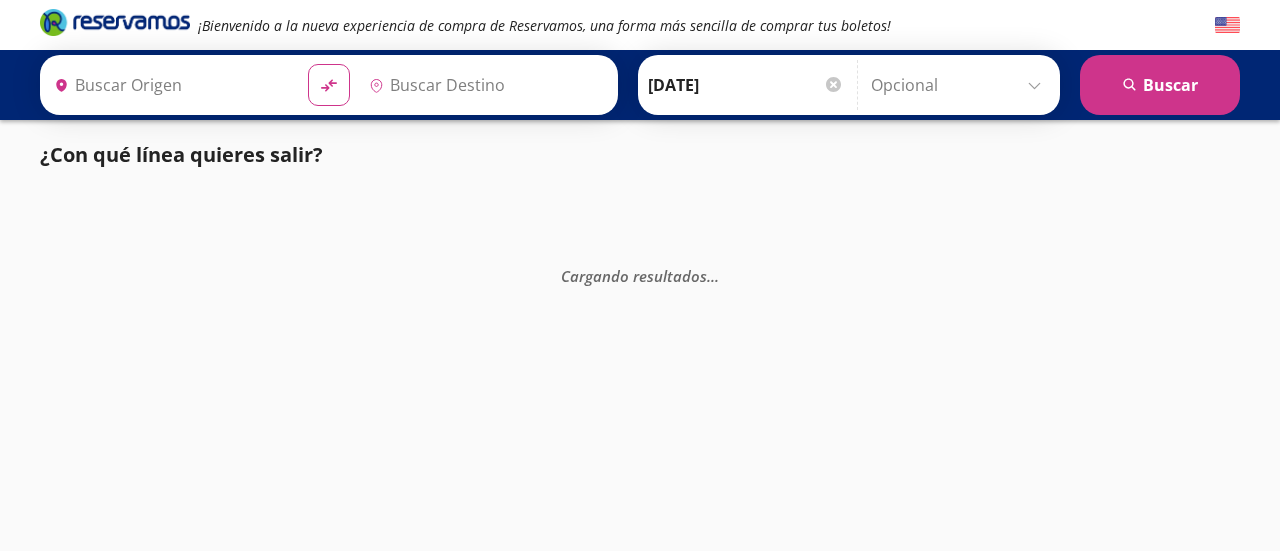 type on "[GEOGRAPHIC_DATA], [GEOGRAPHIC_DATA]" 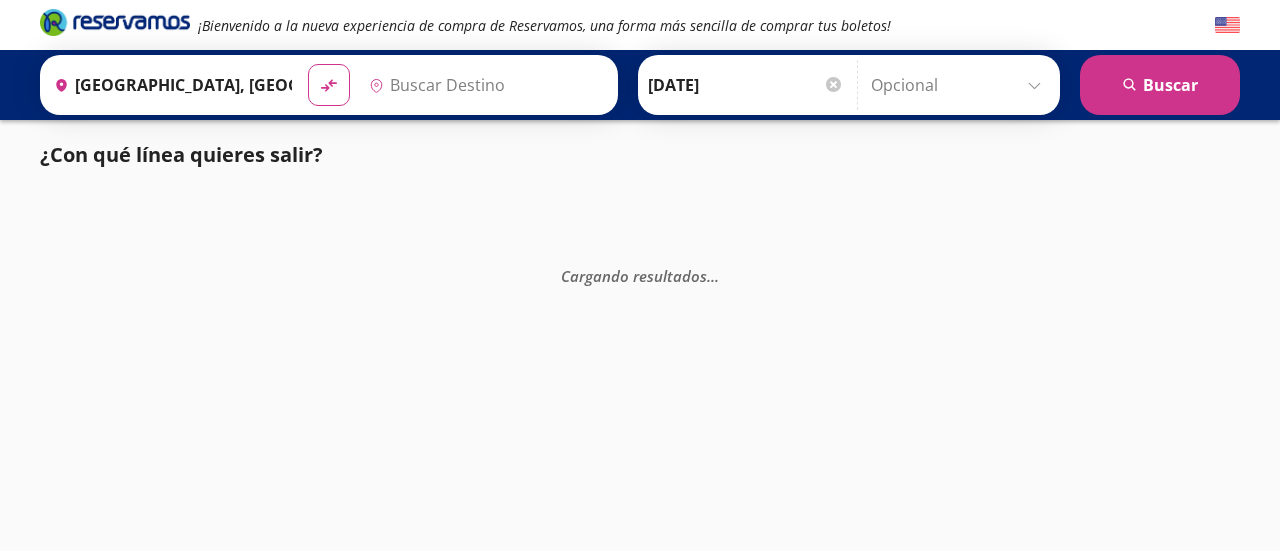 type on "[GEOGRAPHIC_DATA], [GEOGRAPHIC_DATA]" 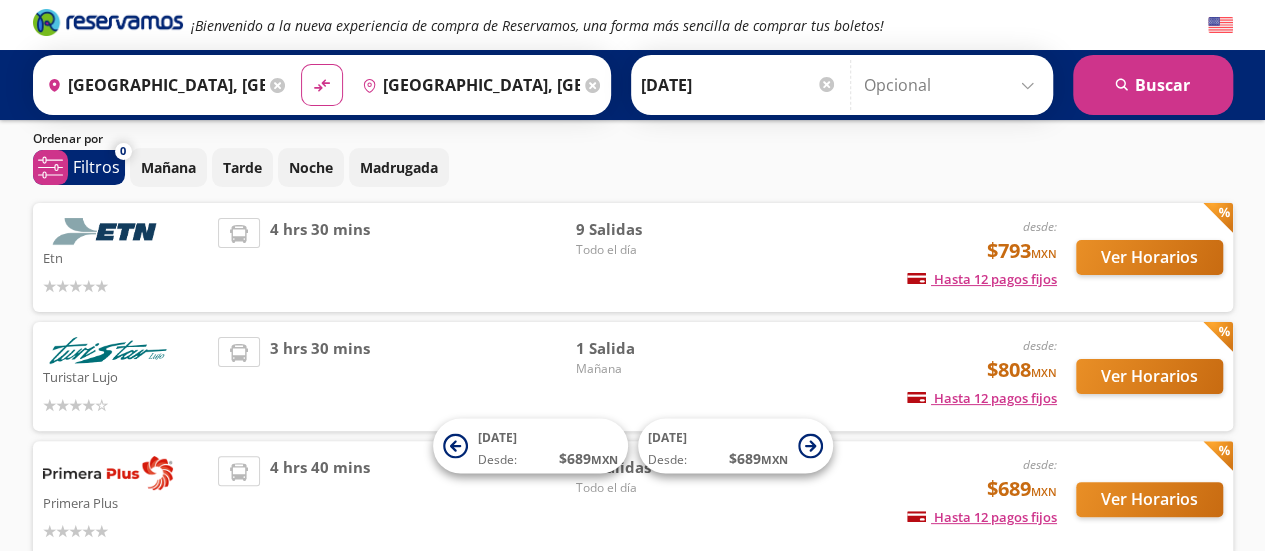 scroll, scrollTop: 0, scrollLeft: 0, axis: both 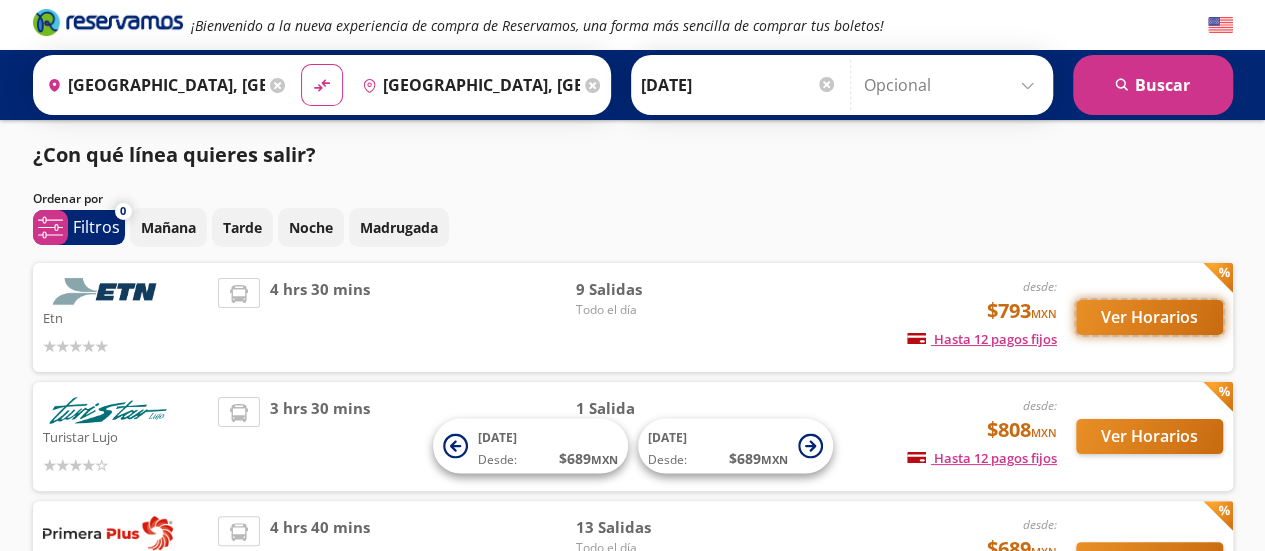 click on "Ver Horarios" at bounding box center [1149, 317] 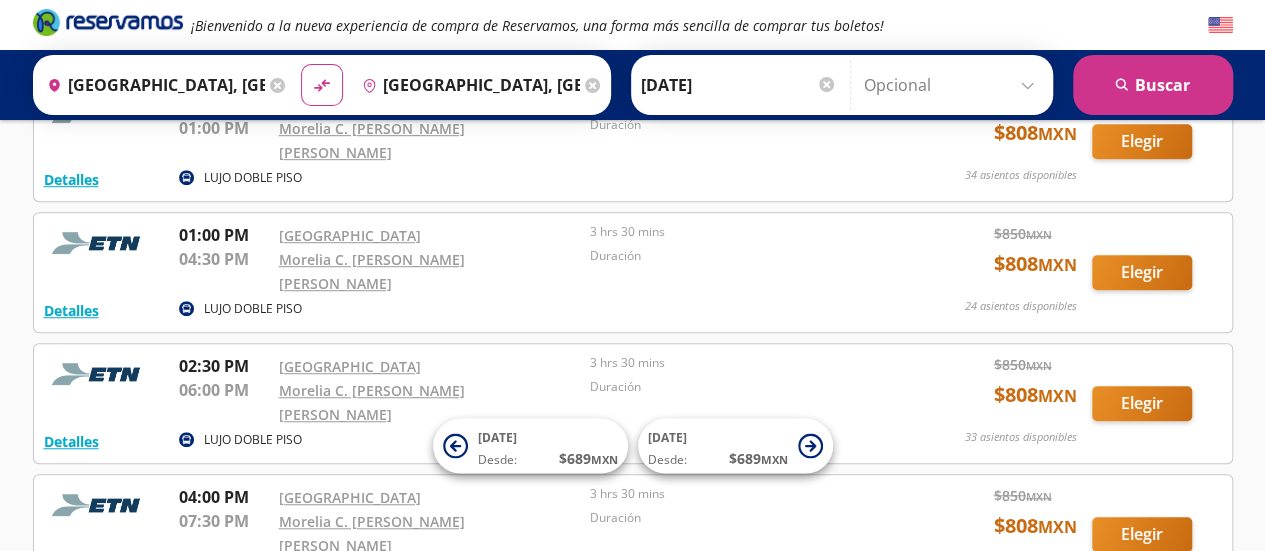 scroll, scrollTop: 510, scrollLeft: 0, axis: vertical 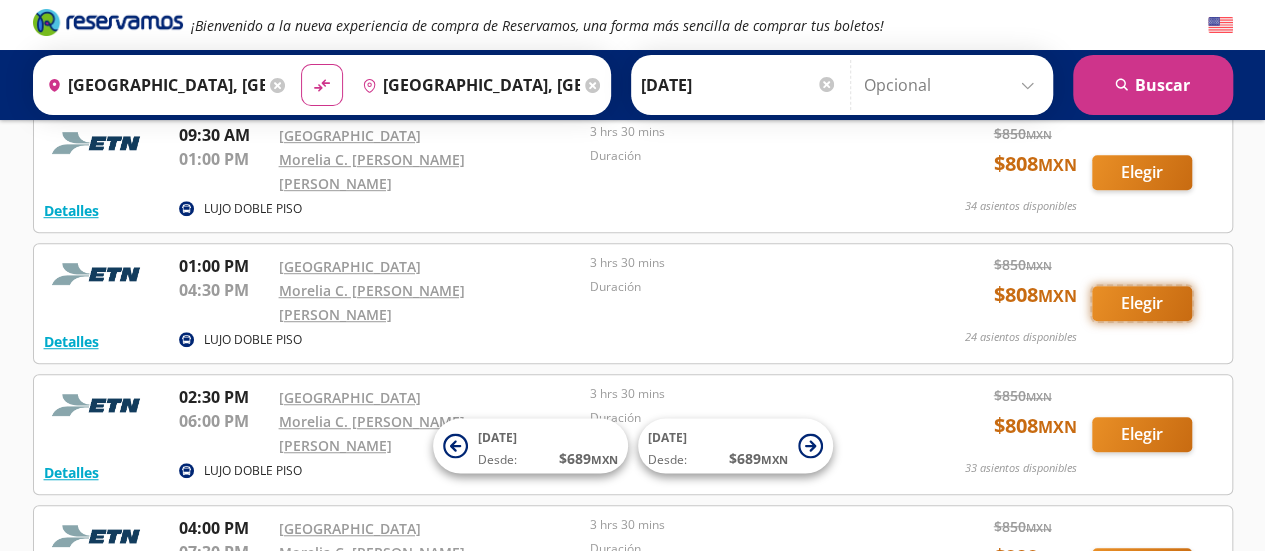 click on "Elegir" at bounding box center [1142, 303] 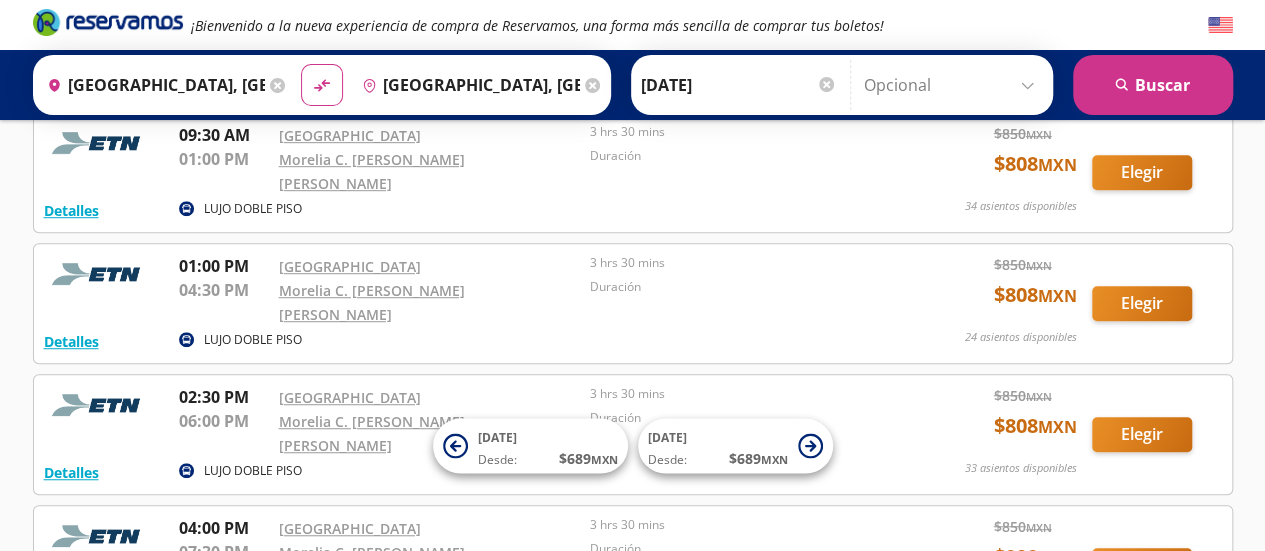 scroll, scrollTop: 0, scrollLeft: 0, axis: both 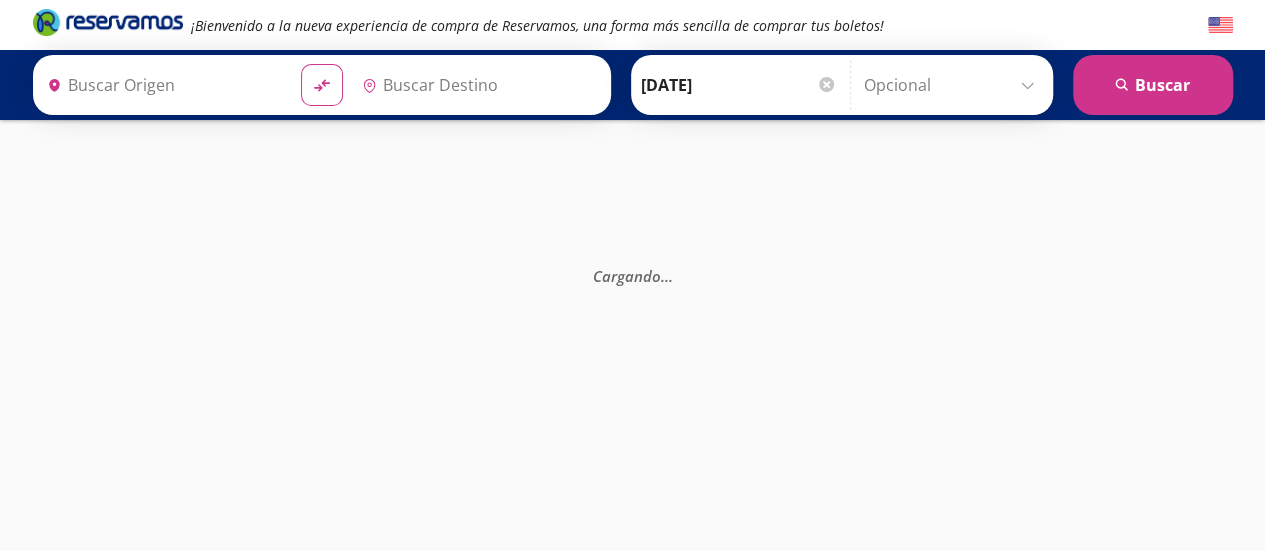 type on "Guadalajara, Jalisco" 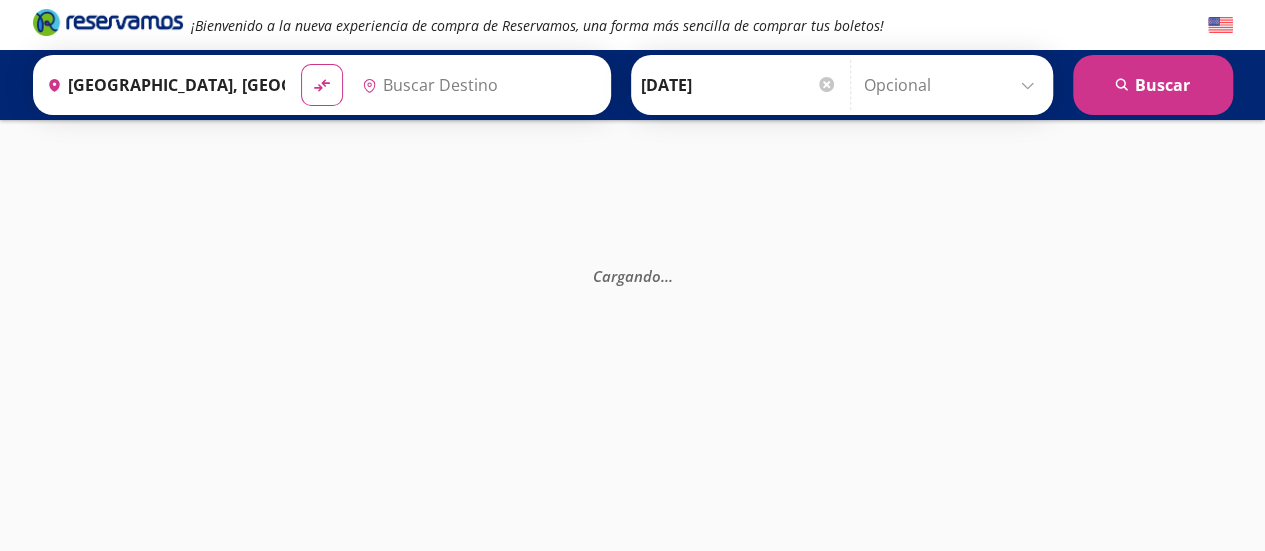 type on "Morelia, Michoacán" 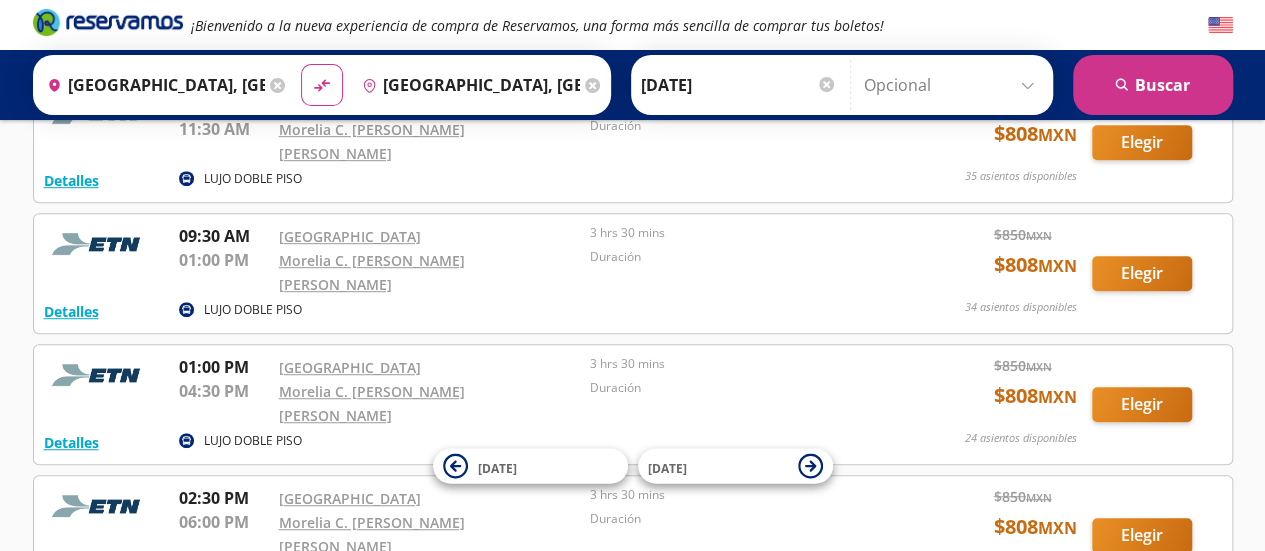 scroll, scrollTop: 449, scrollLeft: 0, axis: vertical 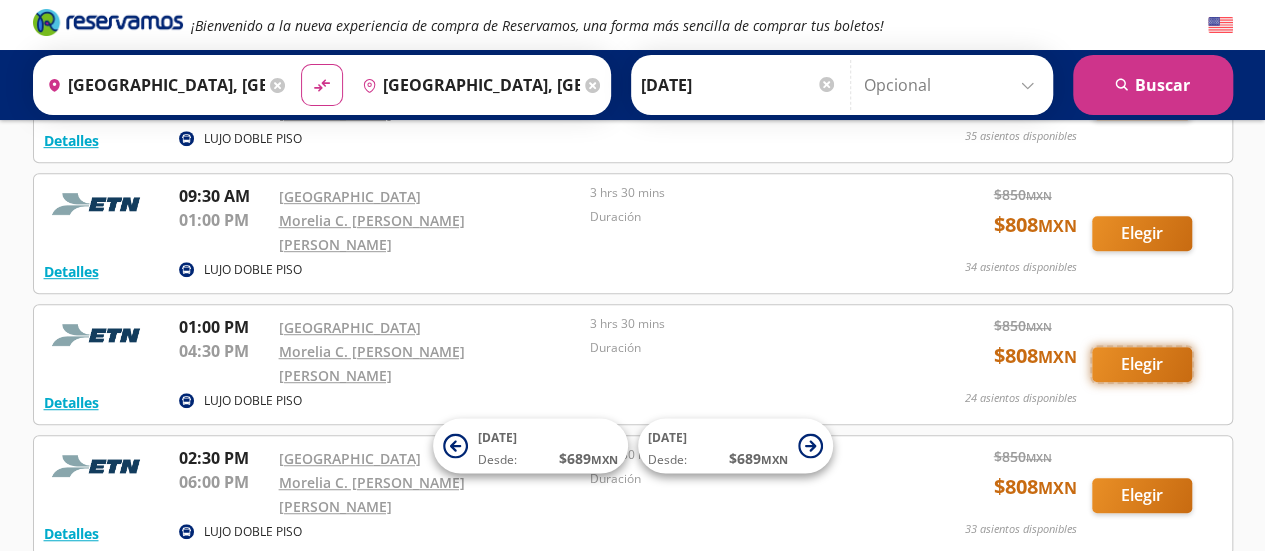 click on "Elegir" at bounding box center [1142, 364] 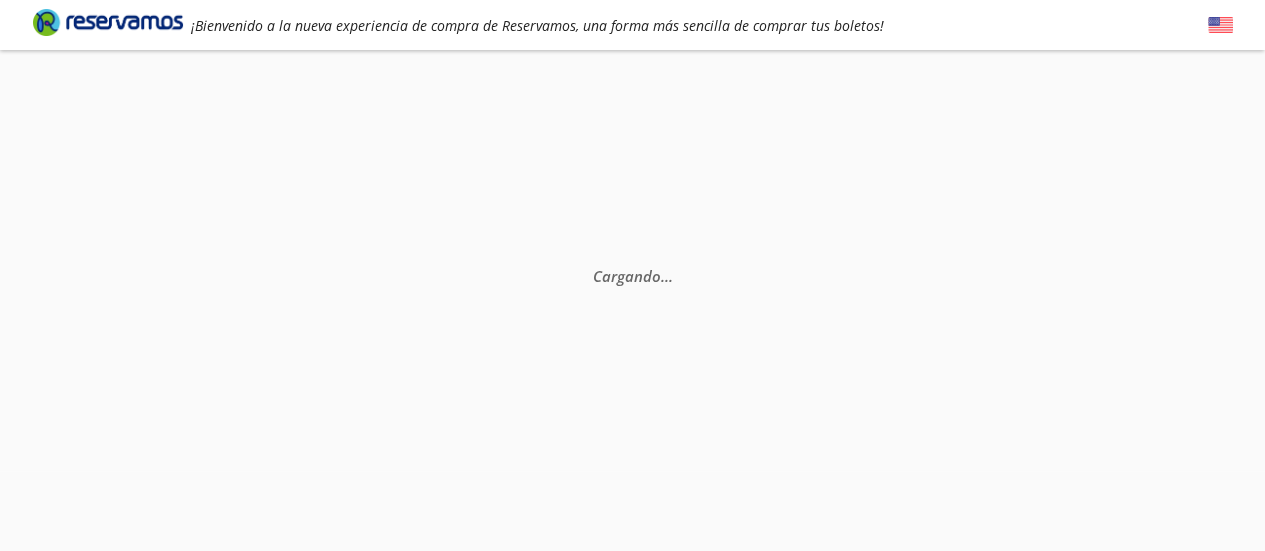 scroll, scrollTop: 0, scrollLeft: 0, axis: both 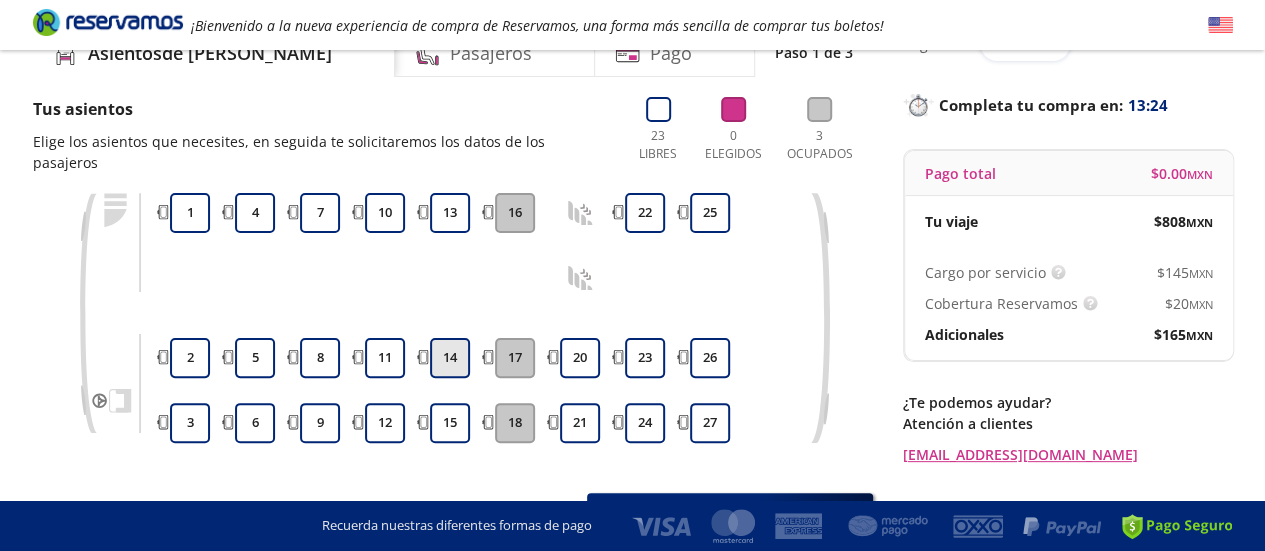 click on "14" at bounding box center [450, 358] 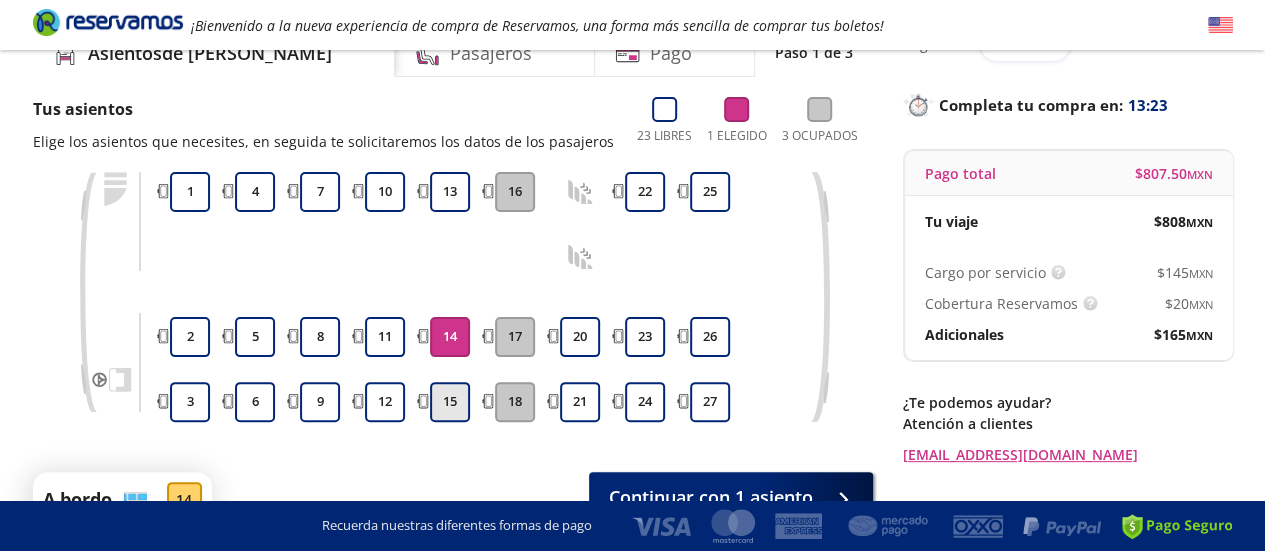 click on "15" at bounding box center [450, 402] 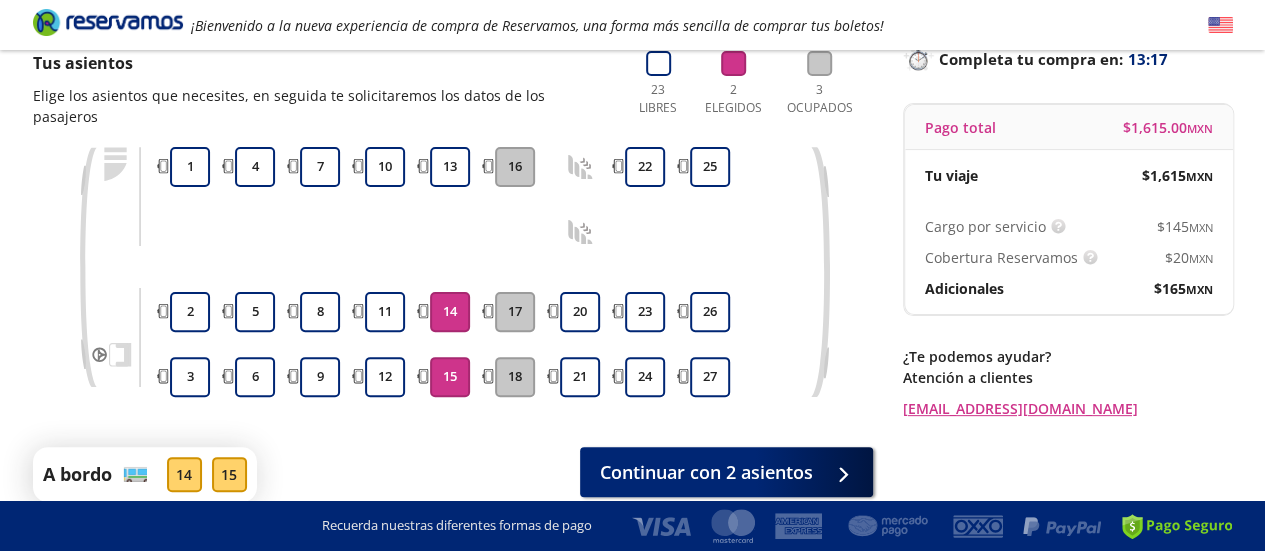 scroll, scrollTop: 116, scrollLeft: 0, axis: vertical 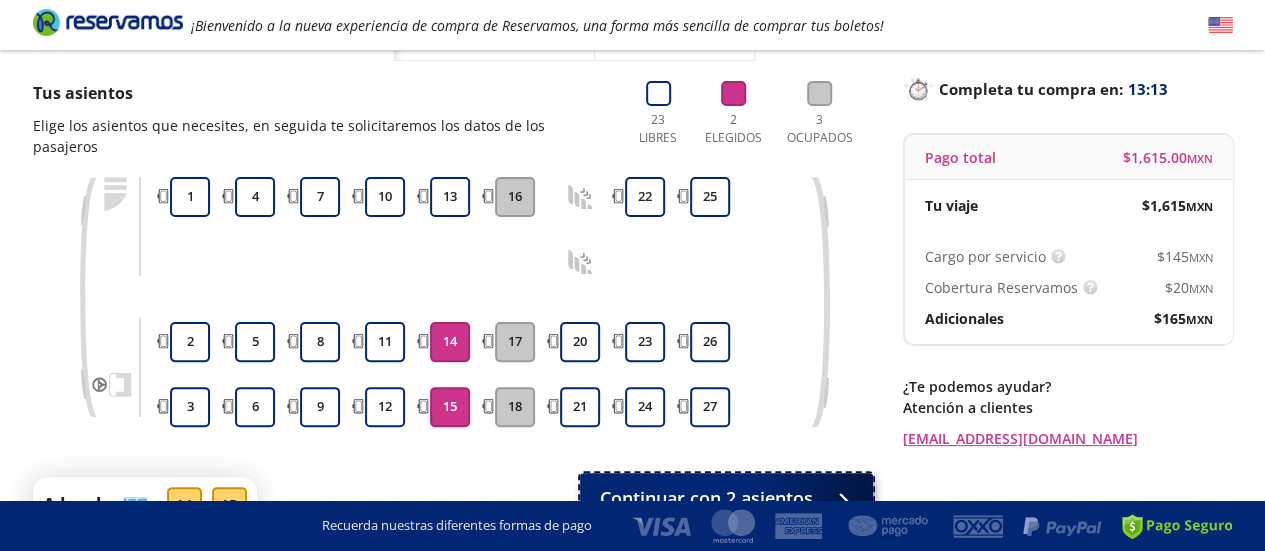 click on "Continuar con 2 asientos" at bounding box center (706, 498) 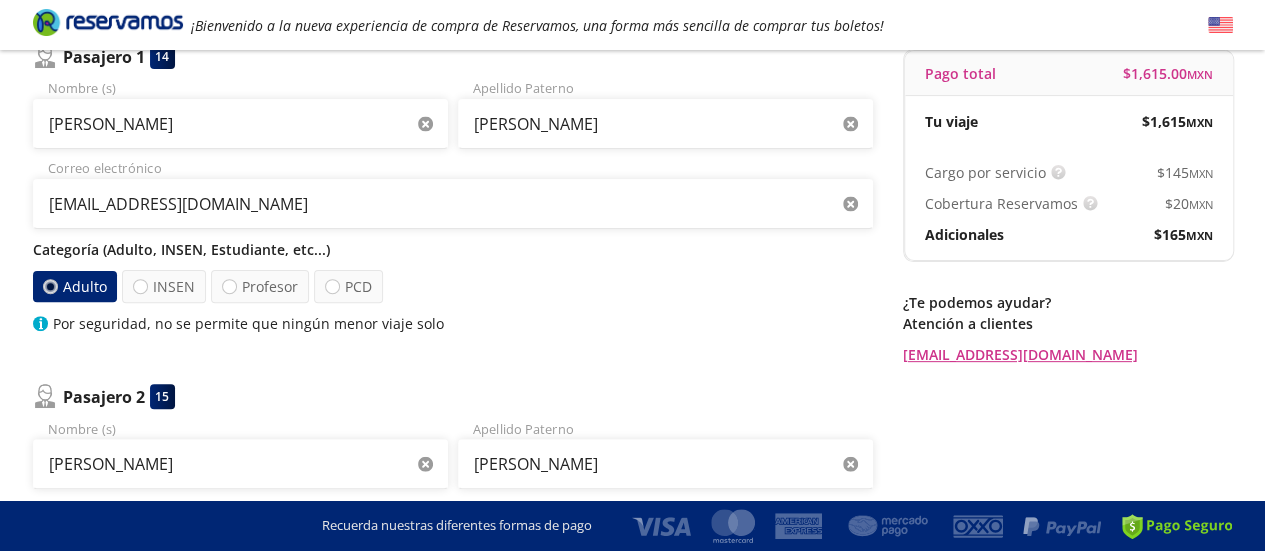 scroll, scrollTop: 0, scrollLeft: 0, axis: both 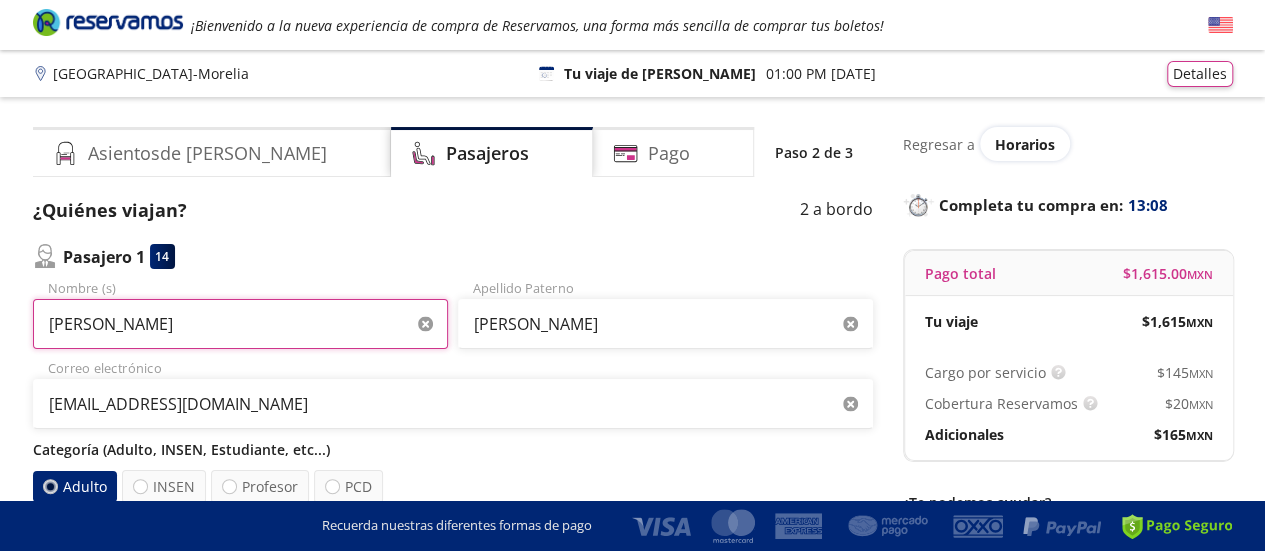 drag, startPoint x: 242, startPoint y: 337, endPoint x: 0, endPoint y: 312, distance: 243.2879 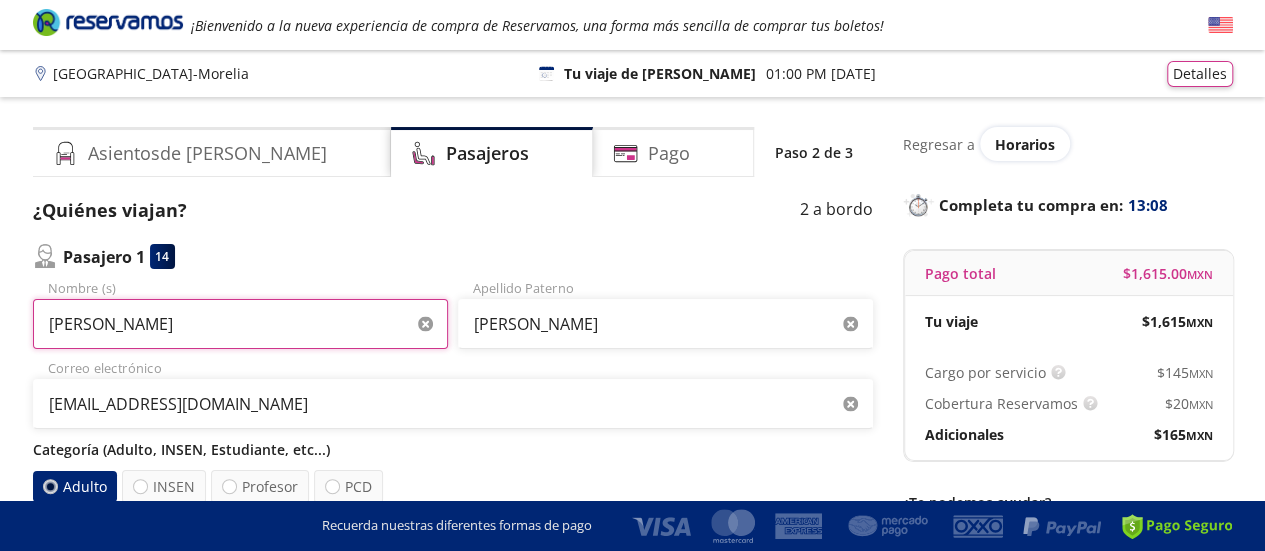 click on "Group 9 Created with Sketch. Datos para la compra Guadalajara  -  Morelia ¡Bienvenido a la nueva experiencia de compra de Reservamos, una forma más sencilla de comprar tus boletos! Completa tu compra en : 13:08 Guadalajara  -  Morelia 126 Tu viaje de ida 01:00 PM - 16 Jul Detalles Completa tu compra en : 13:08 Asientos  de Ida Pasajeros Pago Paso 2 de 3 ¿Quiénes viajan? 2 a bordo Pasajero 1 14 Paula Andrea Nombre (s) Cardona Apellido Paterno yessy_1056@hotmail.com Correo electrónico Categoría (Adulto, INSEN, Estudiante, etc...) Adulto INSEN Profesor PCD Por seguridad, no se permite que ningún menor viaje solo Pasajero 2 15 Alejandra Nombre (s) Piamba Cardona Apellido Paterno yessy_1056@hotmail.com Correo electrónico (opcional) Categoría (Adulto, INSEN, Estudiante, etc...) Adulto Menor (3 a 11 años) INSEN Profesor PCD Recuerda que deberás presentar una   identificación oficial para abordar el autobús y verifica que tus datos de pasajeros estén correctos. Siguiente Regresar a Horarios : 13:08 $ $" at bounding box center (632, 608) 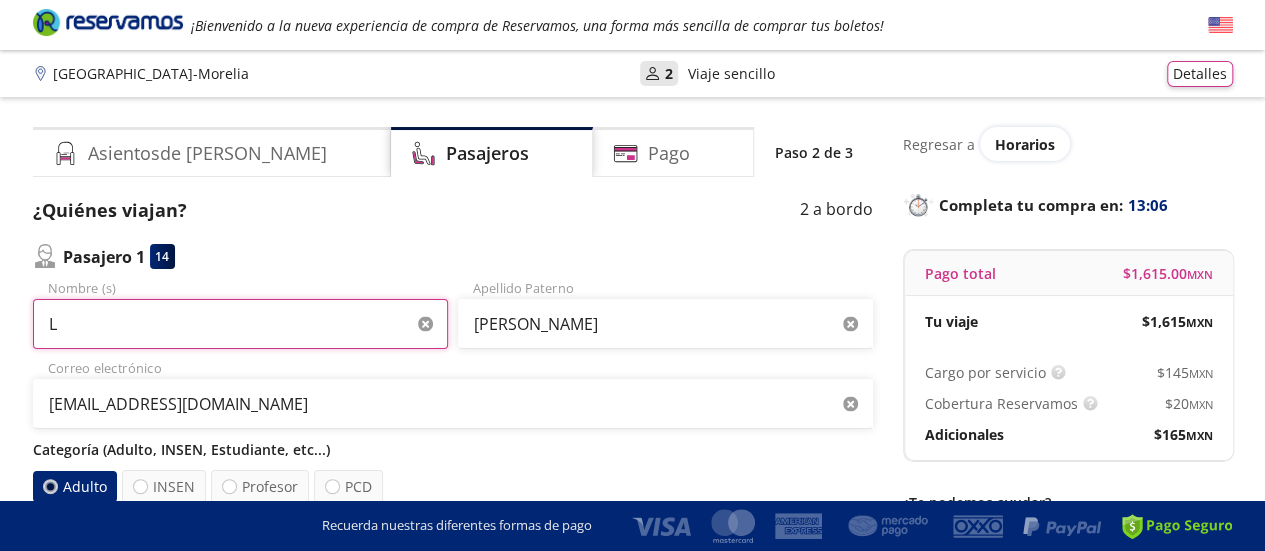 type on "Leidy Yesenia" 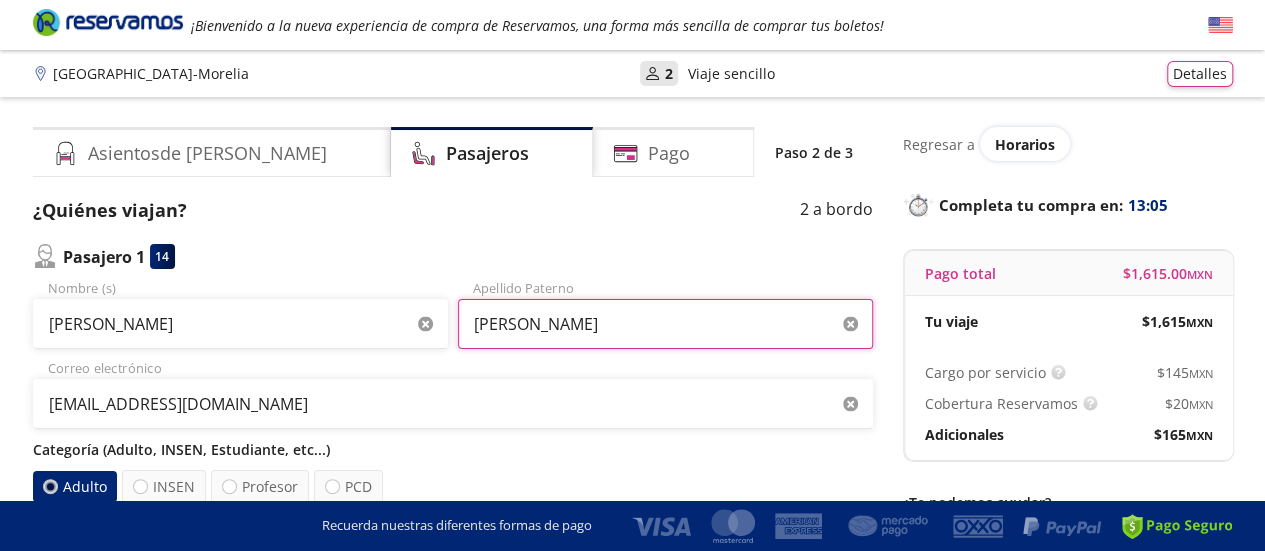 click on "Cardona" at bounding box center [665, 324] 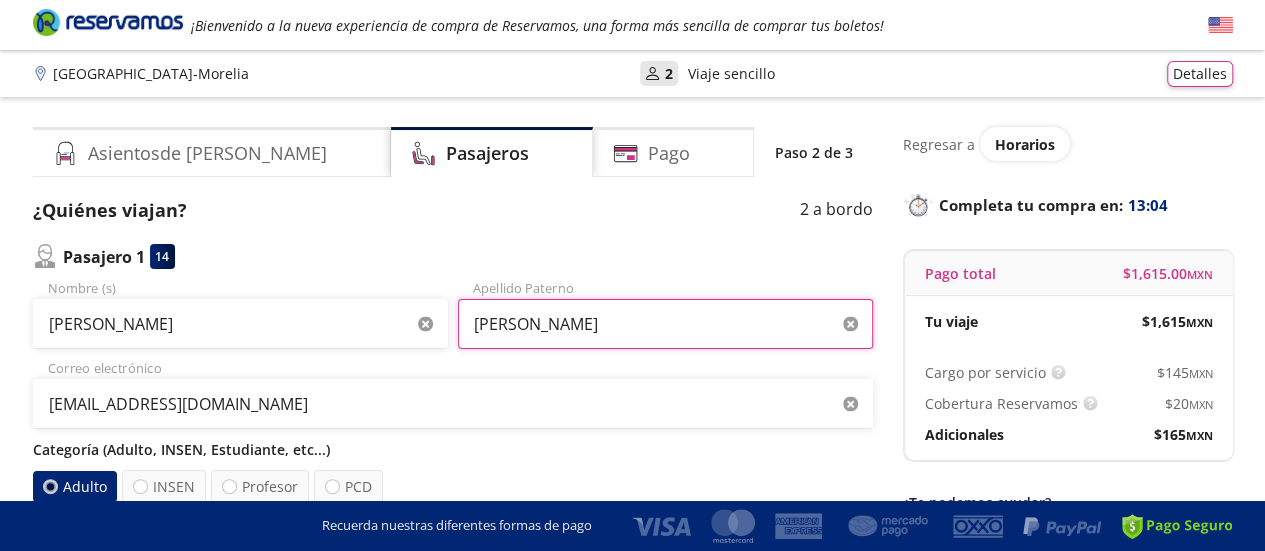 drag, startPoint x: 558, startPoint y: 329, endPoint x: 458, endPoint y: 325, distance: 100.07997 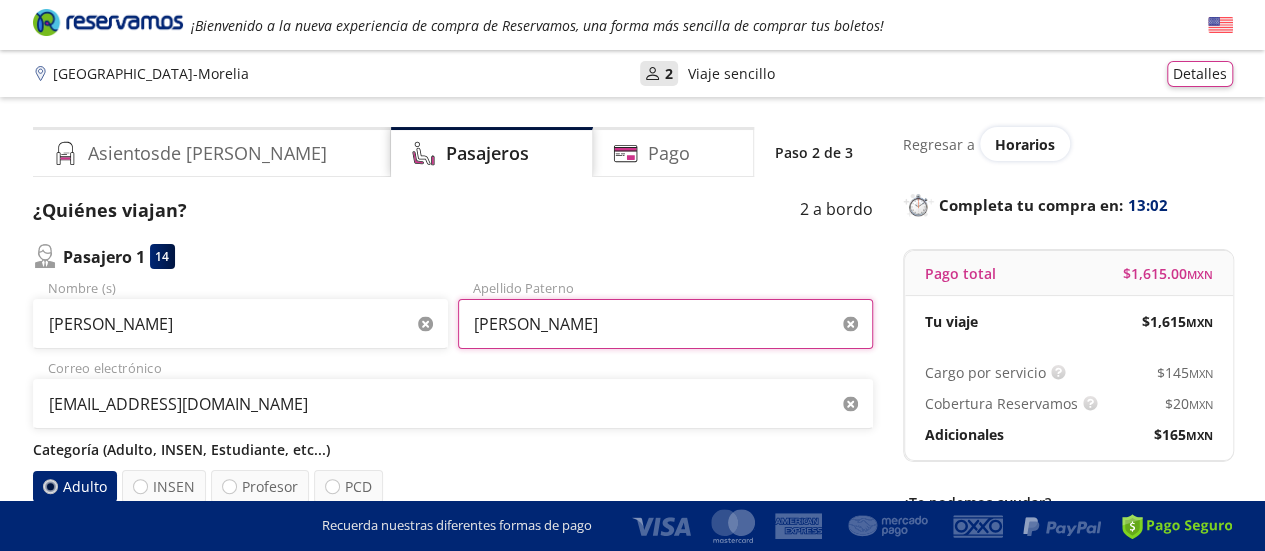 type on "Pino Bernal" 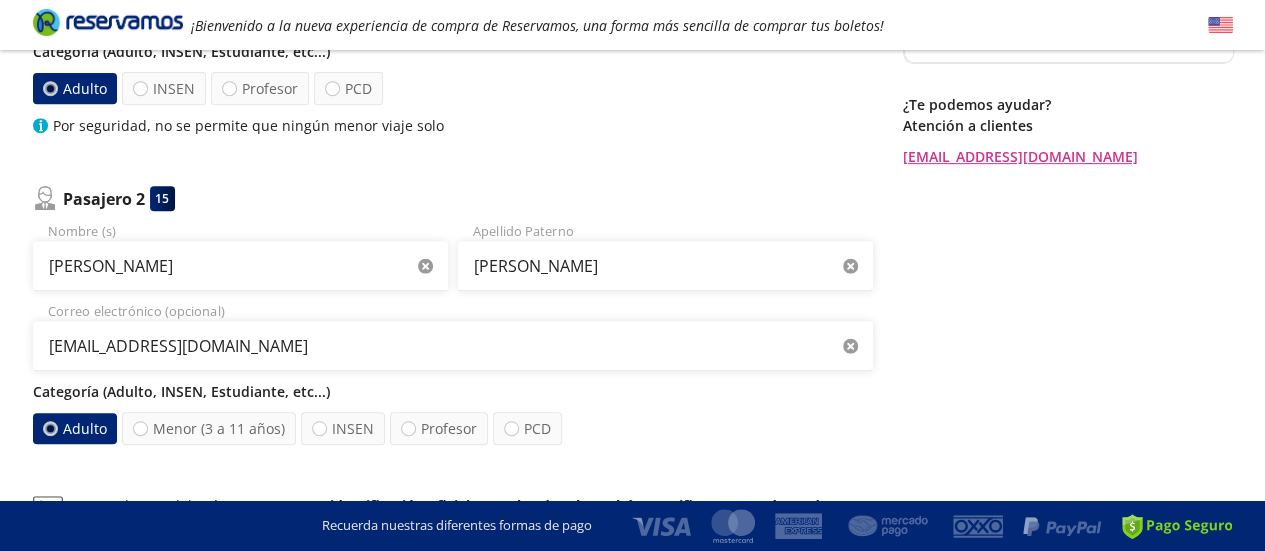 scroll, scrollTop: 400, scrollLeft: 0, axis: vertical 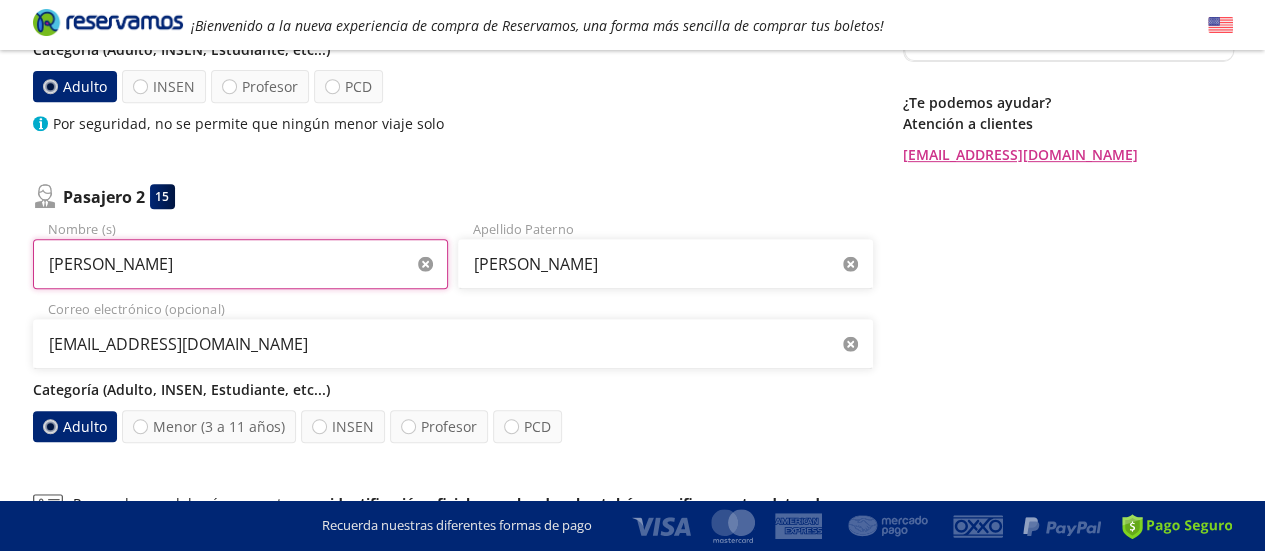 drag, startPoint x: 175, startPoint y: 281, endPoint x: 0, endPoint y: 243, distance: 179.0782 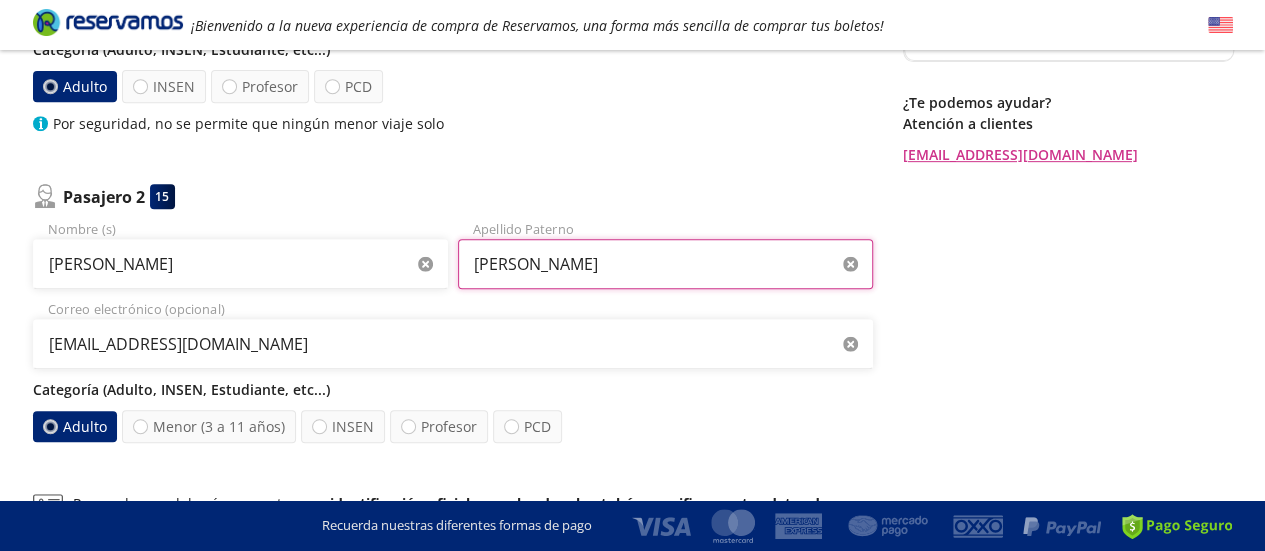 drag, startPoint x: 693, startPoint y: 254, endPoint x: 131, endPoint y: 232, distance: 562.4304 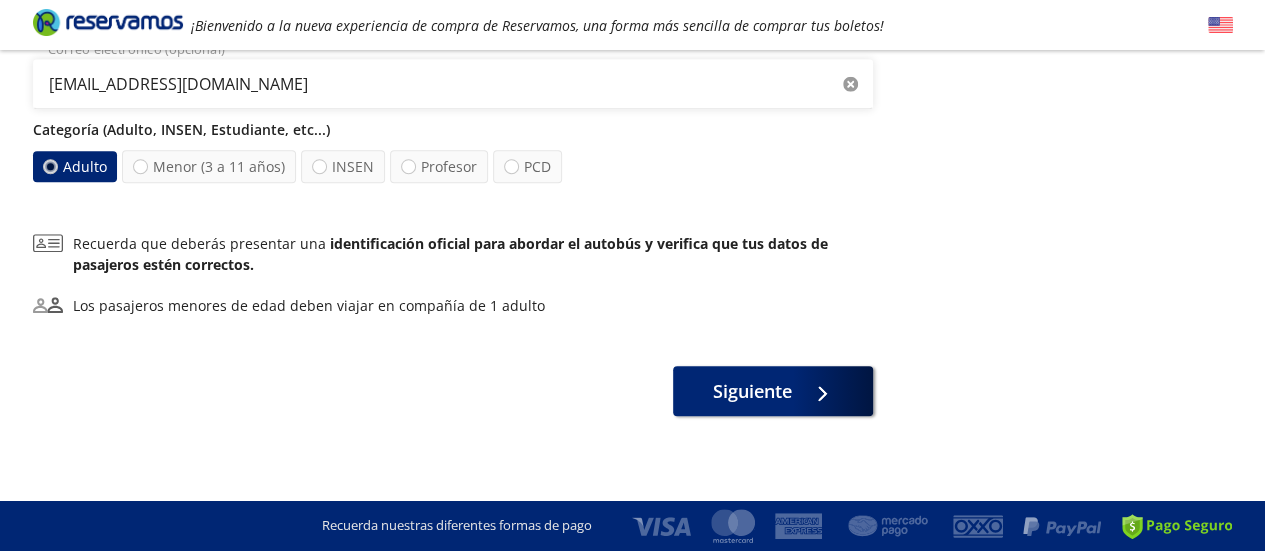 scroll, scrollTop: 663, scrollLeft: 0, axis: vertical 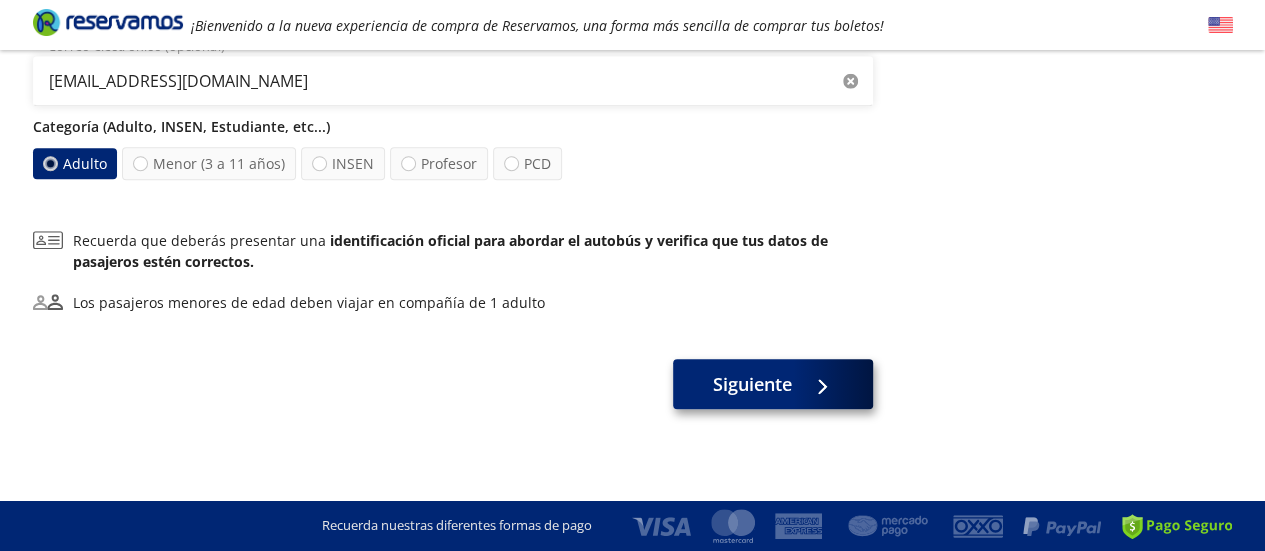 type on "Lenis Salgado" 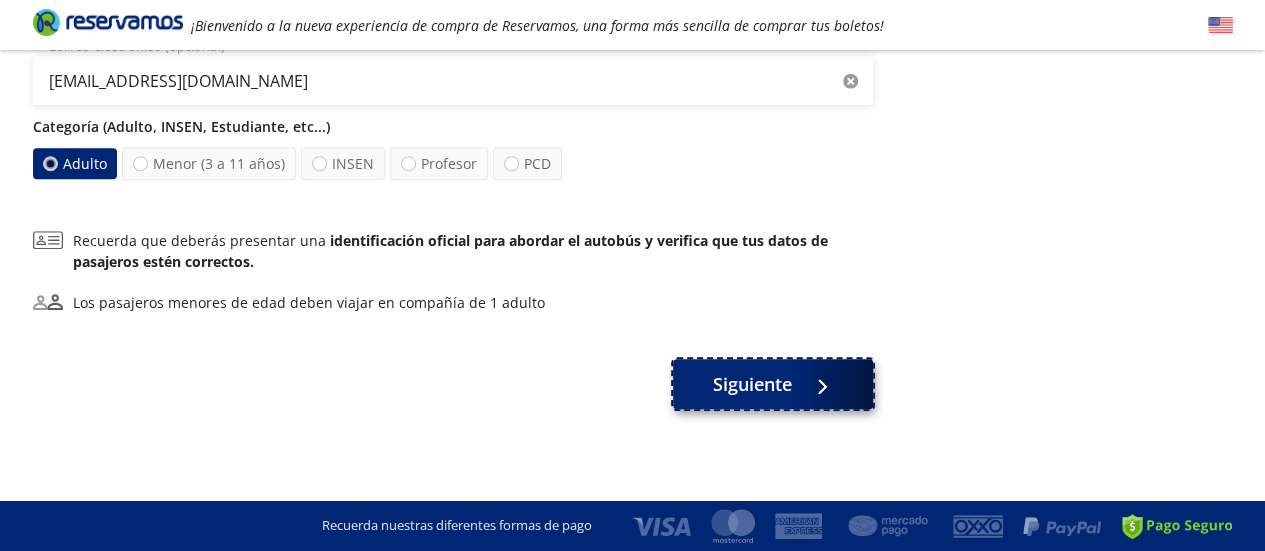 click on "Siguiente" at bounding box center (773, 384) 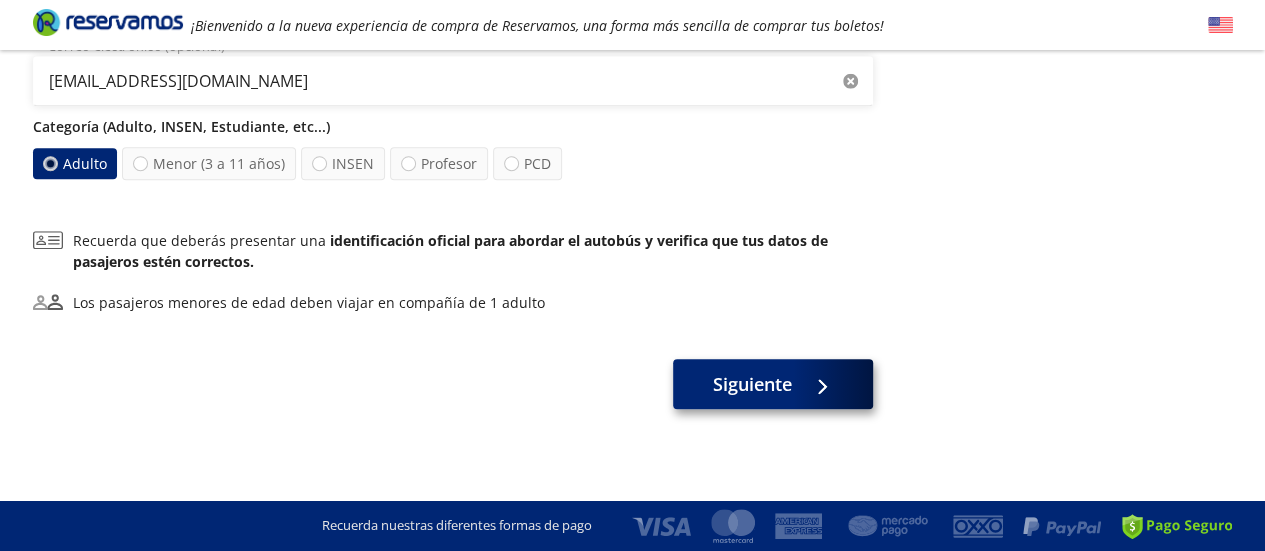scroll, scrollTop: 0, scrollLeft: 0, axis: both 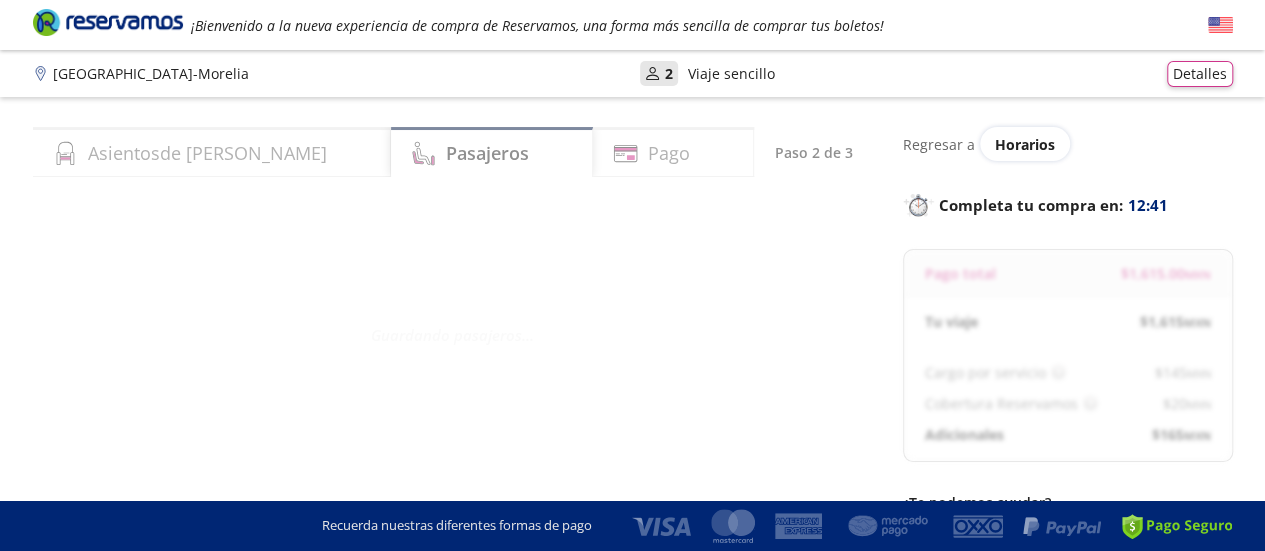 select on "CO" 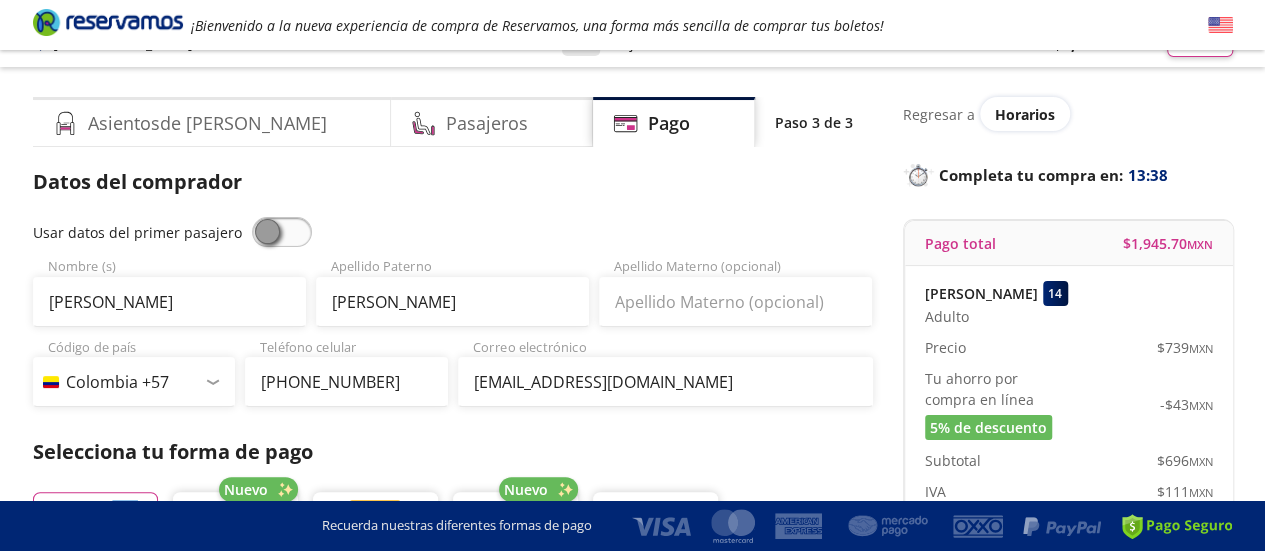 scroll, scrollTop: 0, scrollLeft: 0, axis: both 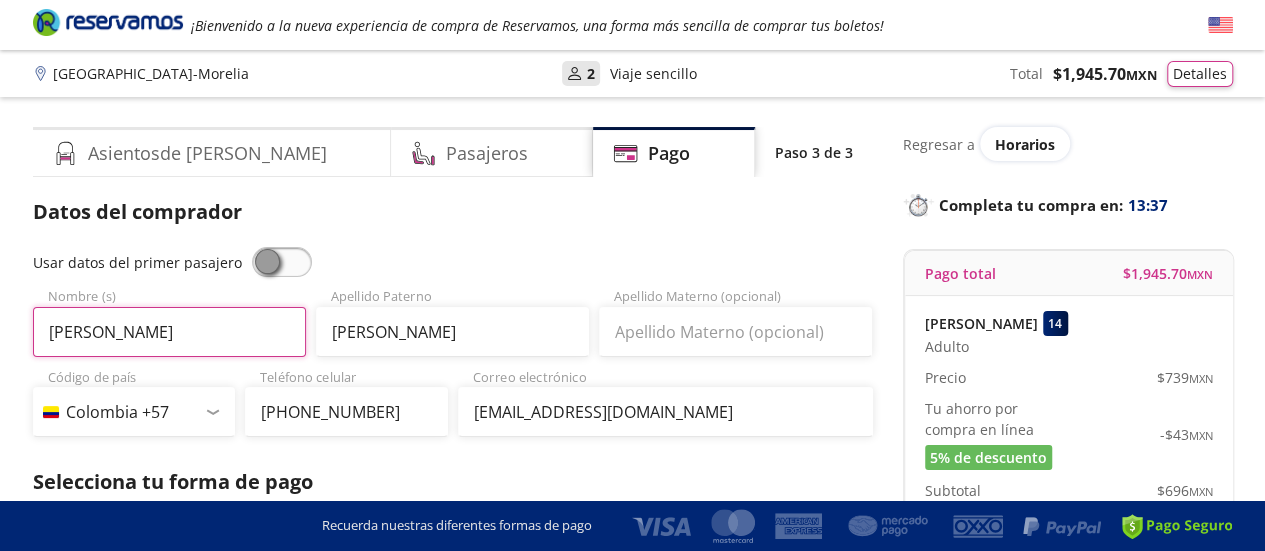 drag, startPoint x: 132, startPoint y: 339, endPoint x: 0, endPoint y: 349, distance: 132.37825 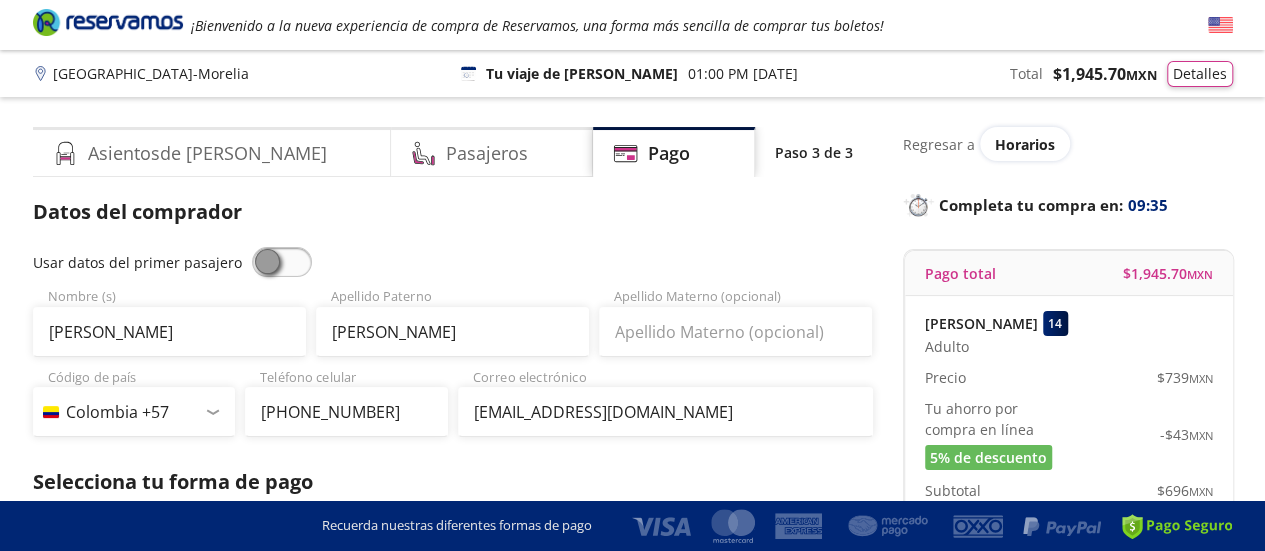click at bounding box center [282, 262] 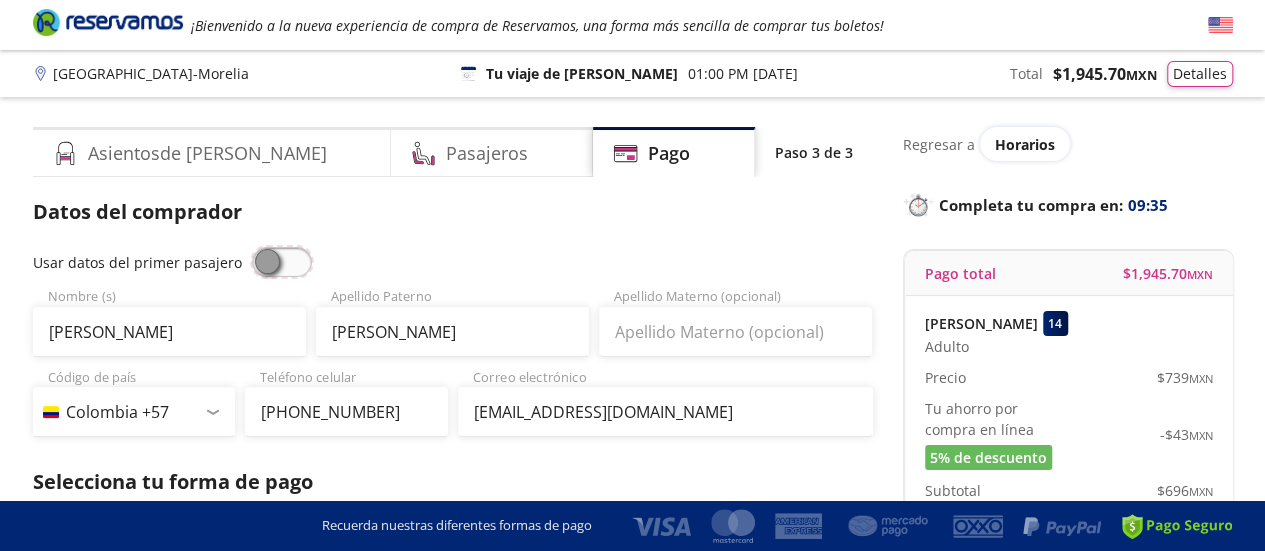 click at bounding box center [252, 247] 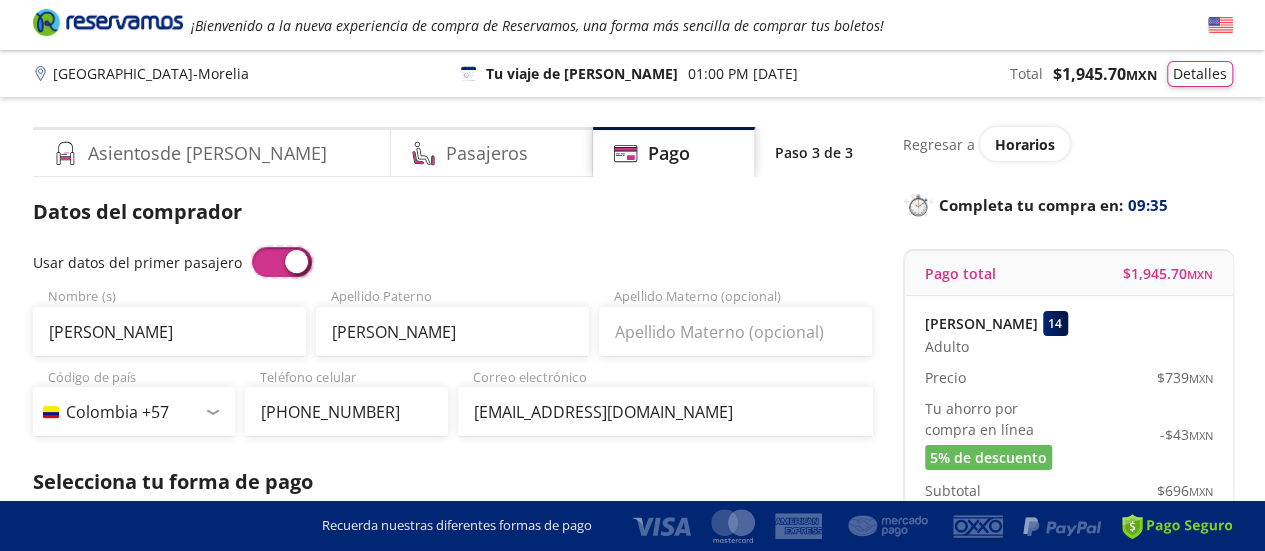 type on "Leidy Yesenia" 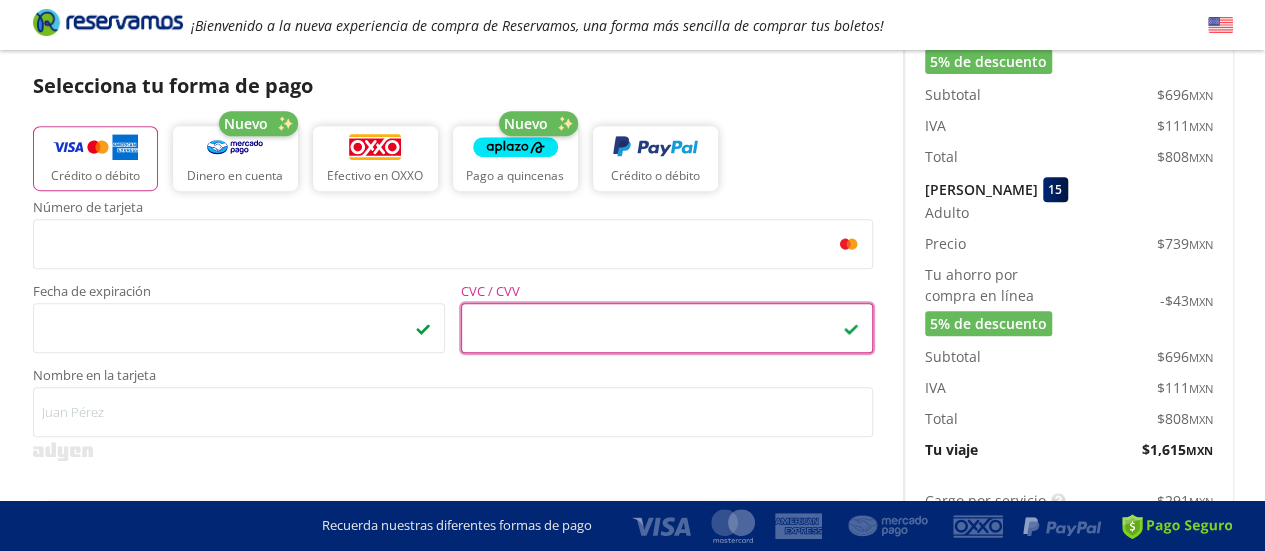 scroll, scrollTop: 400, scrollLeft: 0, axis: vertical 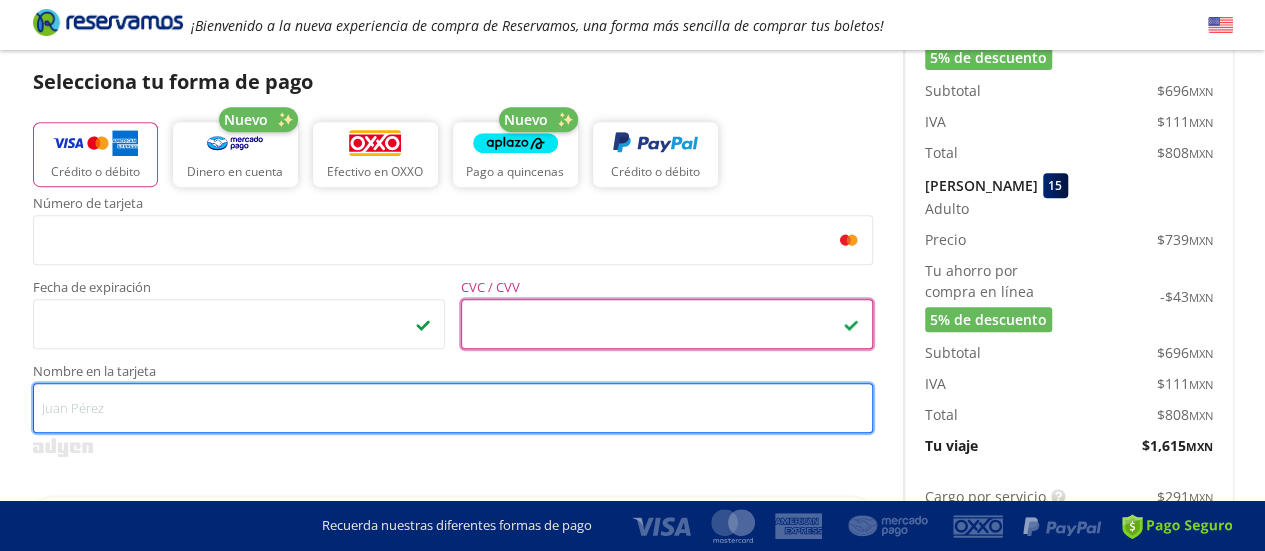 click on "Nombre en la tarjeta" at bounding box center [453, 408] 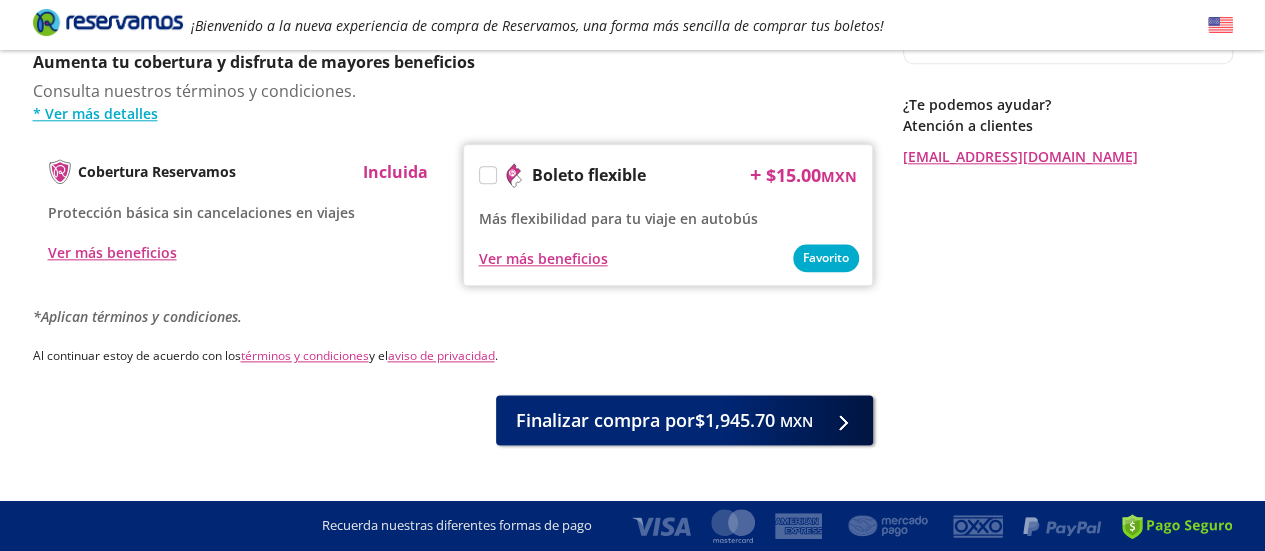scroll, scrollTop: 1048, scrollLeft: 0, axis: vertical 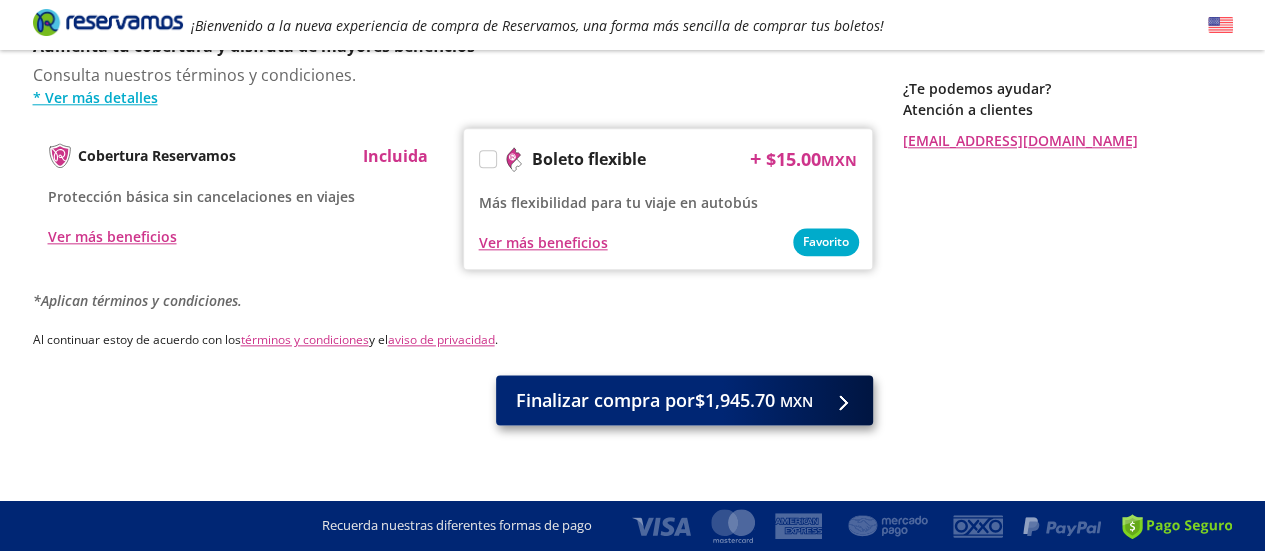 type on "Leidy Y Pino B" 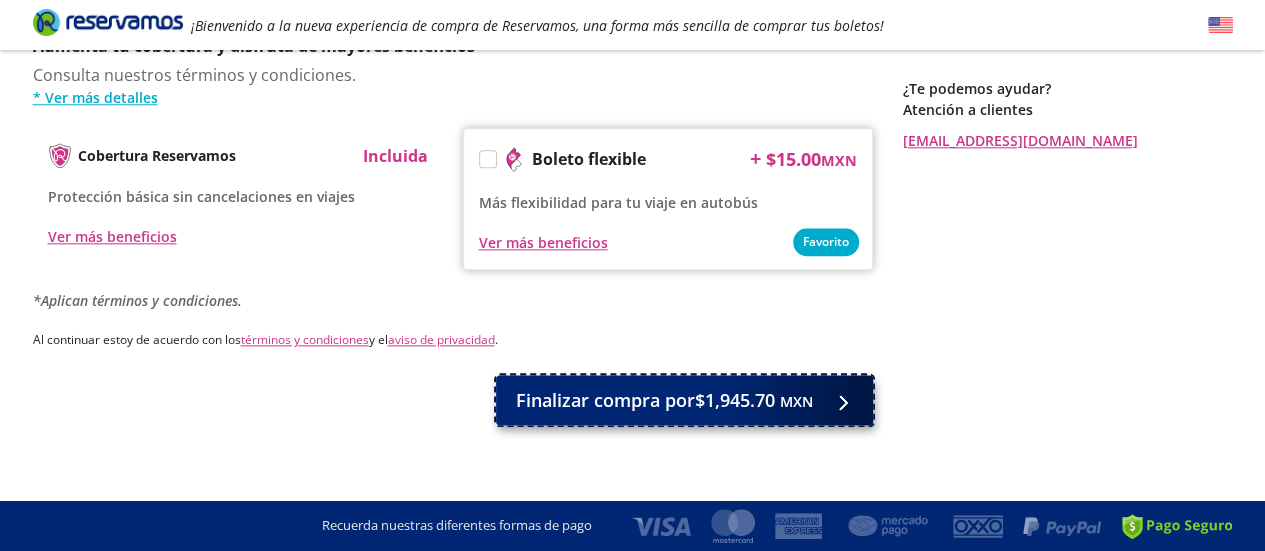 click on "Finalizar compra por  $1,945.70   MXN" at bounding box center (664, 400) 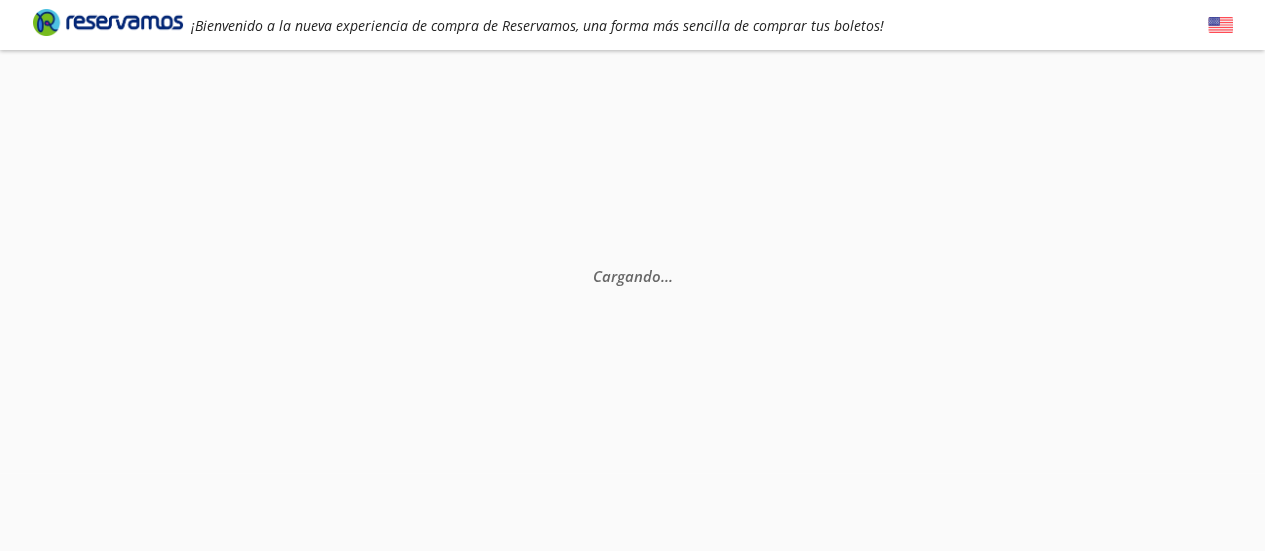 scroll, scrollTop: 130, scrollLeft: 0, axis: vertical 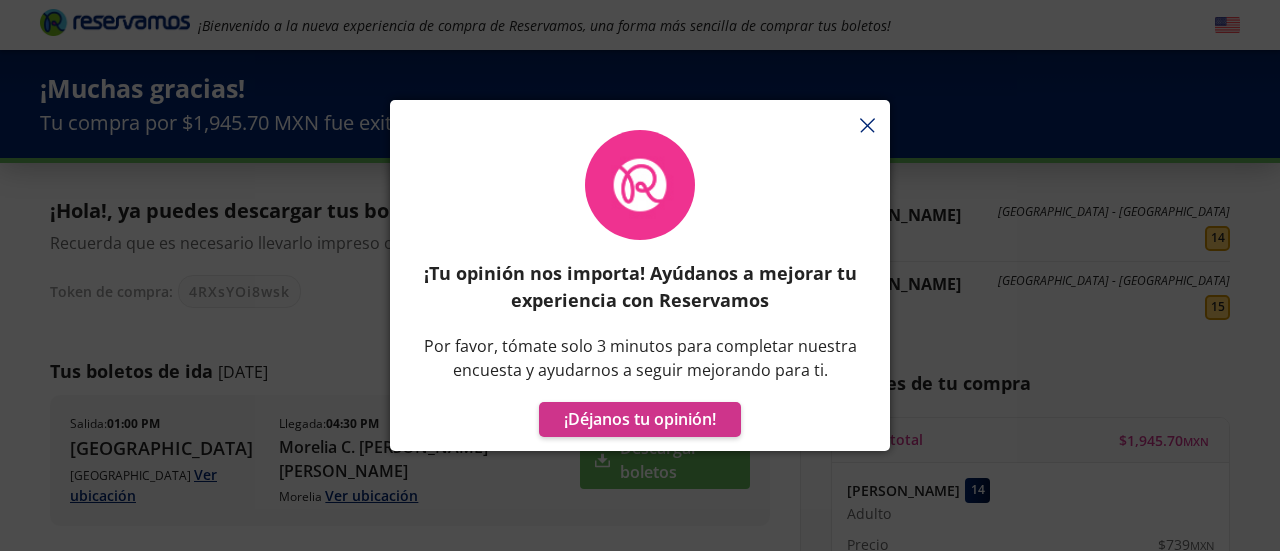 drag, startPoint x: 863, startPoint y: 124, endPoint x: 874, endPoint y: 146, distance: 24.596748 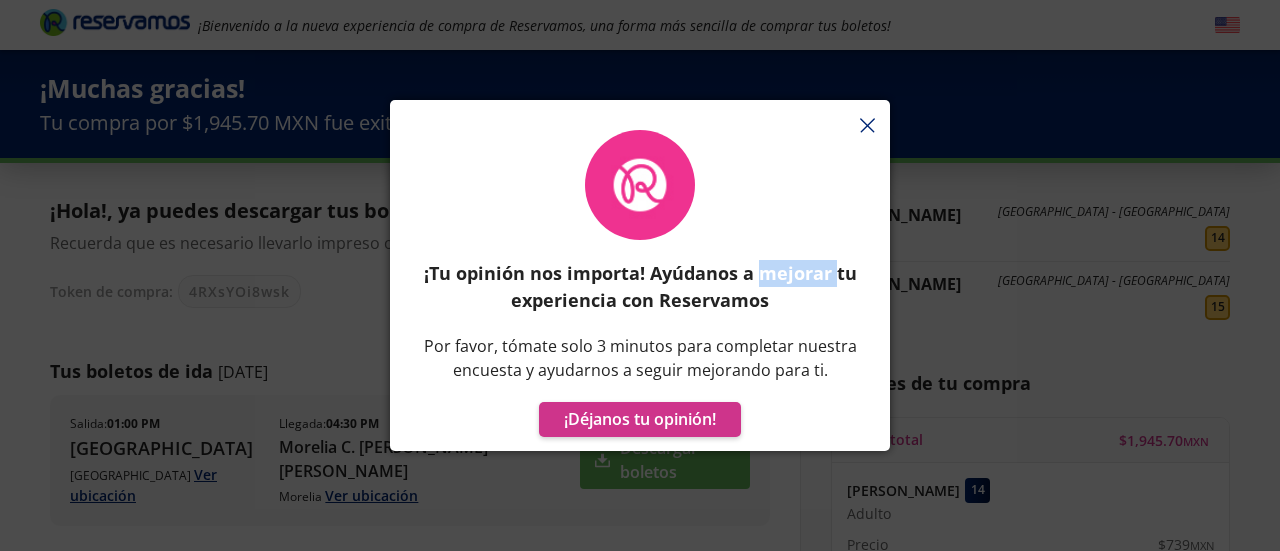 click on "¡Tu opinión nos importa! Ayúdanos a mejorar tu experiencia con Reservamos Por favor, tómate solo 3 minutos para completar nuestra encuesta y ayudarnos a seguir mejorando para ti. ¡Déjanos tu opinión!" at bounding box center [640, 285] 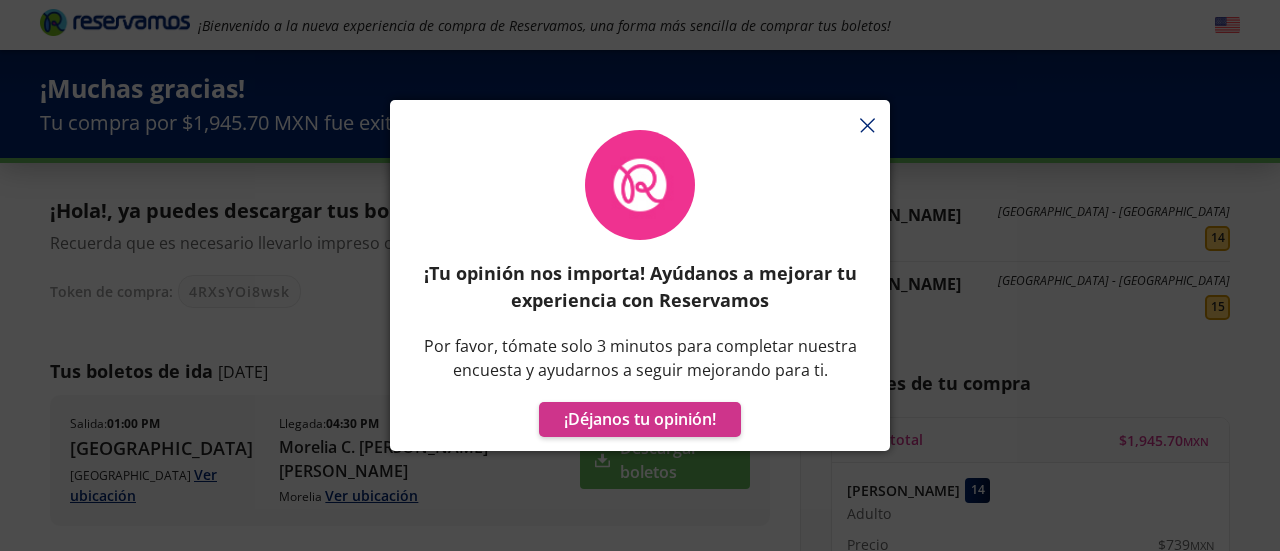 click on "¡Tu opinión nos importa! Ayúdanos a mejorar tu experiencia con Reservamos Por favor, tómate solo 3 minutos para completar nuestra encuesta y ayudarnos a seguir mejorando para ti. ¡Déjanos tu opinión!" at bounding box center (640, 275) 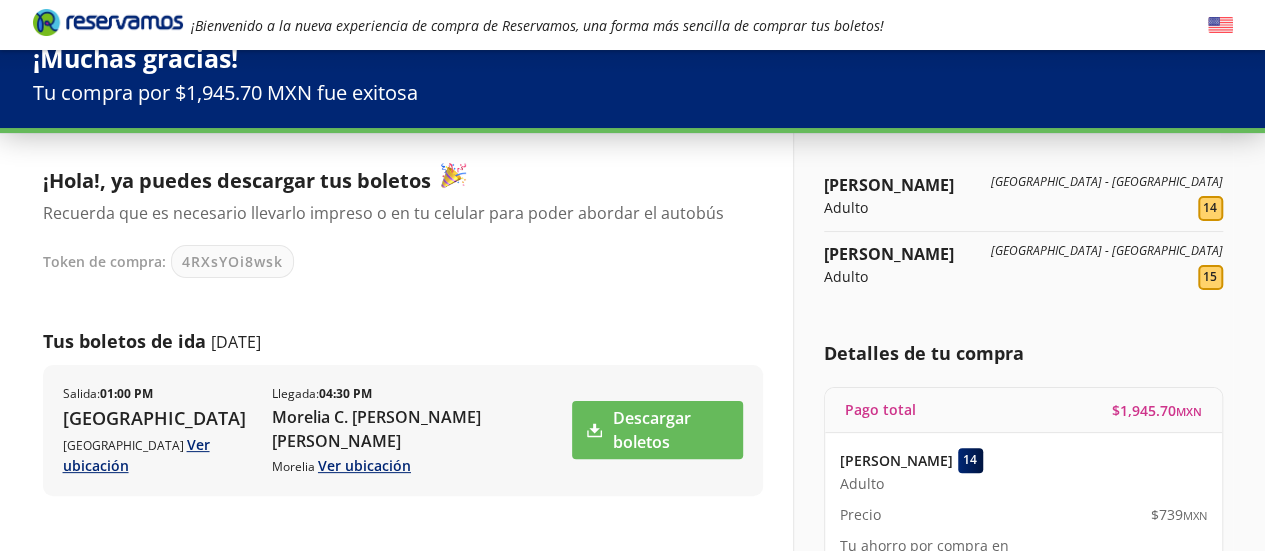 scroll, scrollTop: 0, scrollLeft: 0, axis: both 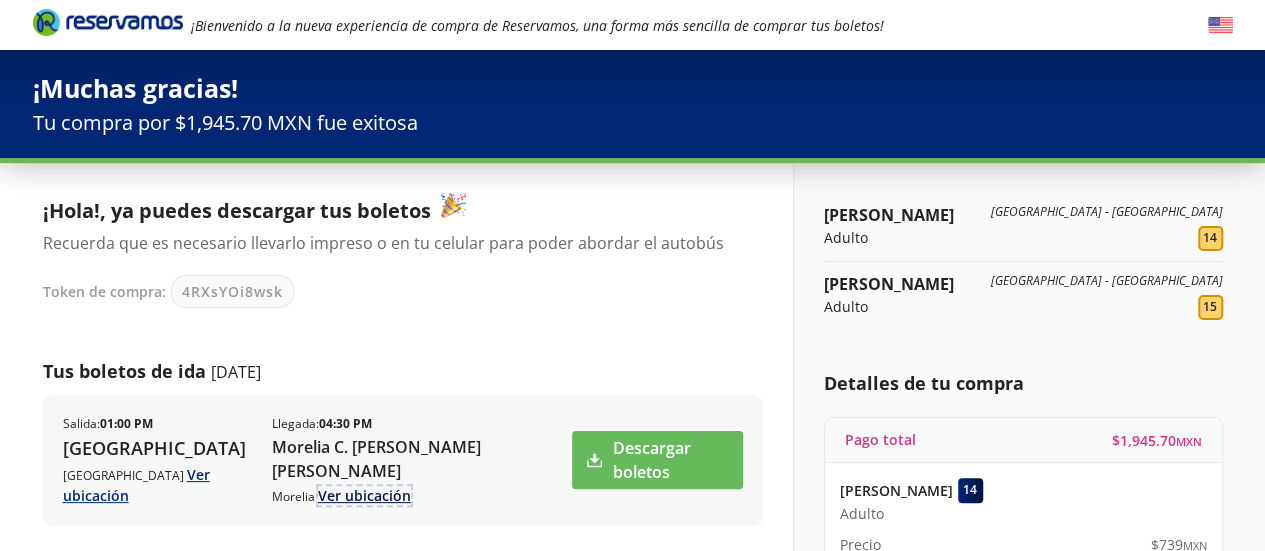 click on "Ver ubicación" at bounding box center [364, 495] 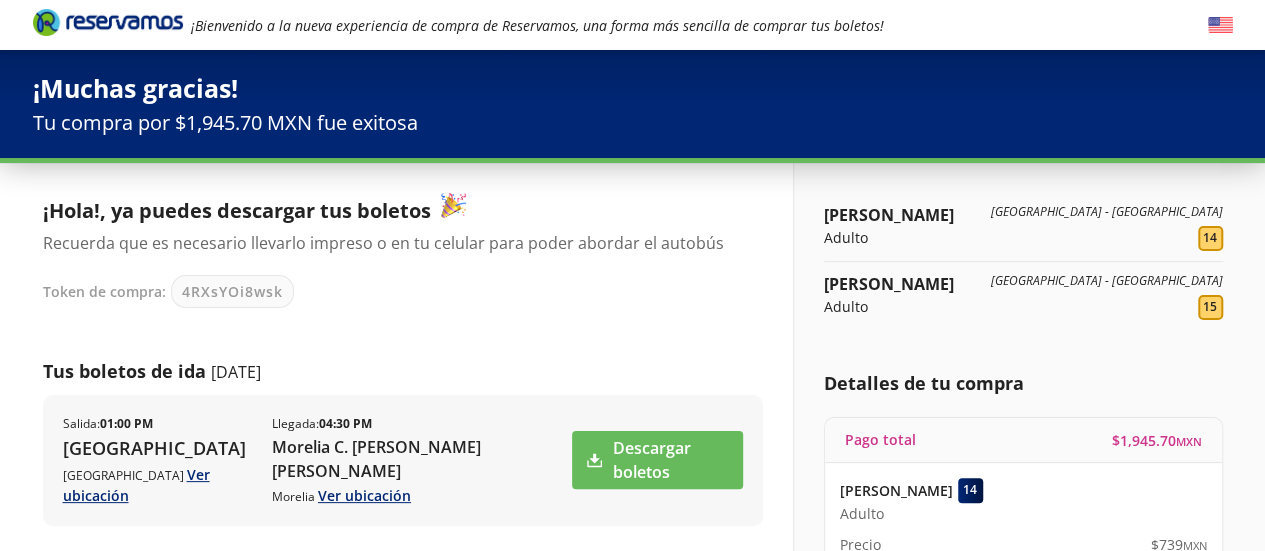 click at bounding box center [108, 22] 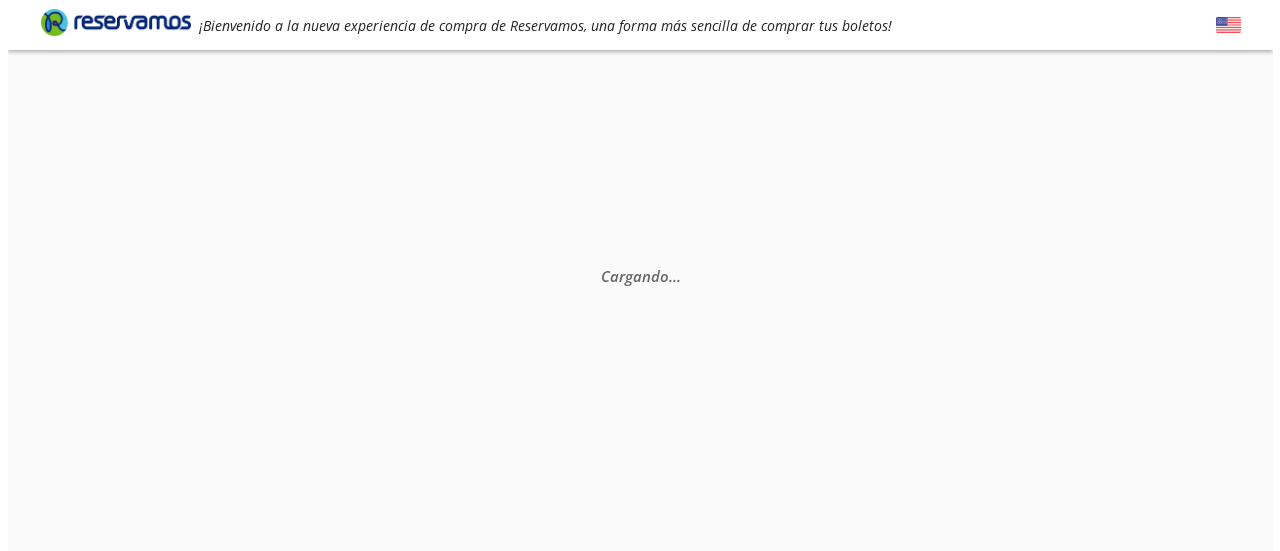scroll, scrollTop: 0, scrollLeft: 0, axis: both 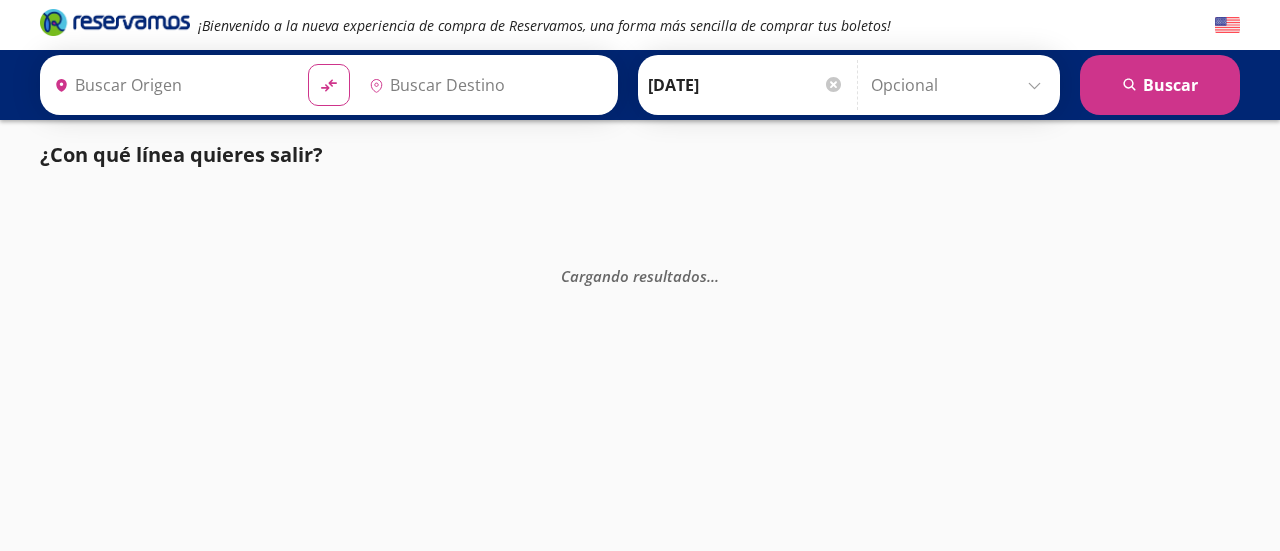 type on "[GEOGRAPHIC_DATA], [GEOGRAPHIC_DATA]" 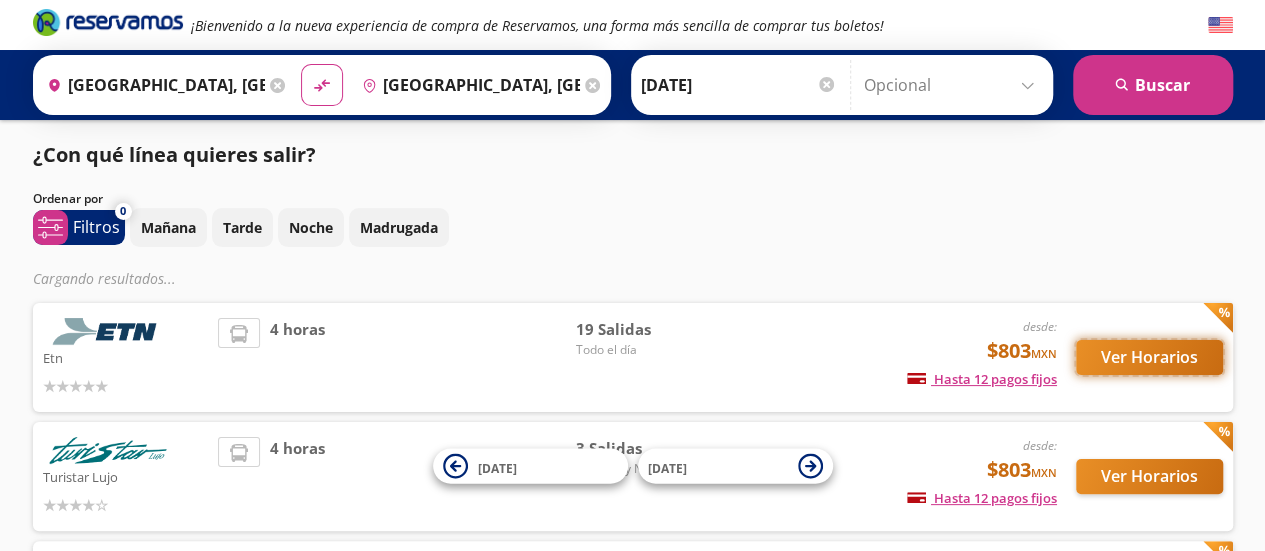 click on "Ver Horarios" at bounding box center (1149, 357) 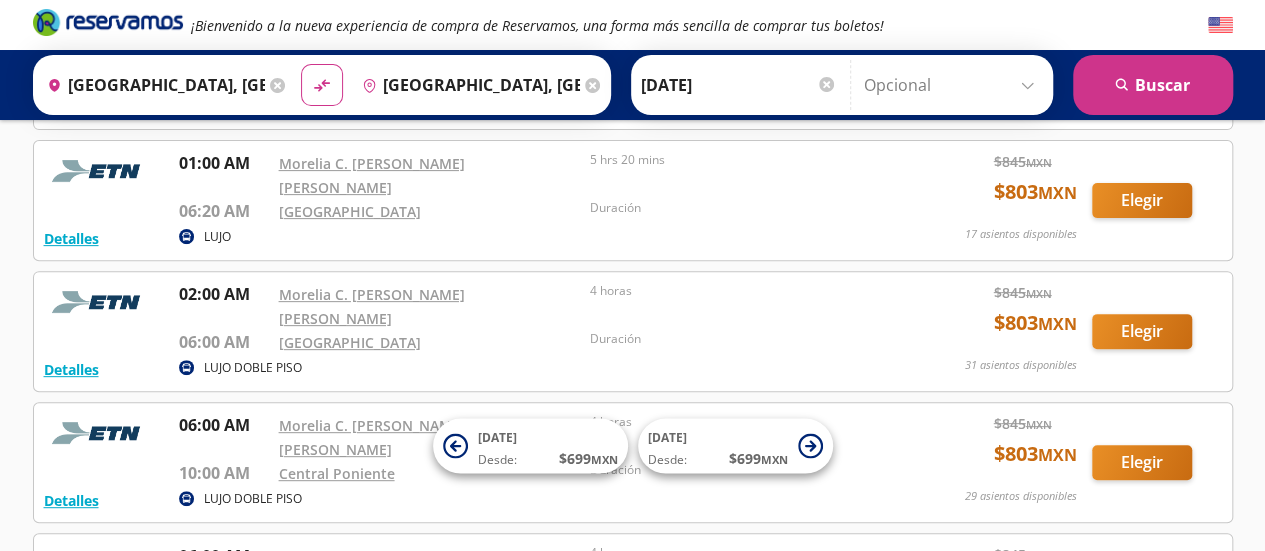 scroll, scrollTop: 200, scrollLeft: 0, axis: vertical 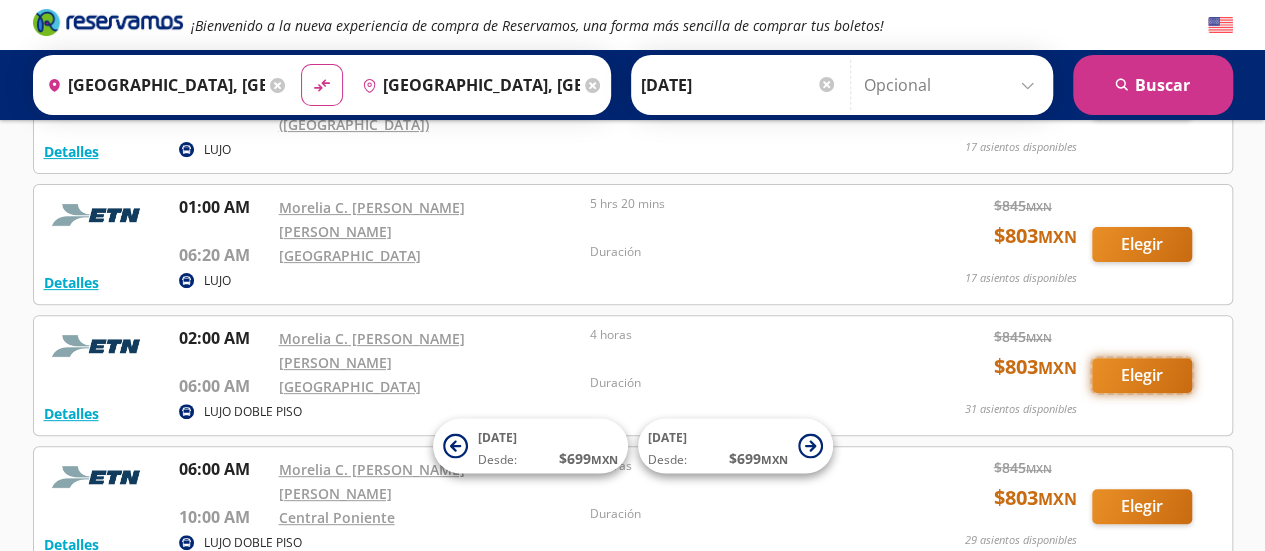click on "Elegir" at bounding box center [1142, 375] 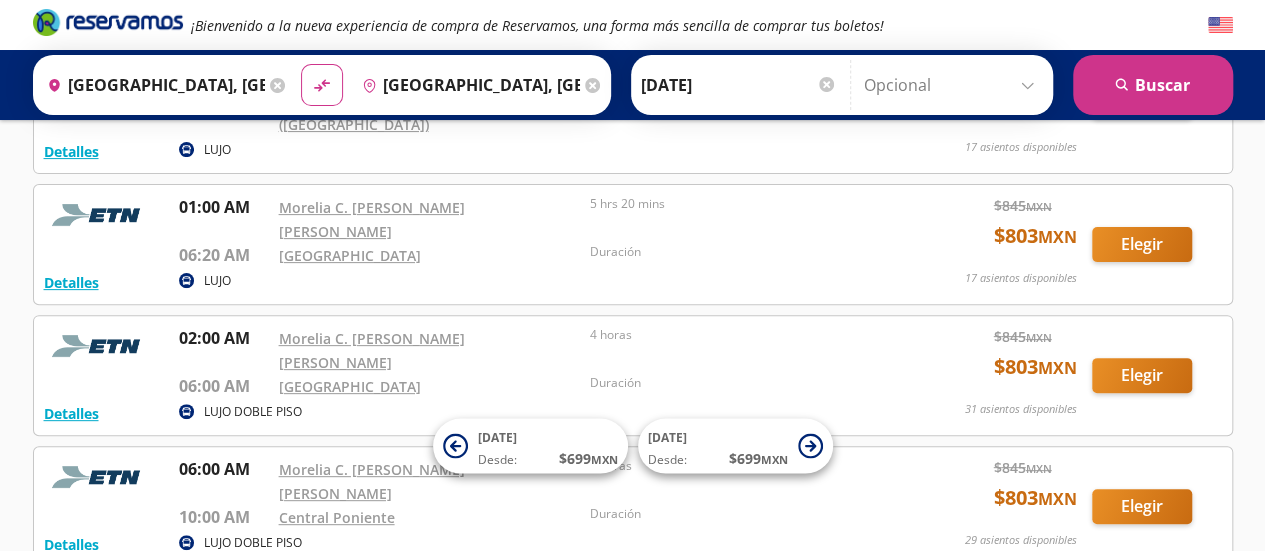 scroll, scrollTop: 0, scrollLeft: 0, axis: both 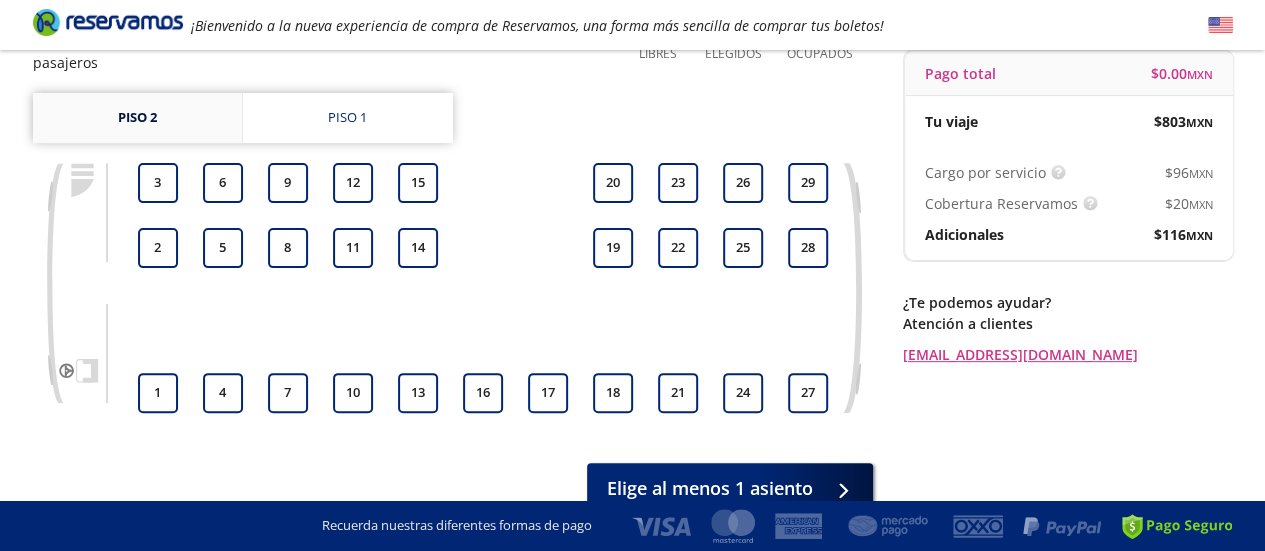 click on "Piso 2" at bounding box center (137, 118) 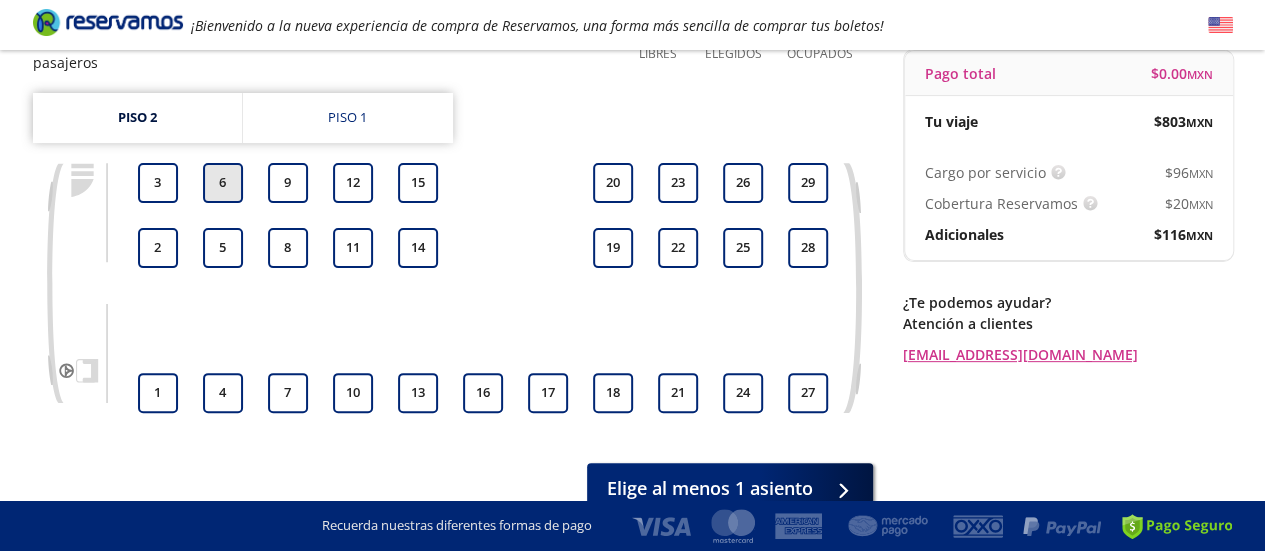click on "6" at bounding box center [223, 183] 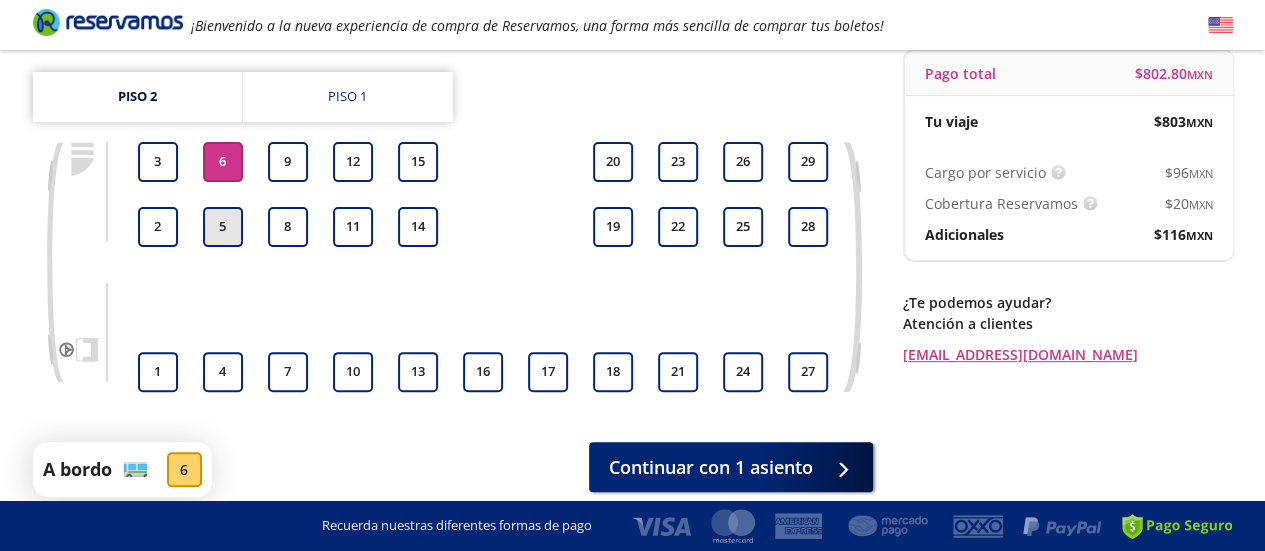 click on "5" at bounding box center [223, 227] 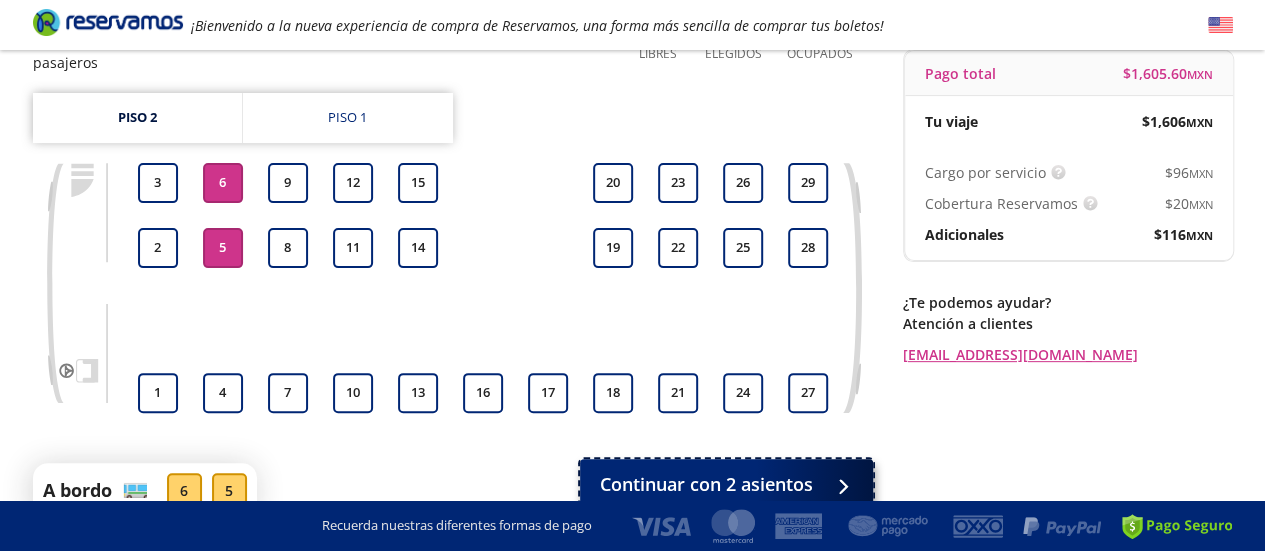 click on "Continuar con 2 asientos" at bounding box center (706, 484) 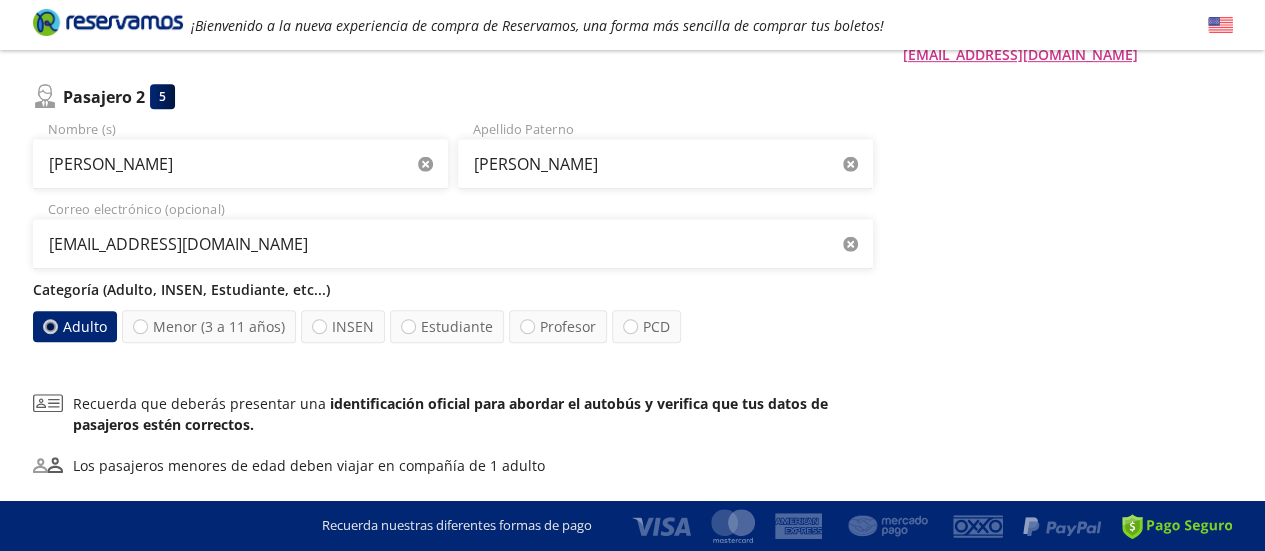 scroll, scrollTop: 663, scrollLeft: 0, axis: vertical 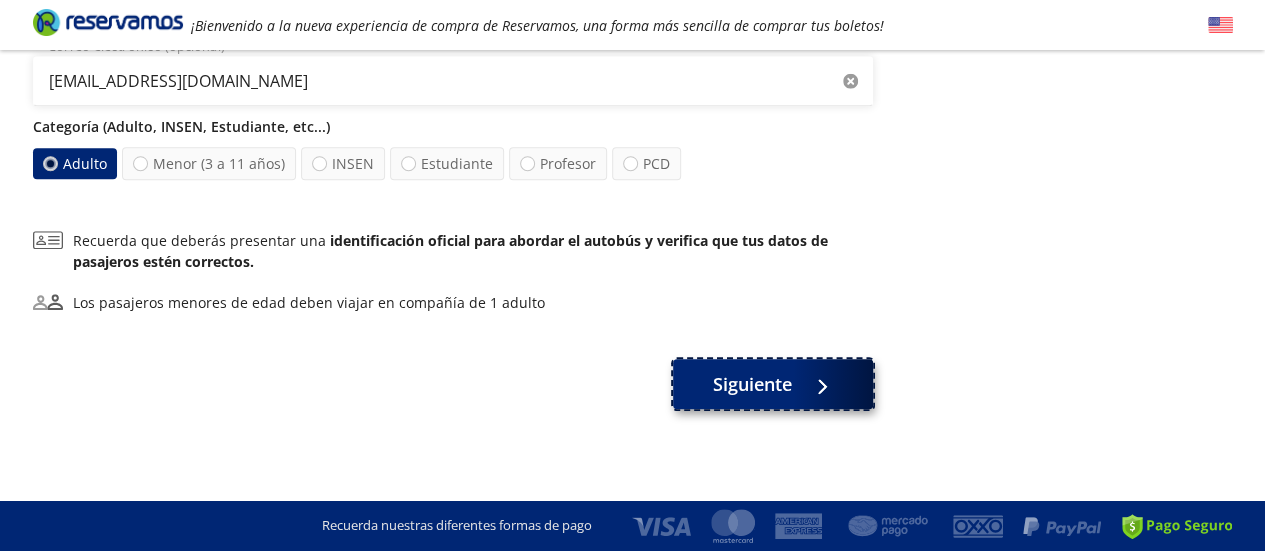 click on "Siguiente" at bounding box center (752, 384) 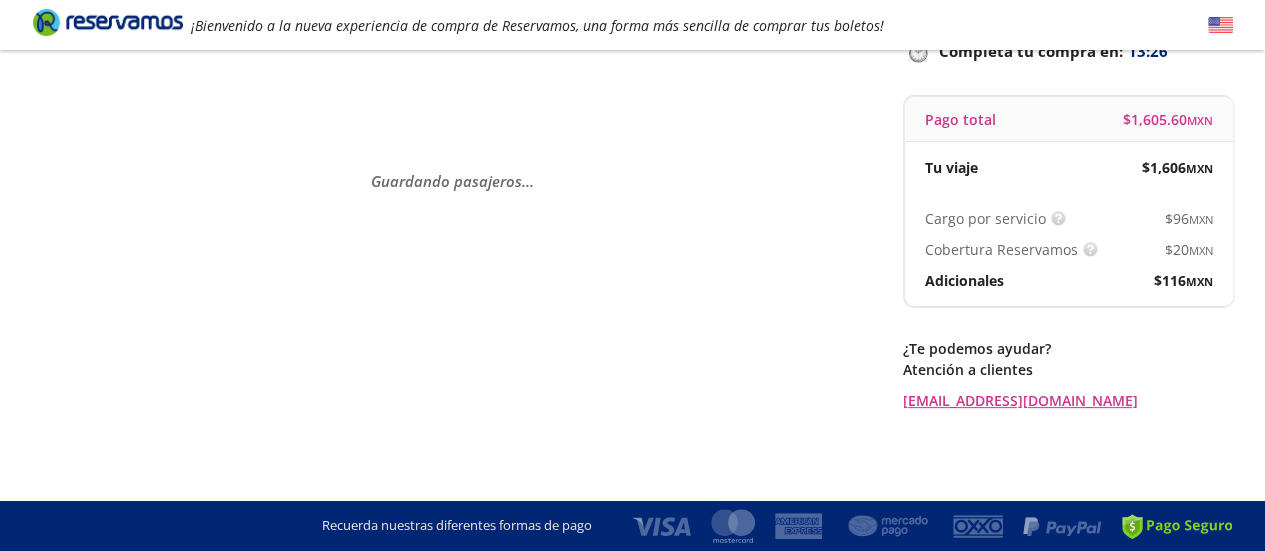 scroll, scrollTop: 0, scrollLeft: 0, axis: both 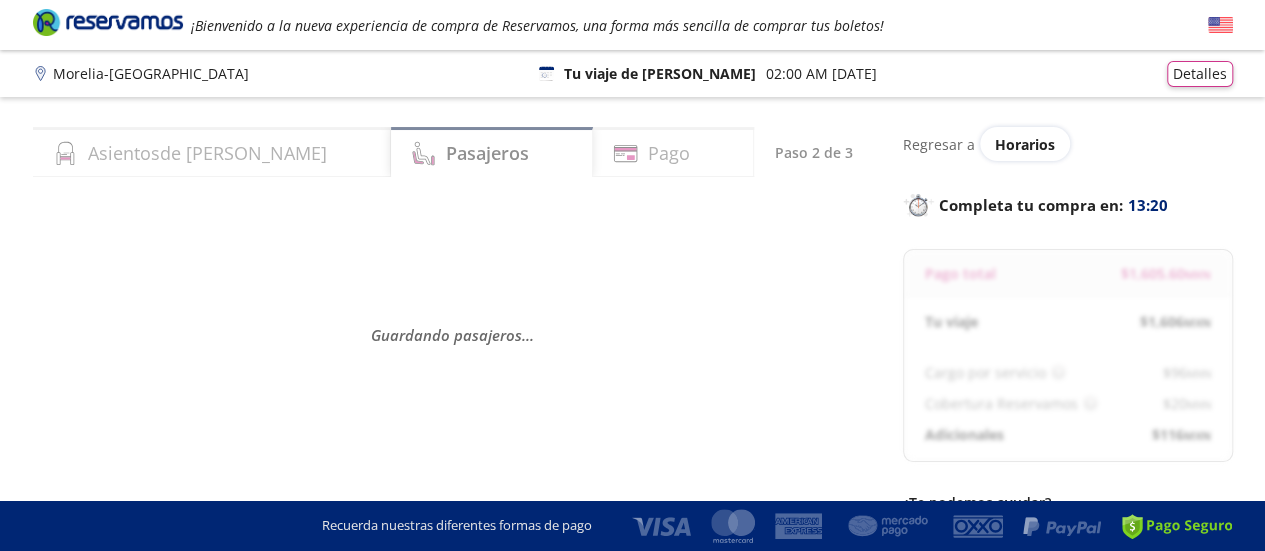 select on "CO" 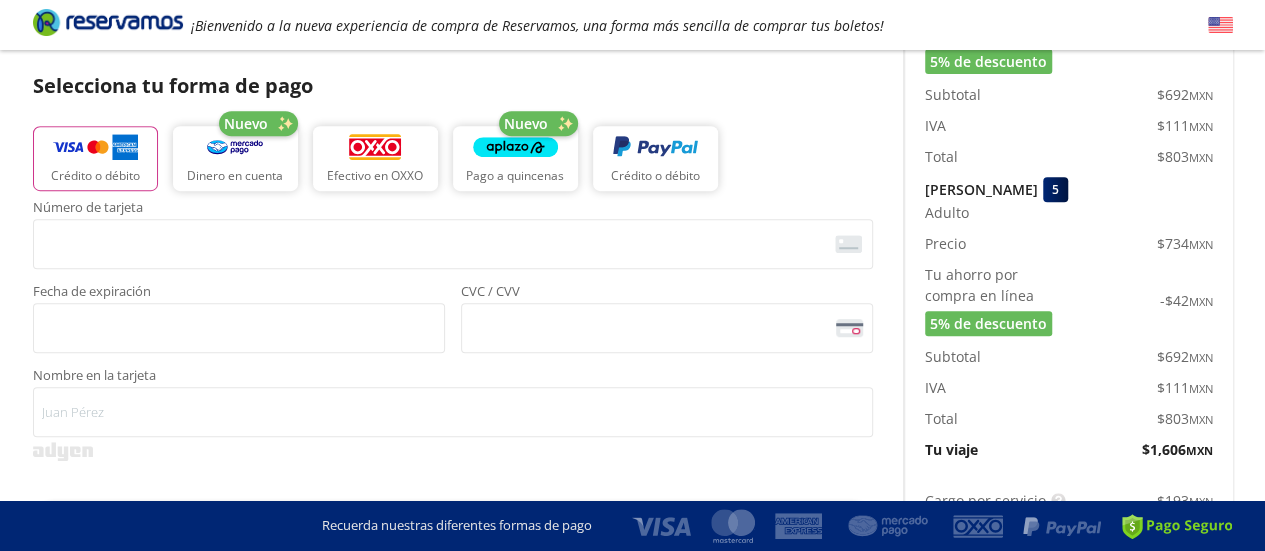 scroll, scrollTop: 400, scrollLeft: 0, axis: vertical 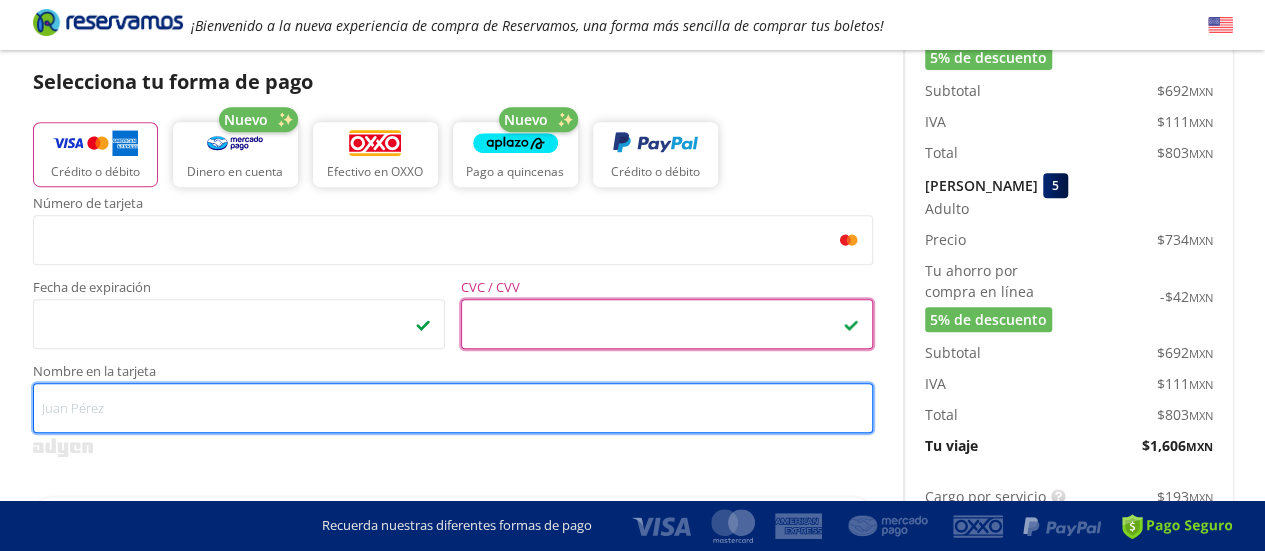 click on "Nombre en la tarjeta" at bounding box center (453, 408) 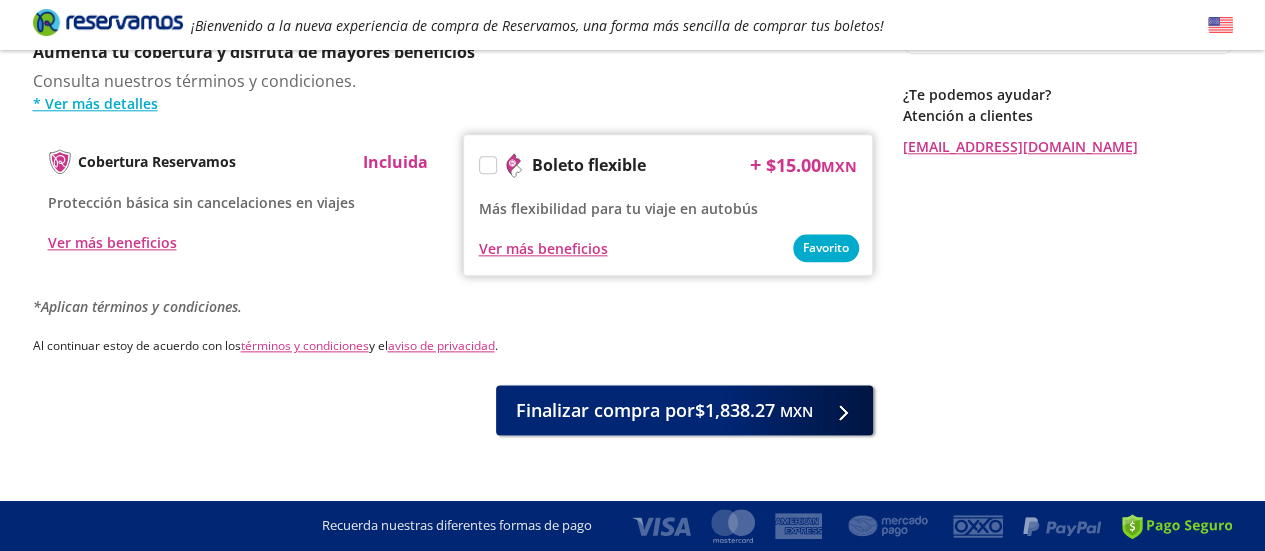 scroll, scrollTop: 1048, scrollLeft: 0, axis: vertical 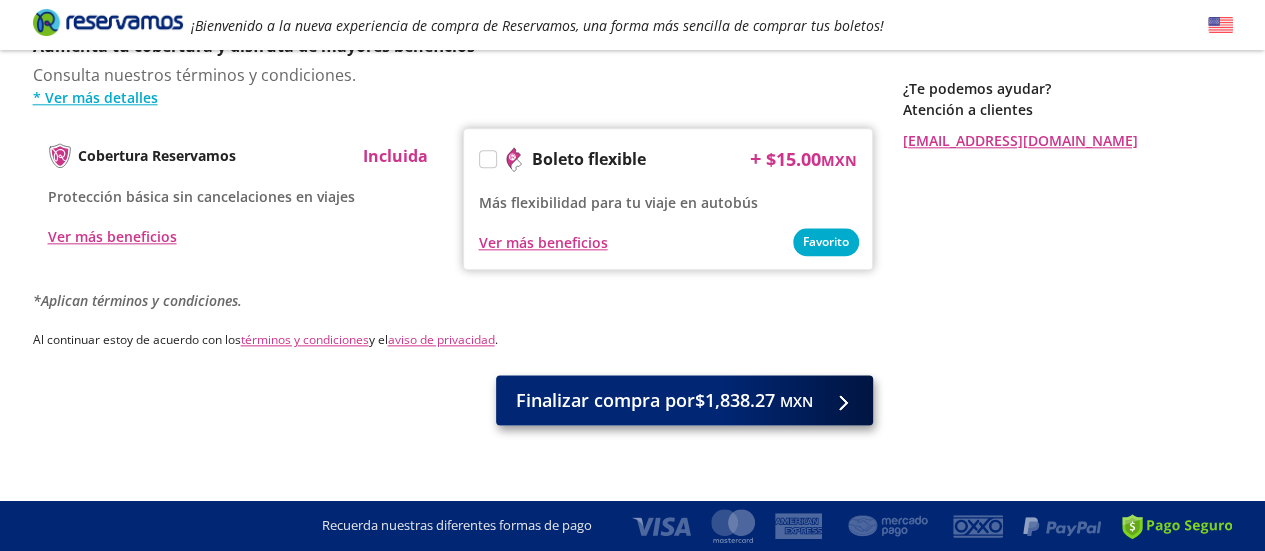 type on "Leidy Y Pino B" 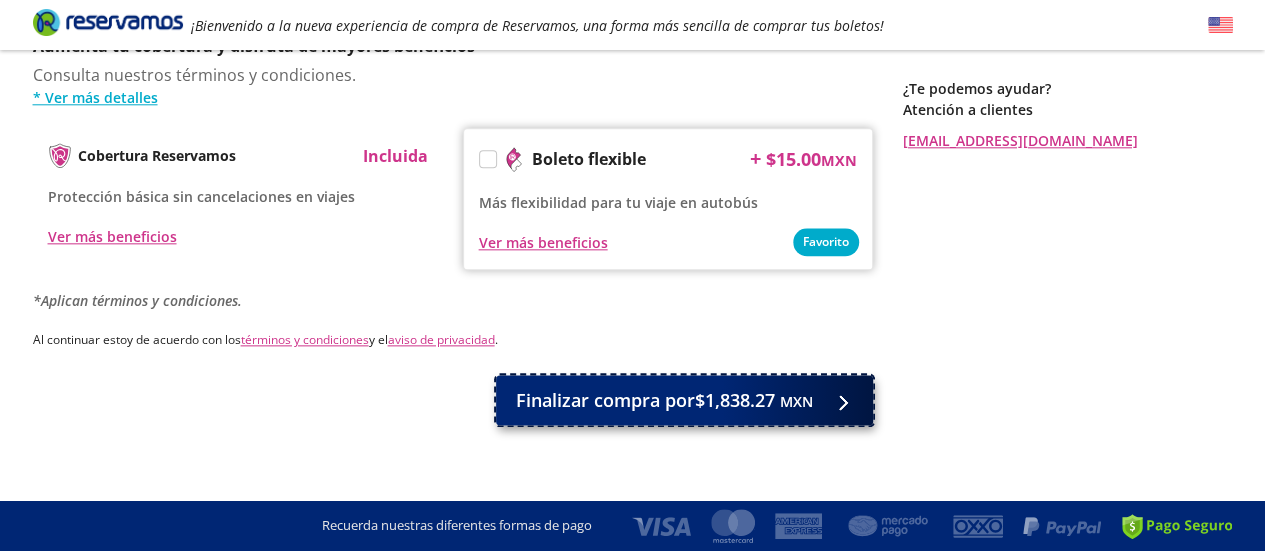 click on "Finalizar compra por  $1,838.27   MXN" at bounding box center (684, 400) 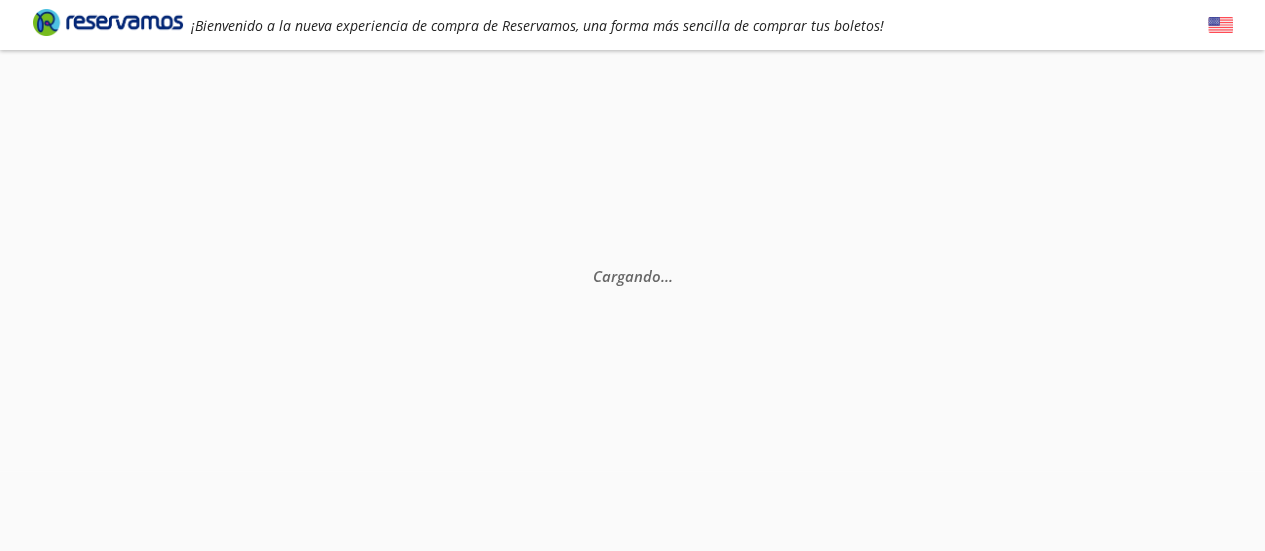scroll, scrollTop: 0, scrollLeft: 0, axis: both 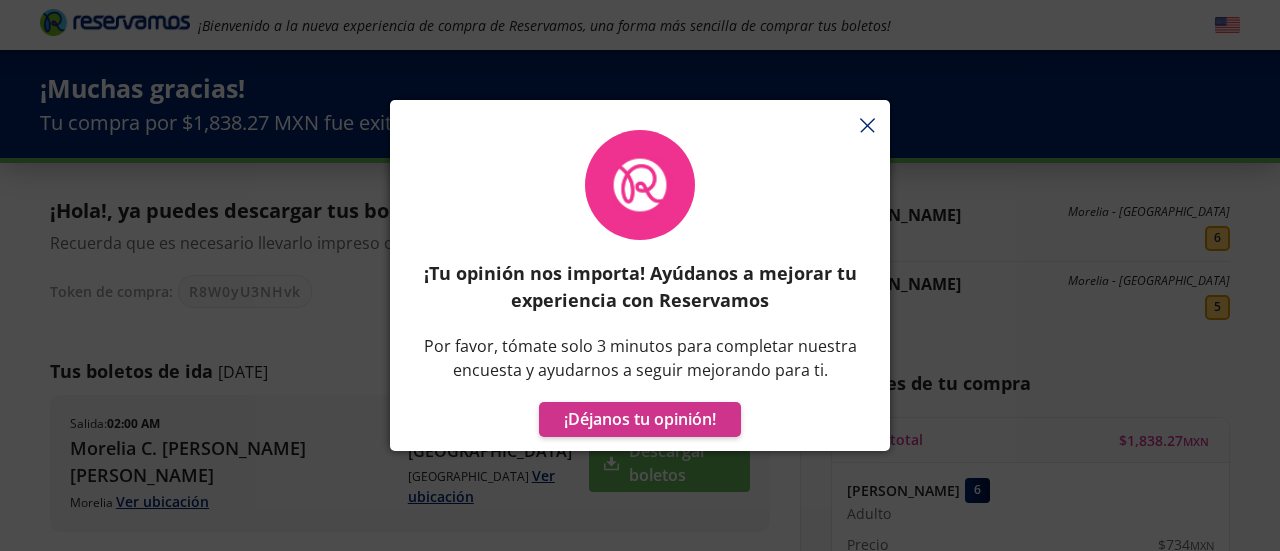 click on "¡Tu opinión nos importa! Ayúdanos a mejorar tu experiencia con Reservamos Por favor, tómate solo 3 minutos para completar nuestra encuesta y ayudarnos a seguir mejorando para ti. ¡Déjanos tu opinión!" at bounding box center [640, 285] 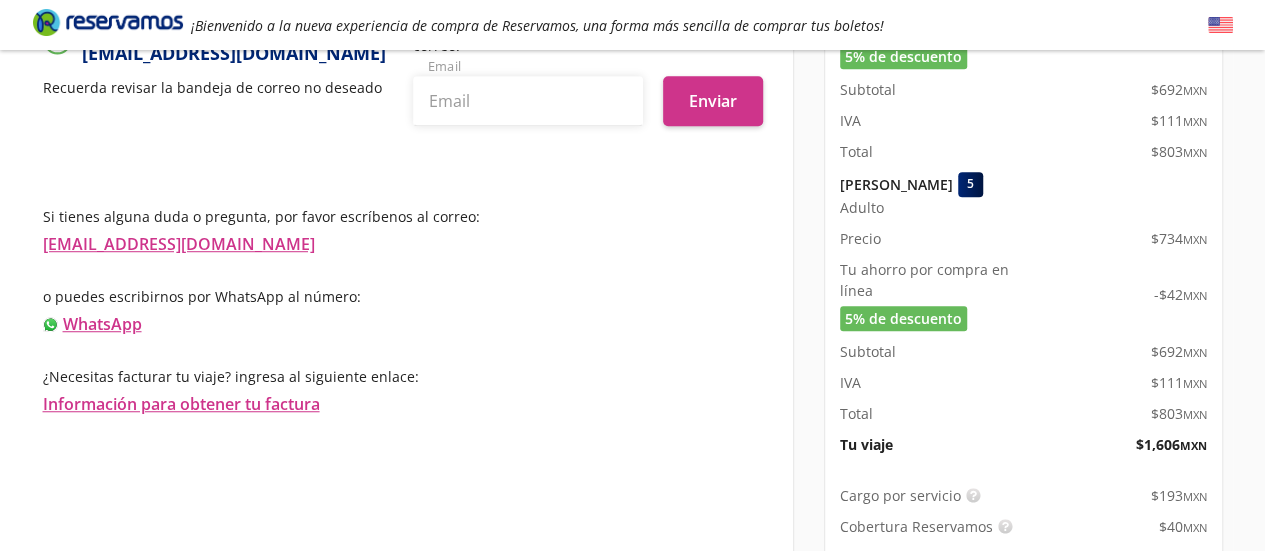 scroll, scrollTop: 698, scrollLeft: 0, axis: vertical 